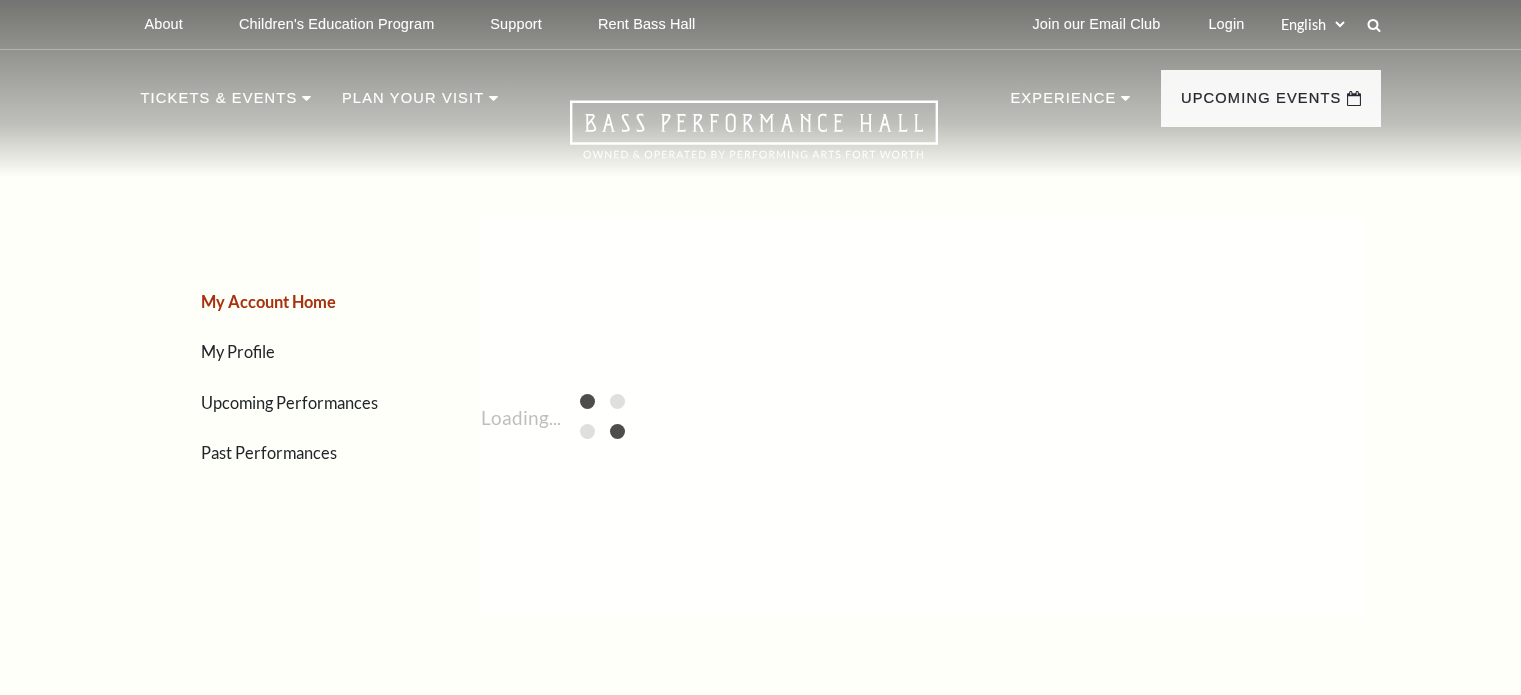 scroll, scrollTop: 0, scrollLeft: 0, axis: both 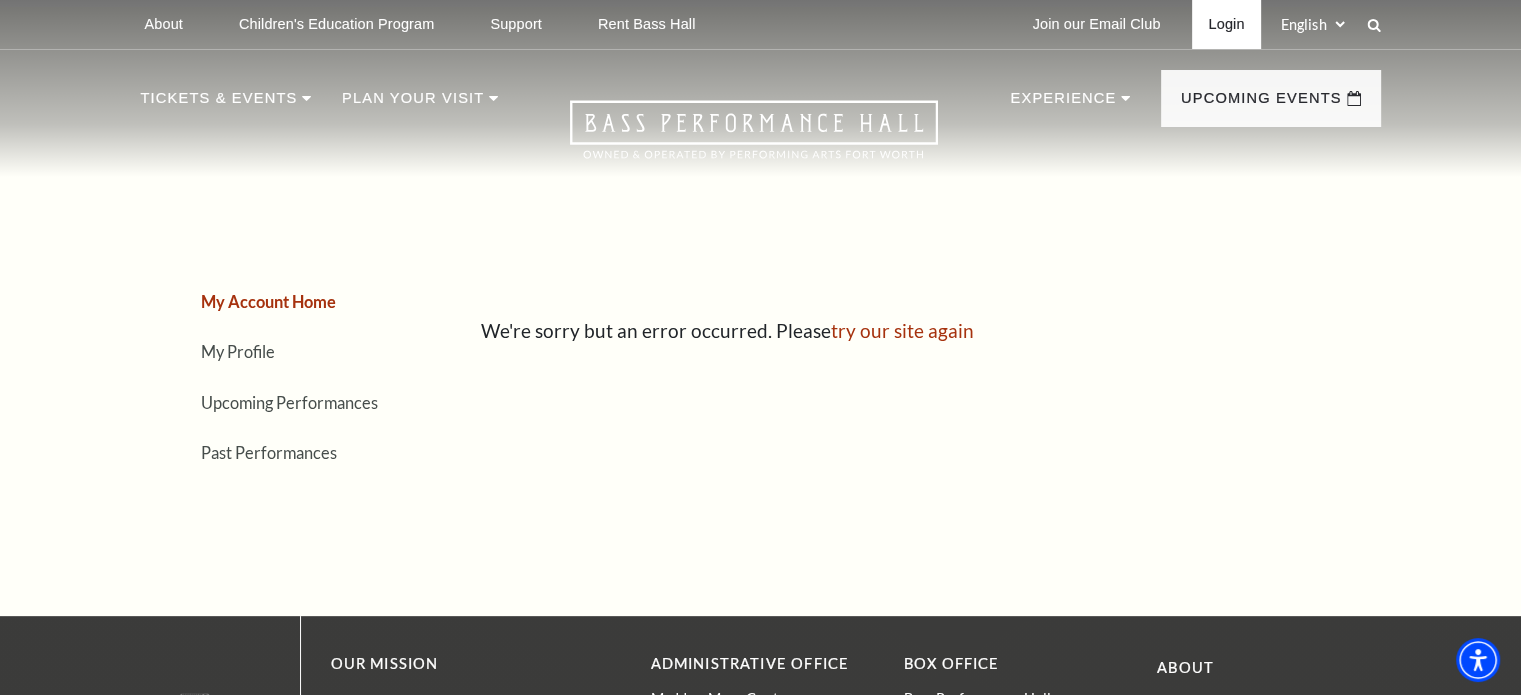 click on "Login" at bounding box center [1226, 24] 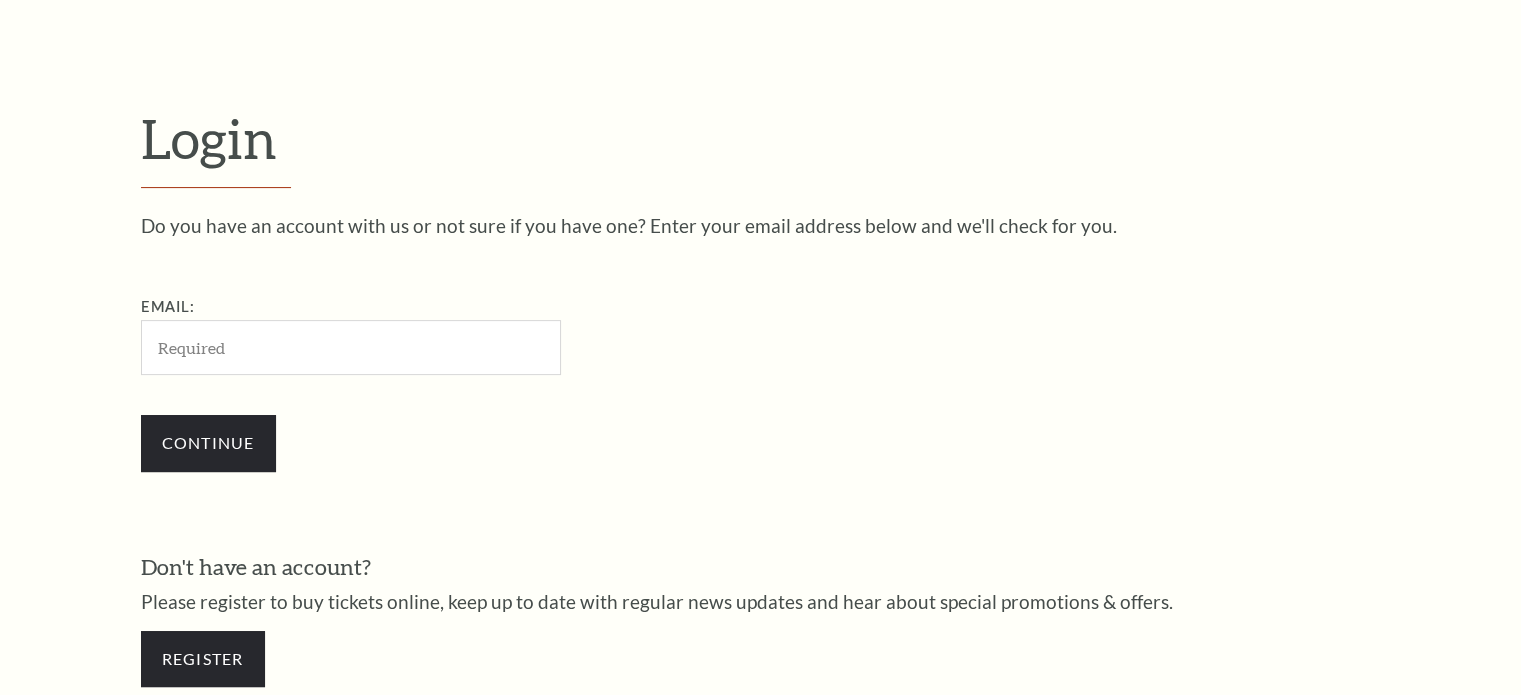 scroll, scrollTop: 0, scrollLeft: 0, axis: both 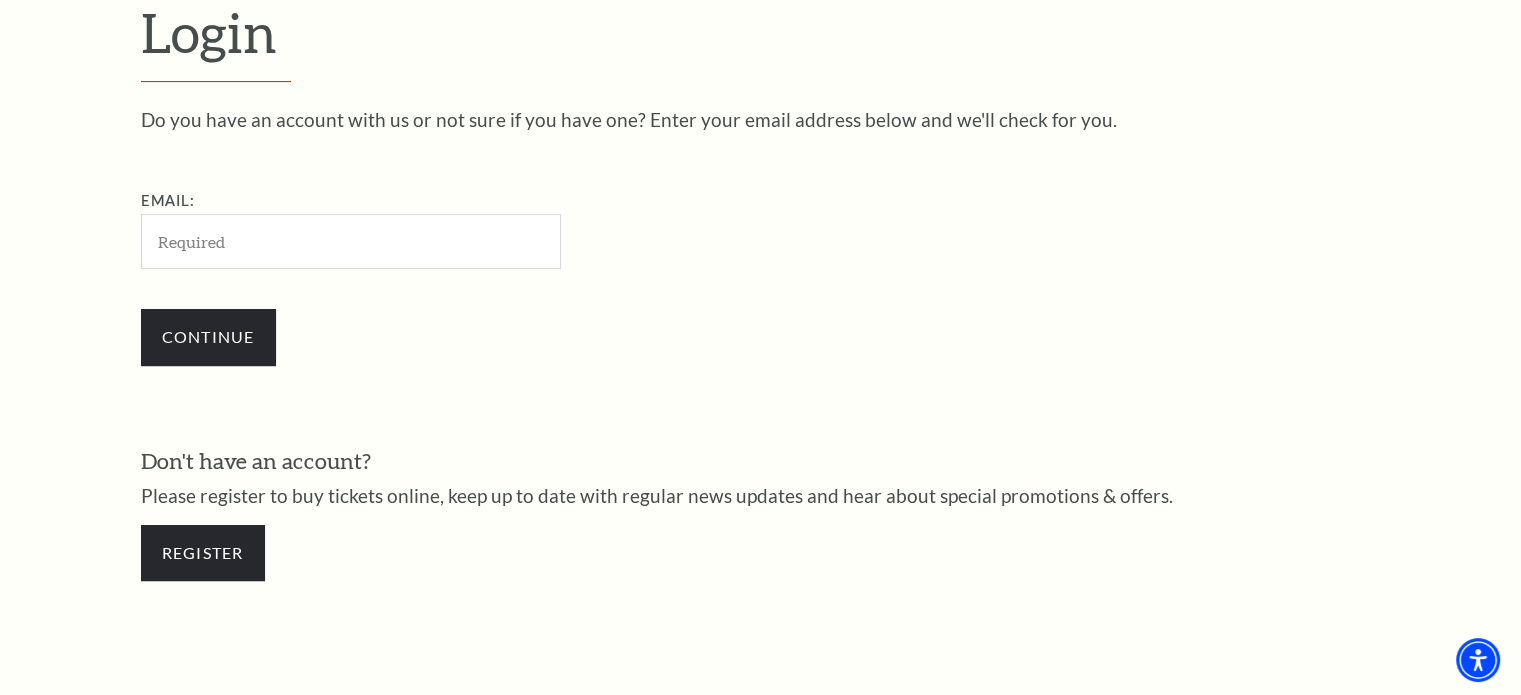 click on "Email:" at bounding box center (351, 241) 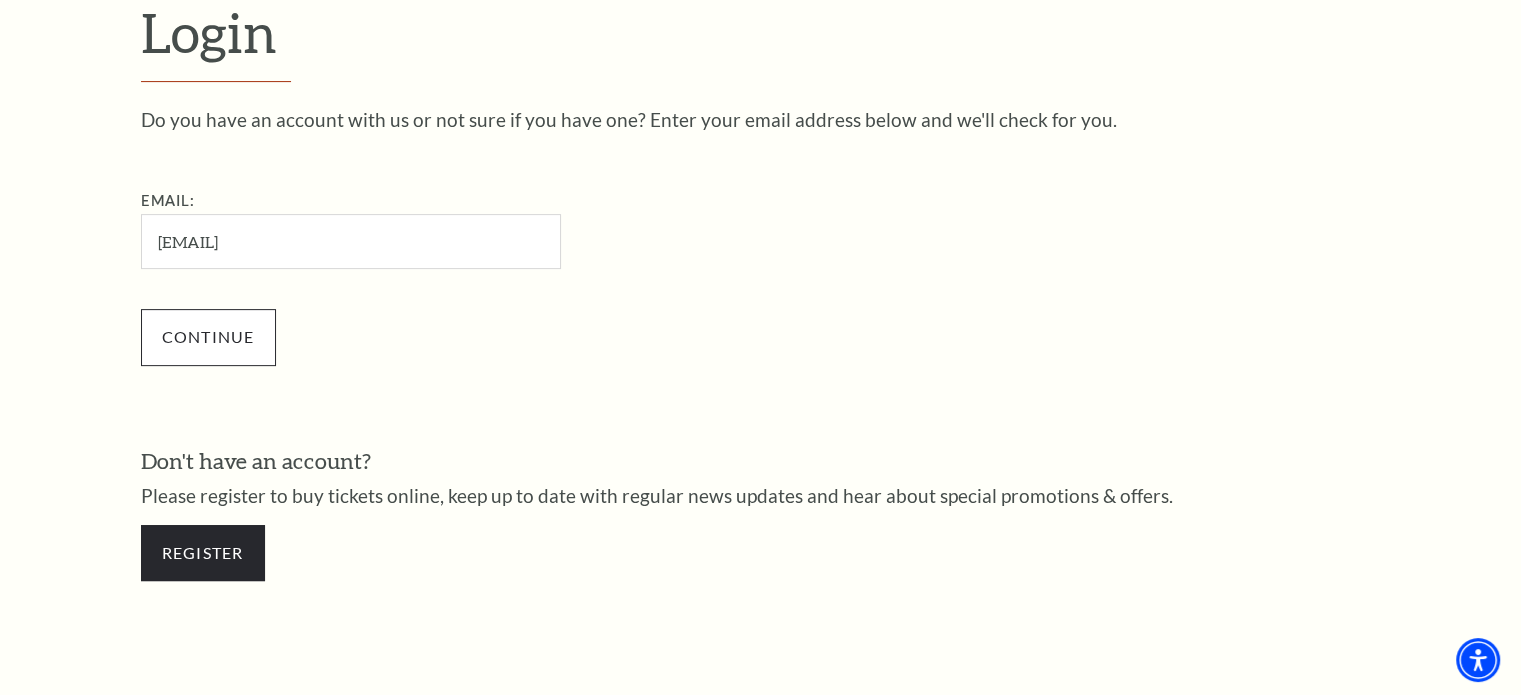 click on "Continue" at bounding box center [208, 337] 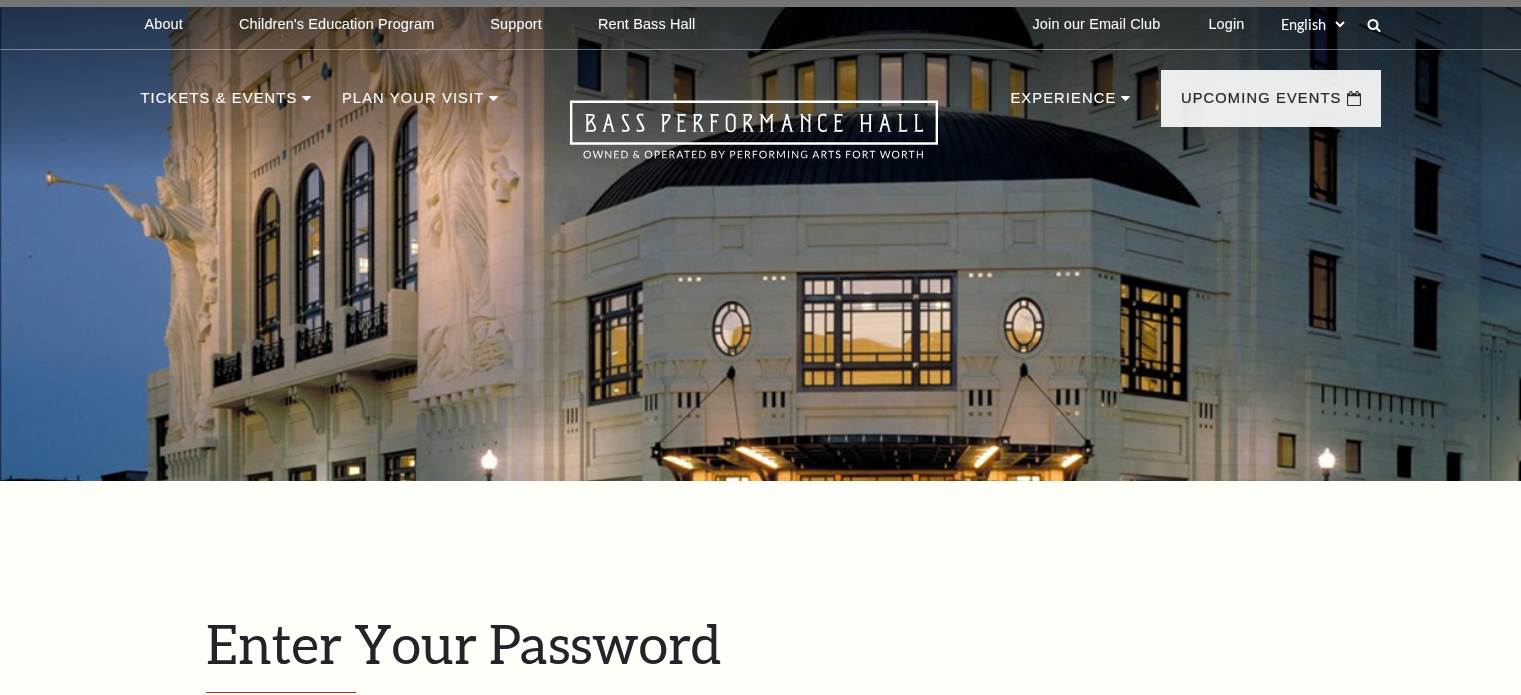 scroll, scrollTop: 679, scrollLeft: 0, axis: vertical 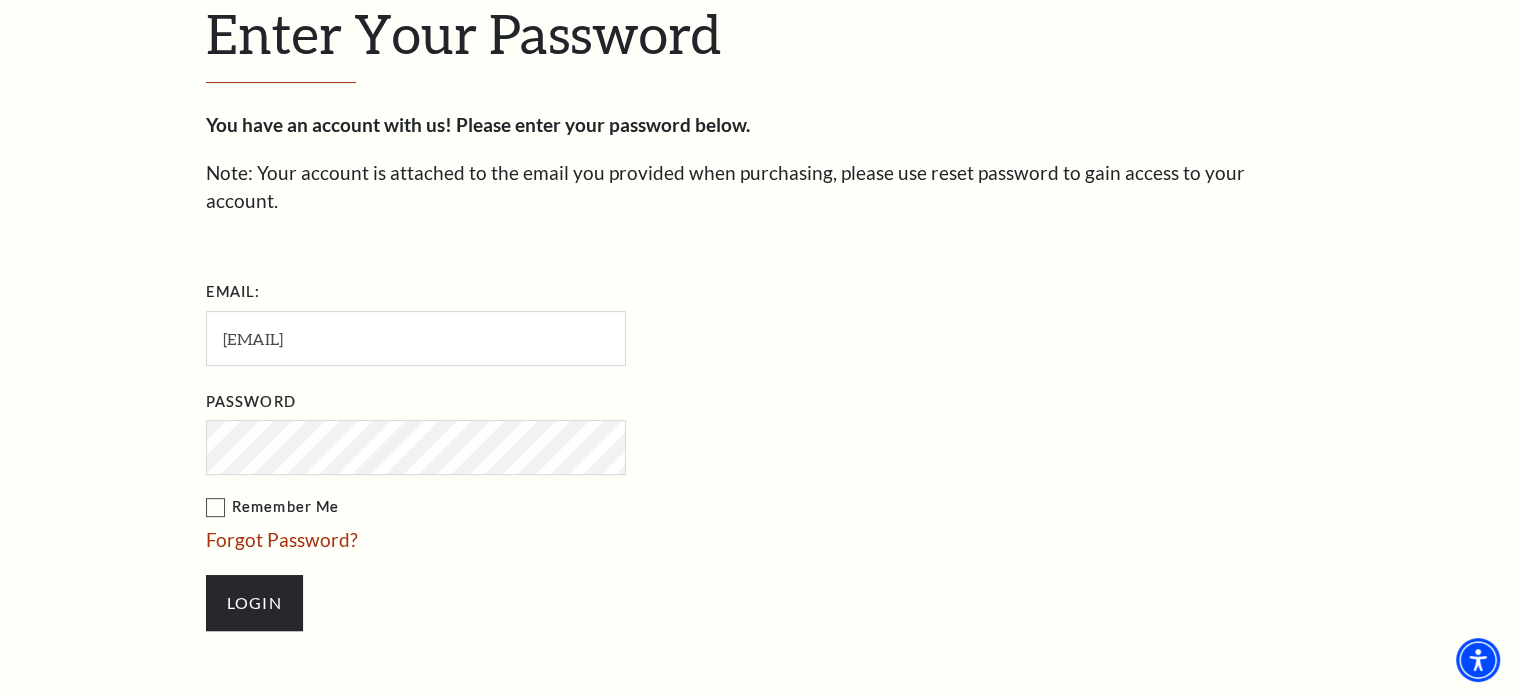 click on "Remember Me" at bounding box center [516, 507] 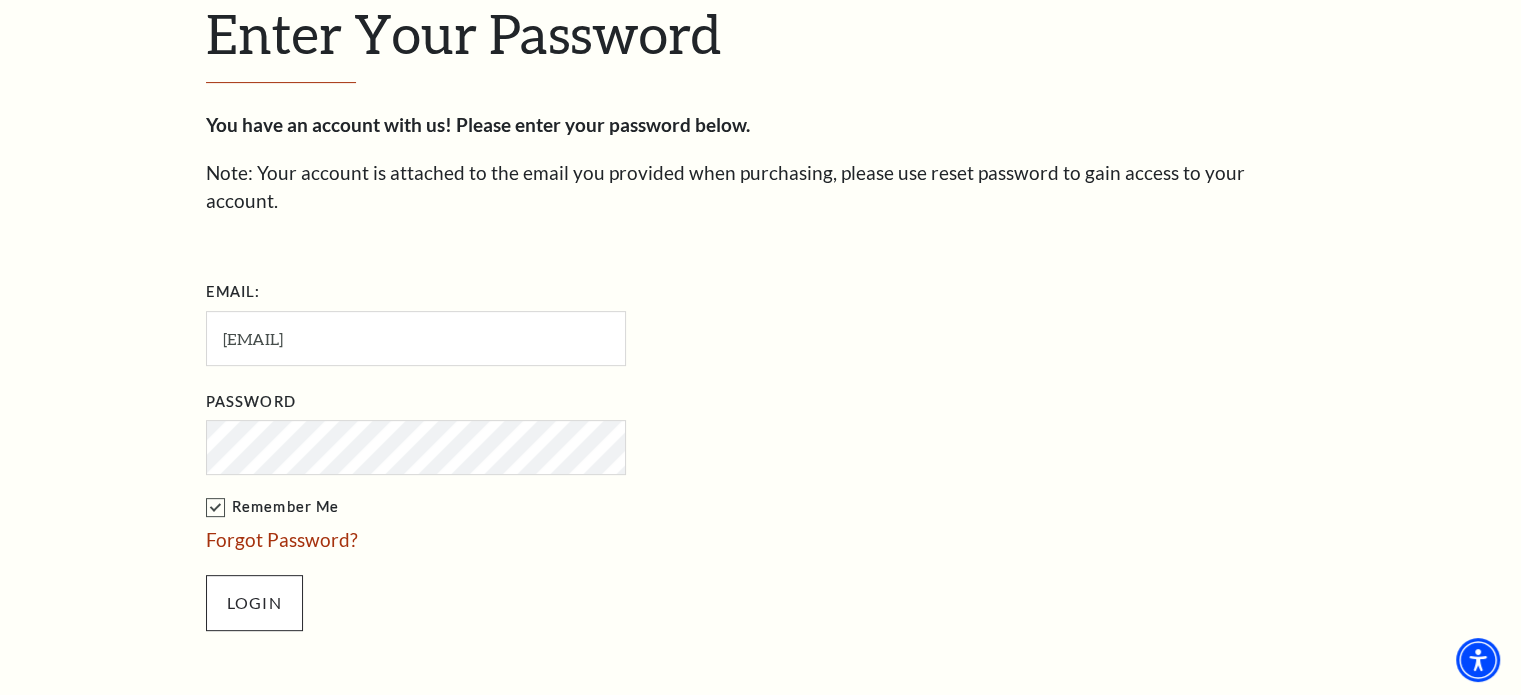 click on "Login" at bounding box center [254, 603] 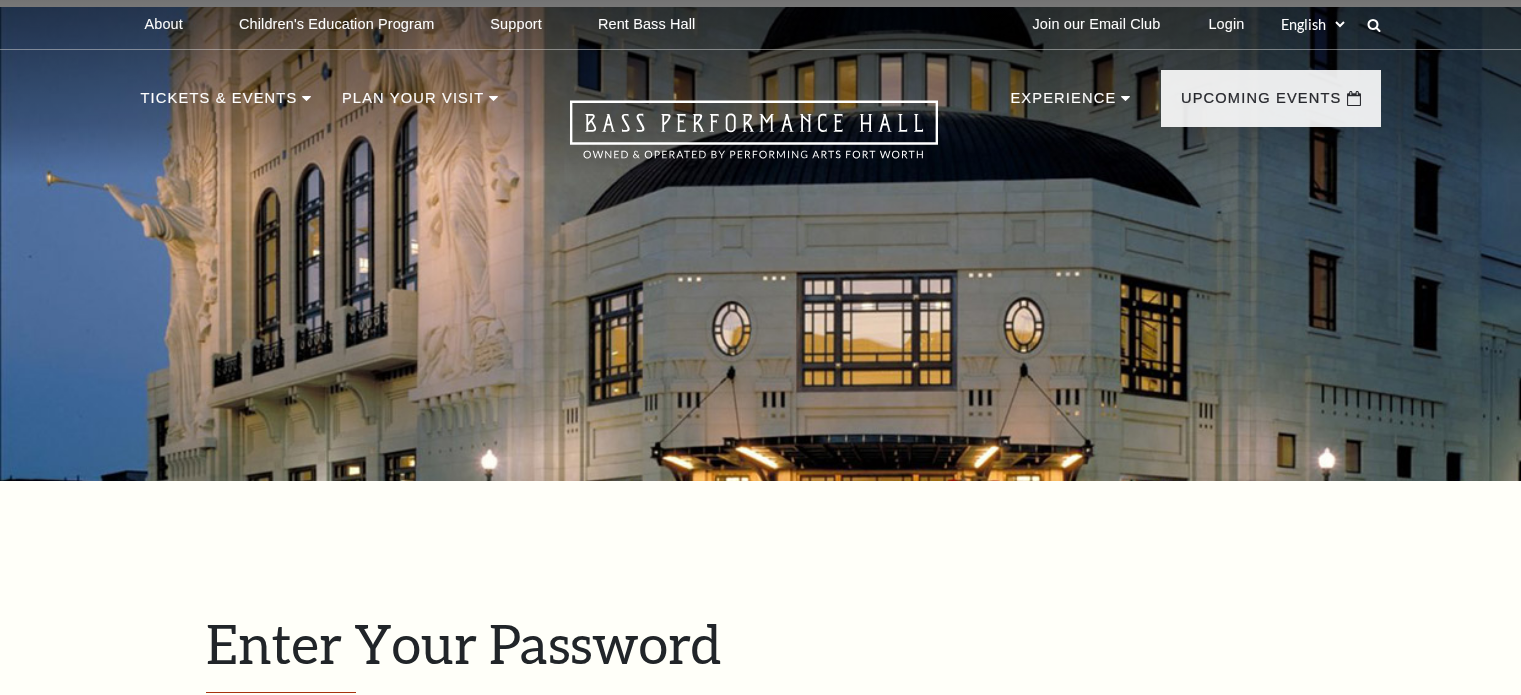 scroll, scrollTop: 708, scrollLeft: 0, axis: vertical 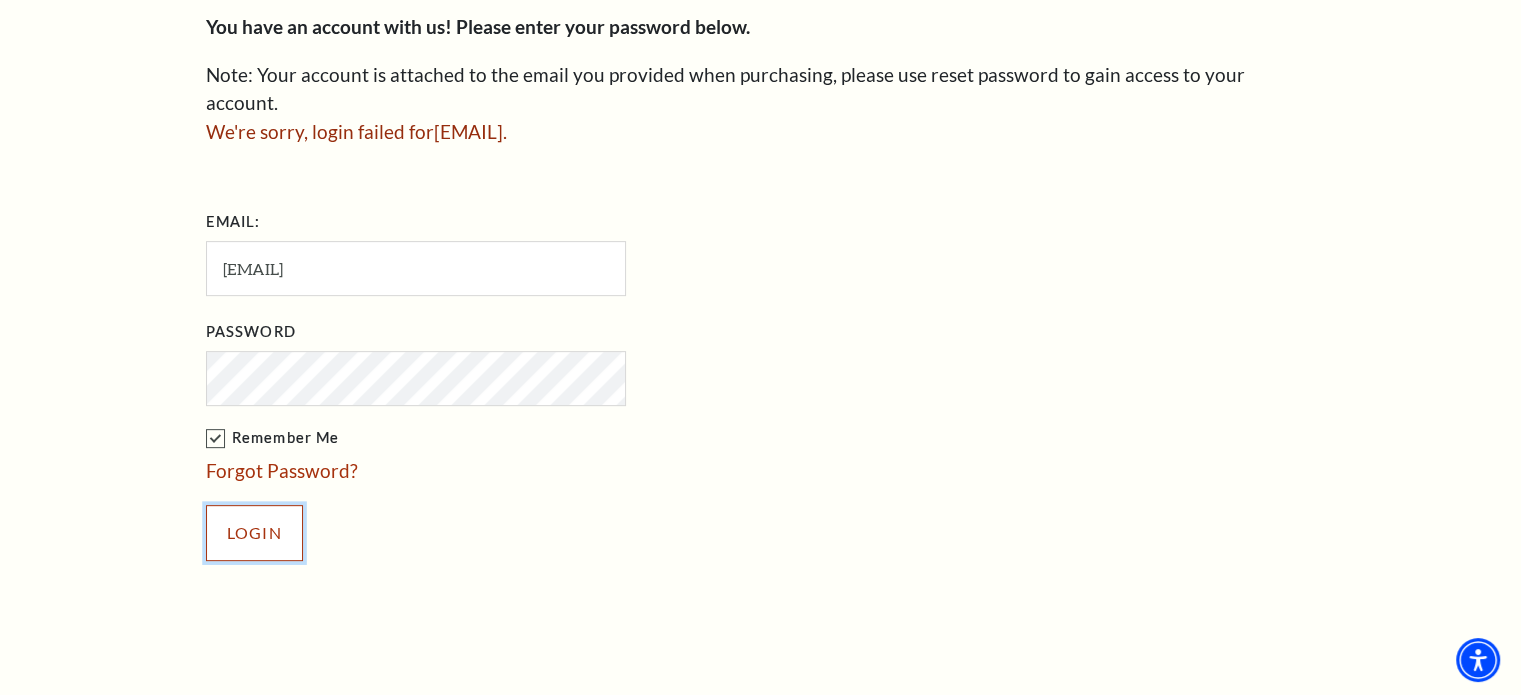 click on "Login" at bounding box center [254, 533] 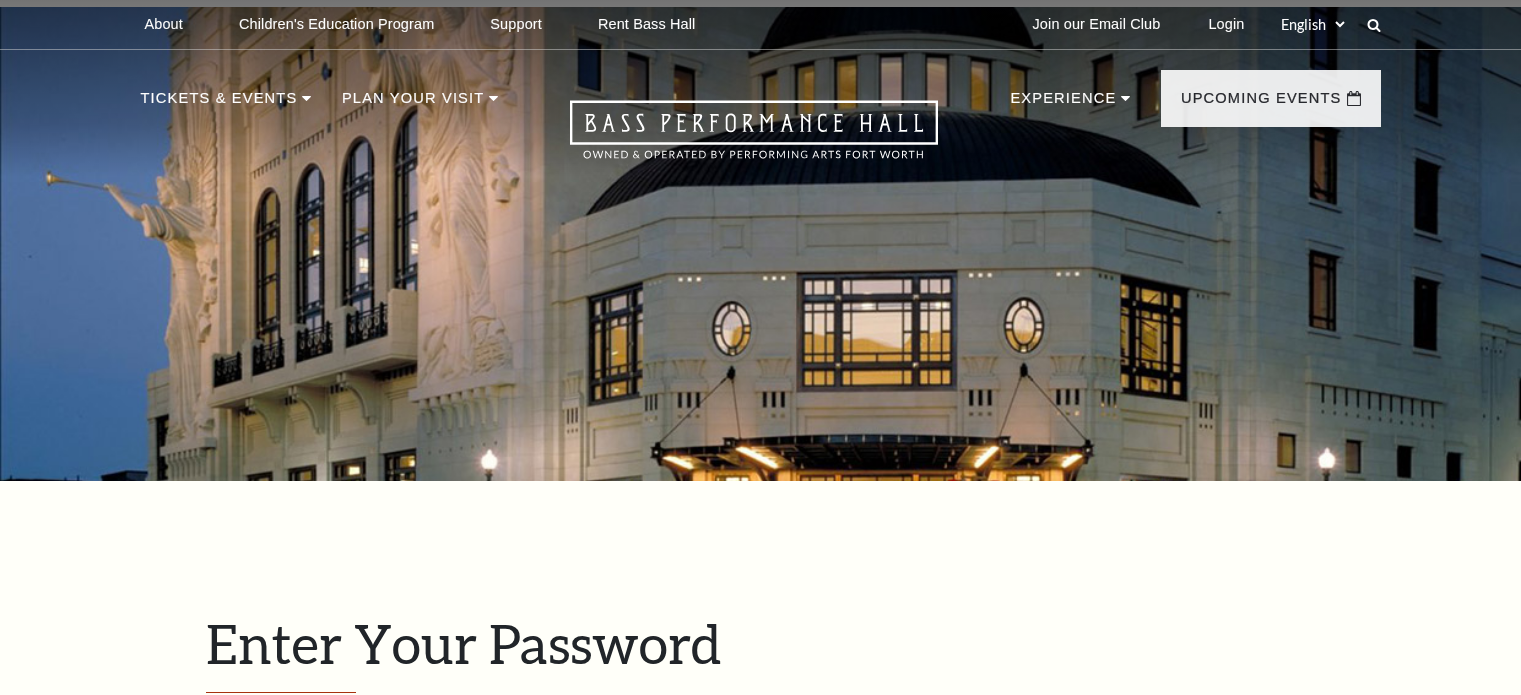 scroll, scrollTop: 708, scrollLeft: 0, axis: vertical 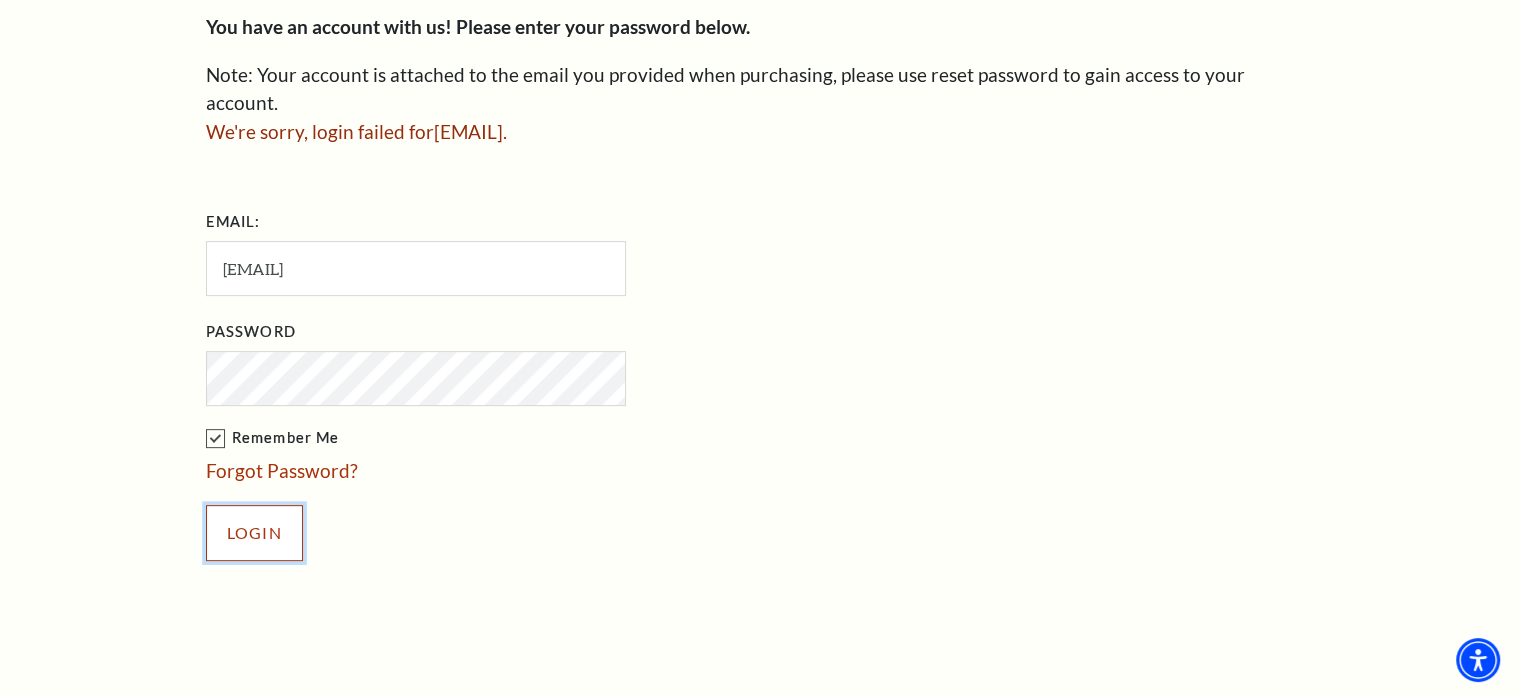 click on "Login" at bounding box center [254, 533] 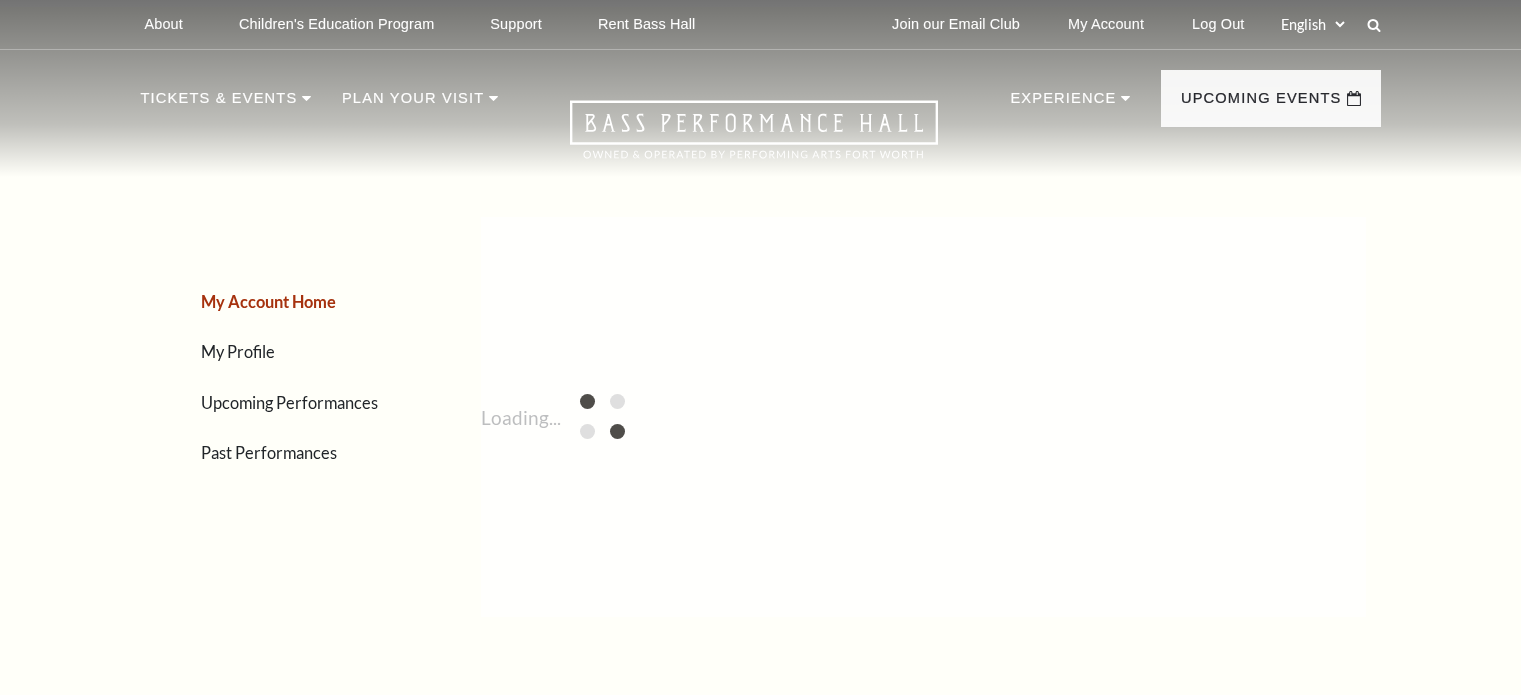 scroll, scrollTop: 0, scrollLeft: 0, axis: both 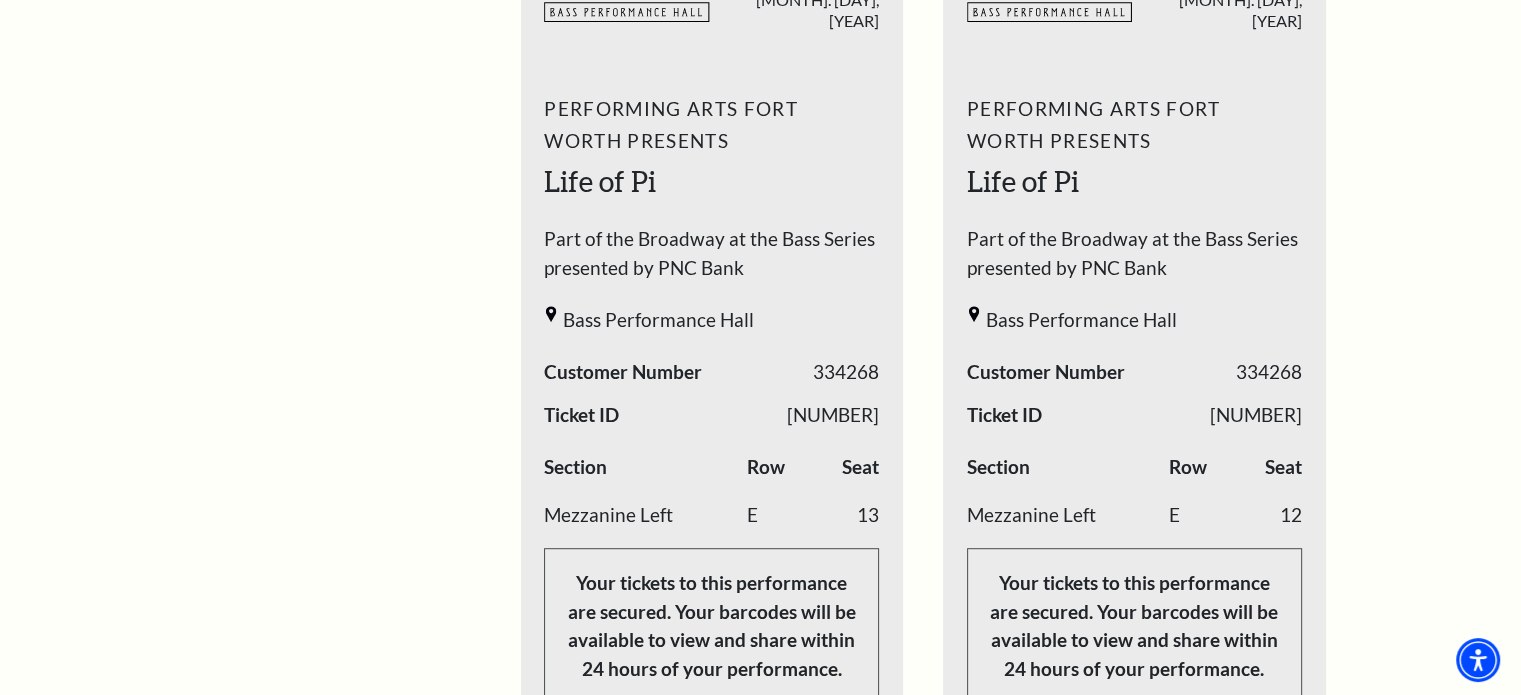 click on "Your tickets to this performance are secured. Your barcodes will be available to view and share within 24 hours of your performance." at bounding box center (711, 626) 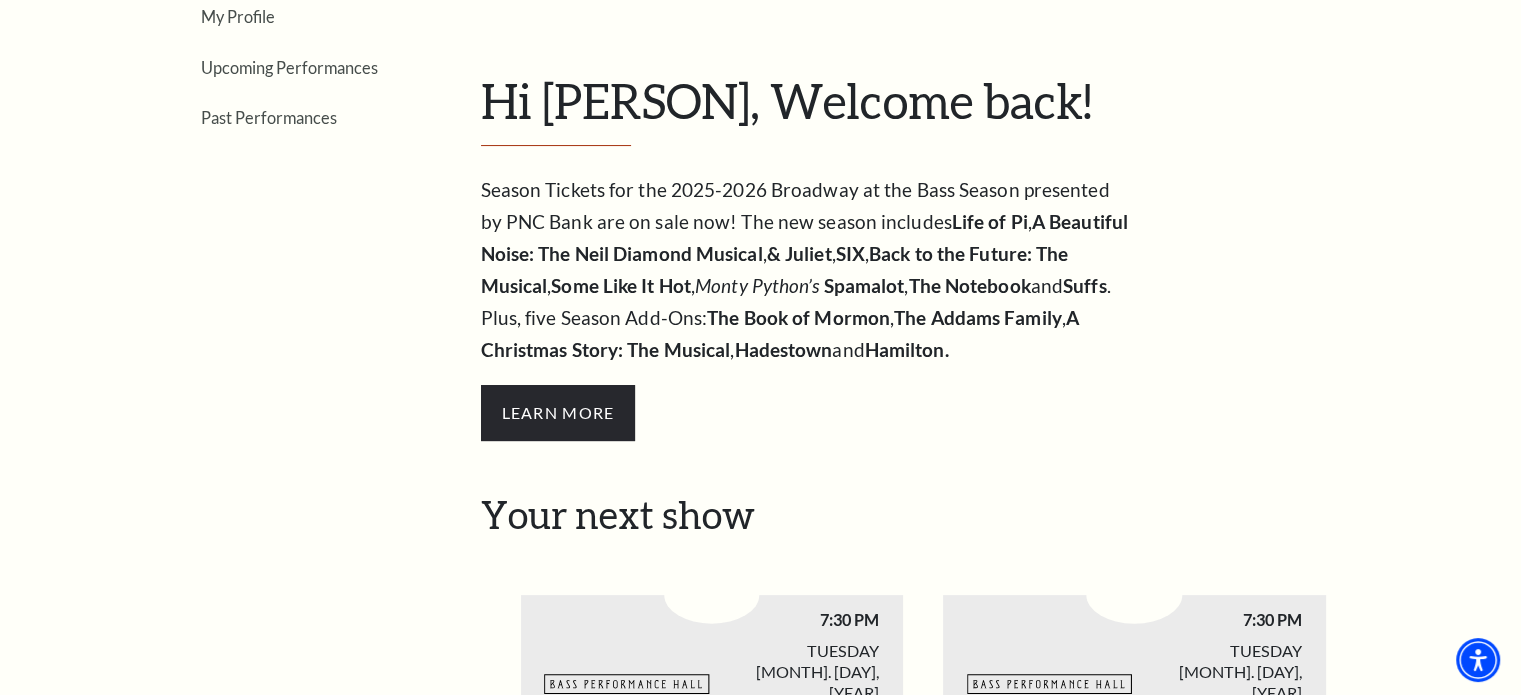 scroll, scrollTop: 332, scrollLeft: 0, axis: vertical 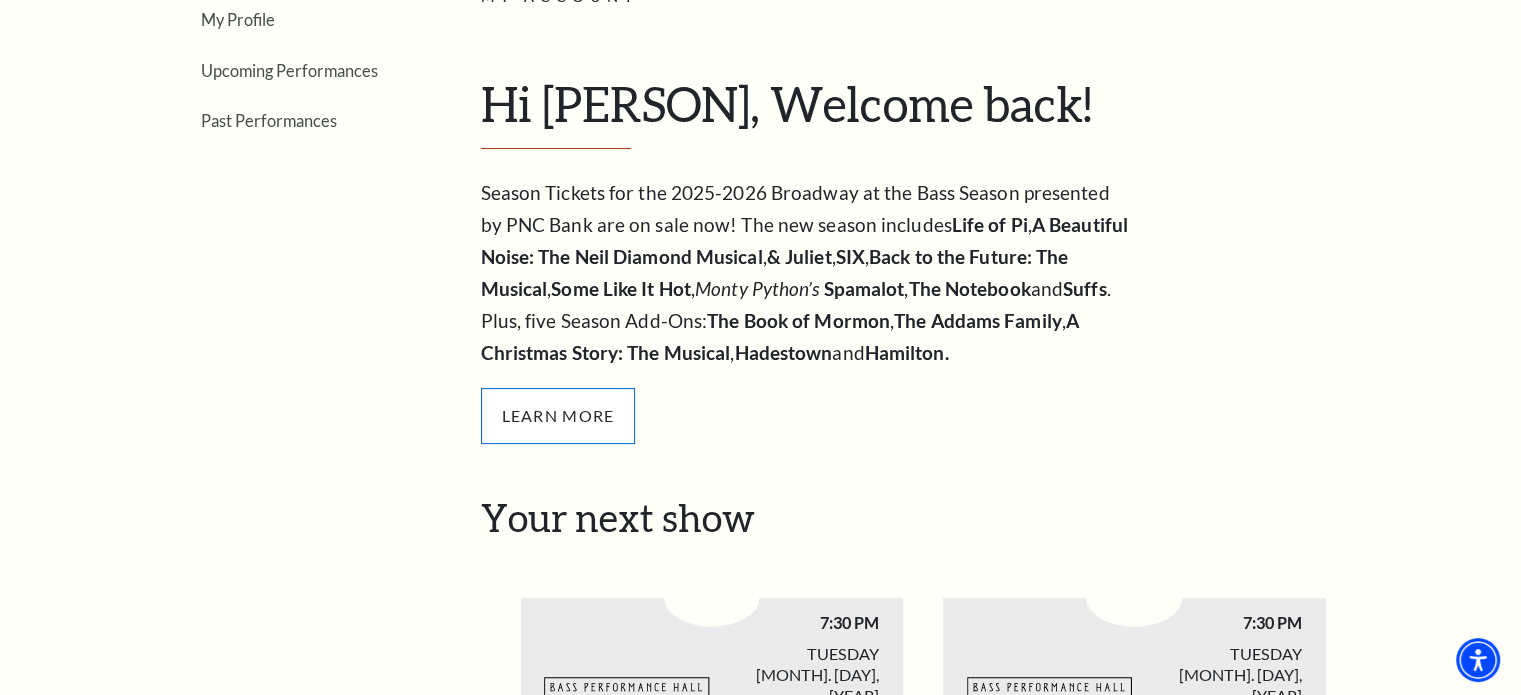 click on "Learn More" at bounding box center (558, 416) 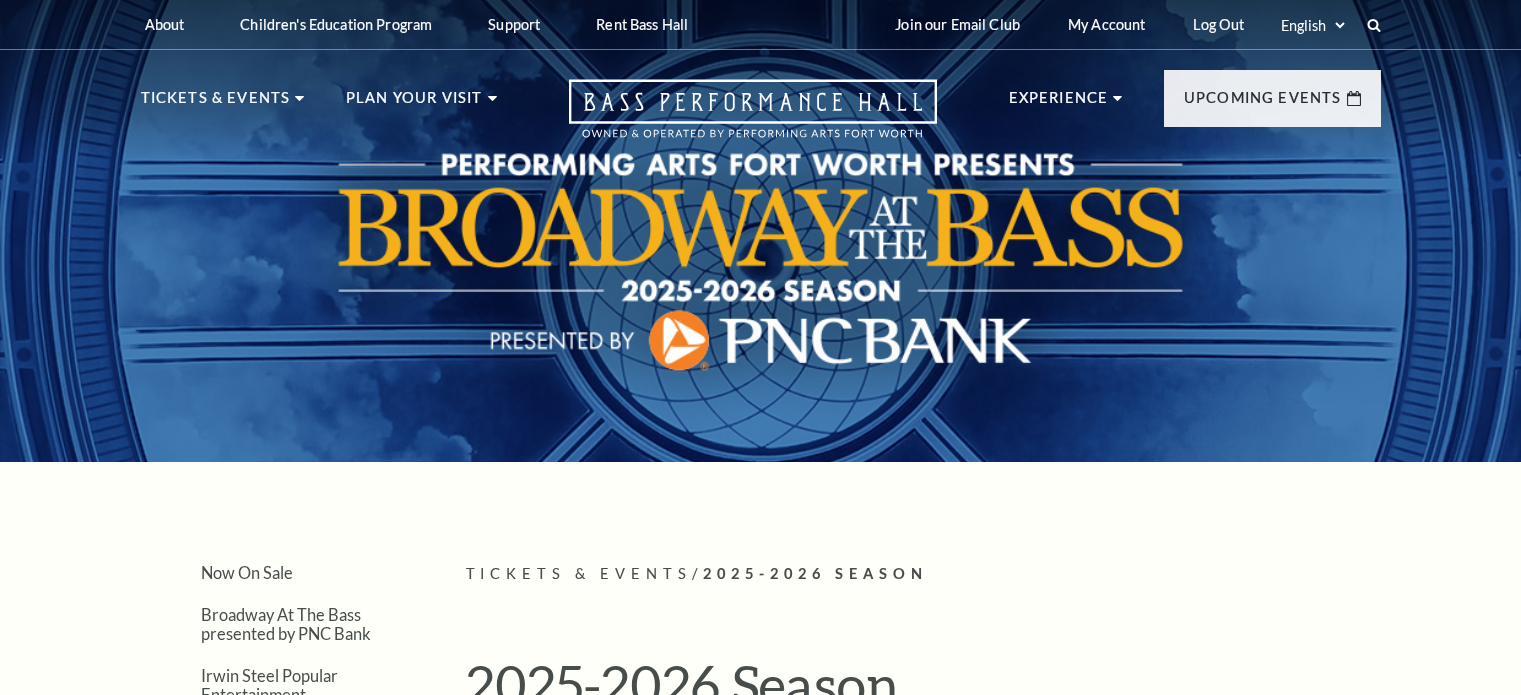 scroll, scrollTop: 0, scrollLeft: 0, axis: both 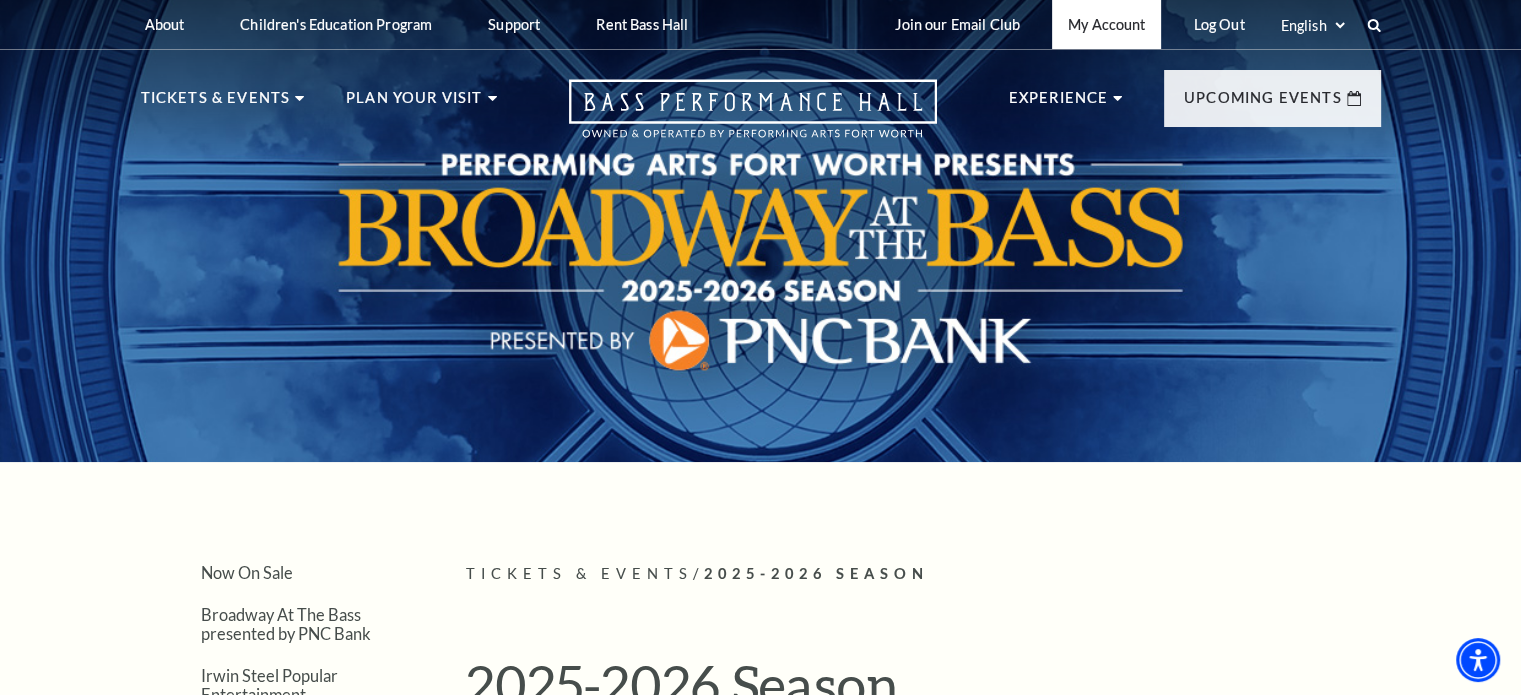 click on "My Account" at bounding box center (1106, 24) 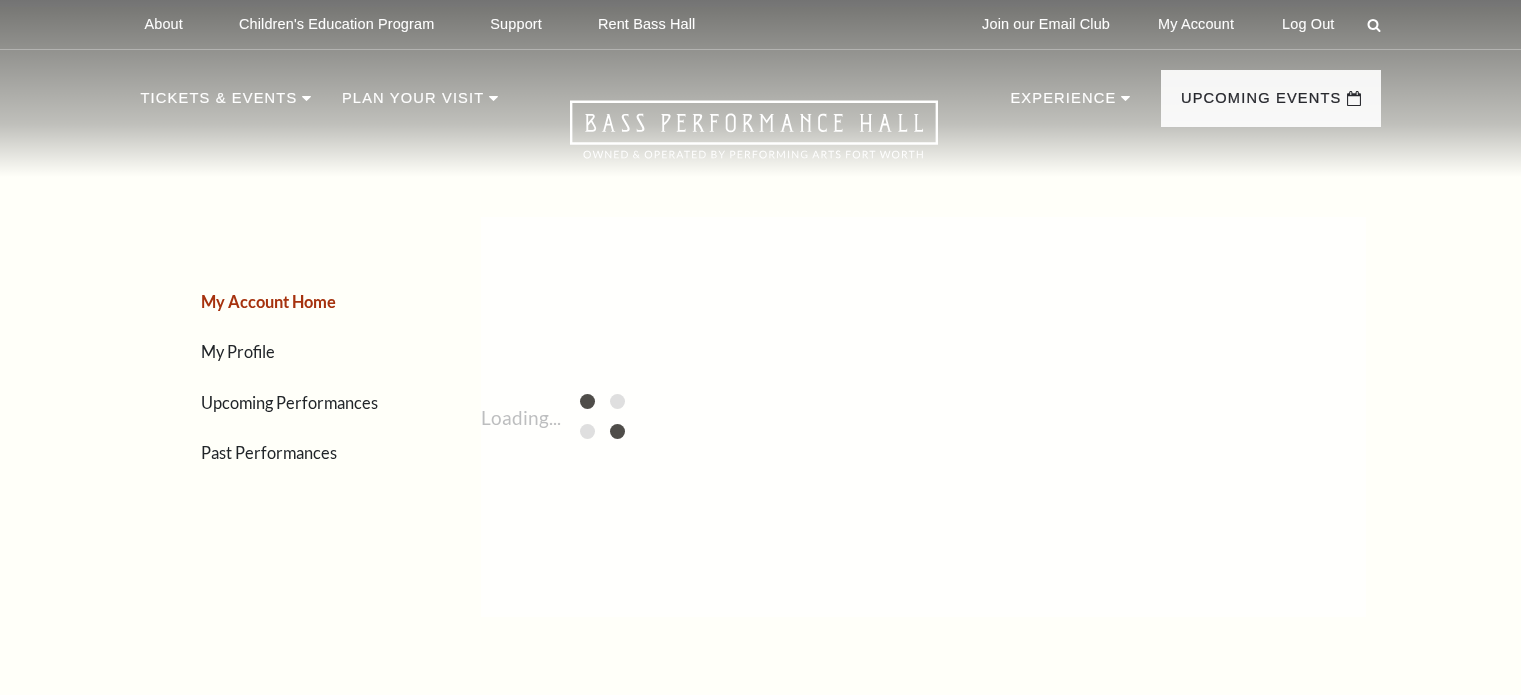 scroll, scrollTop: 0, scrollLeft: 0, axis: both 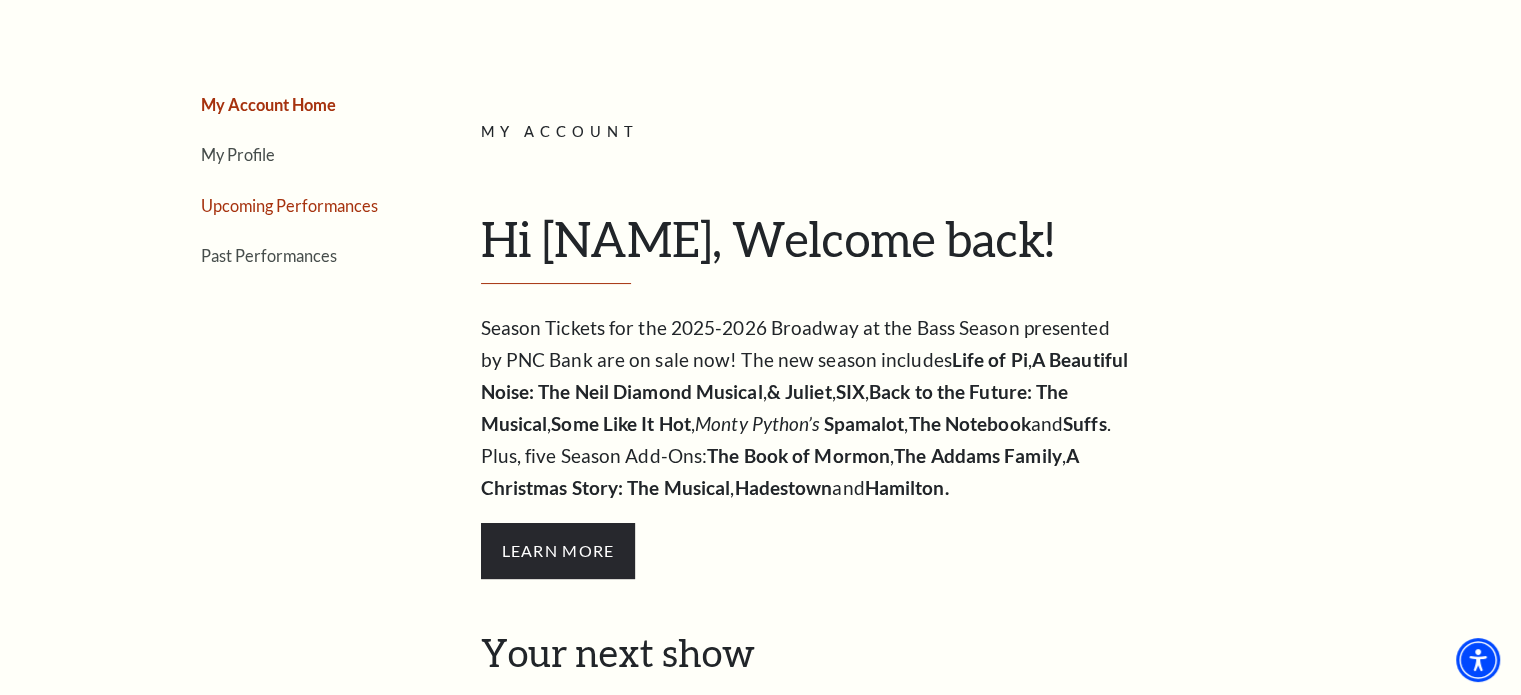 click on "Upcoming Performances" at bounding box center [289, 205] 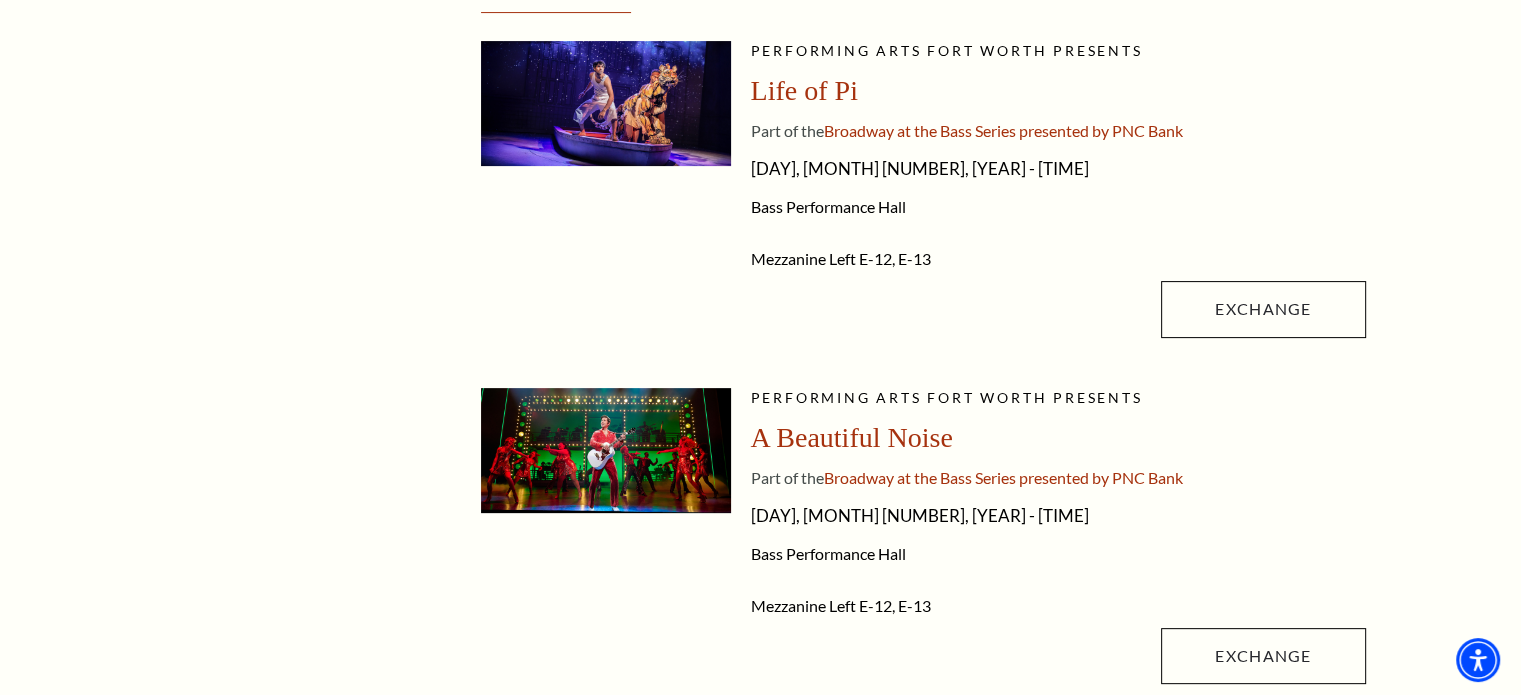 scroll, scrollTop: 539, scrollLeft: 0, axis: vertical 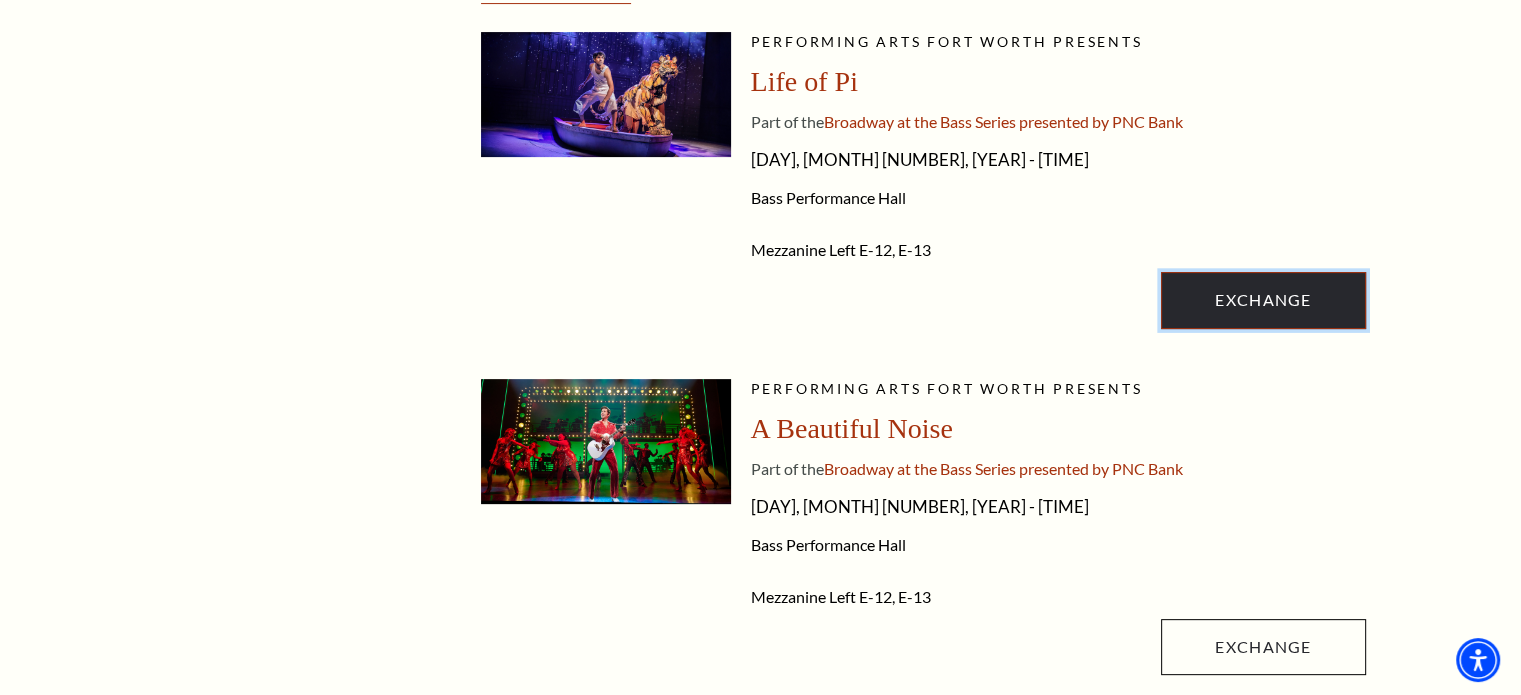 click on "Exchange" at bounding box center (1263, 300) 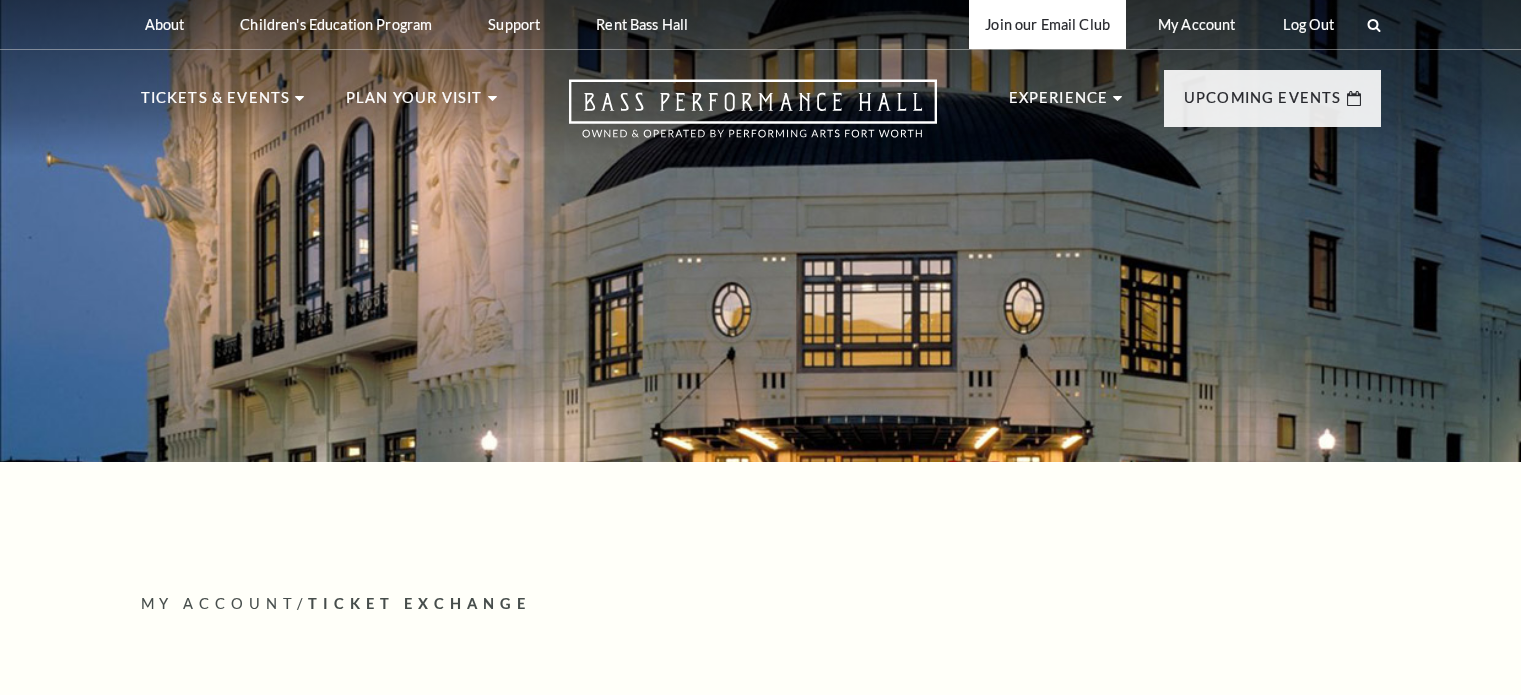 scroll, scrollTop: 0, scrollLeft: 0, axis: both 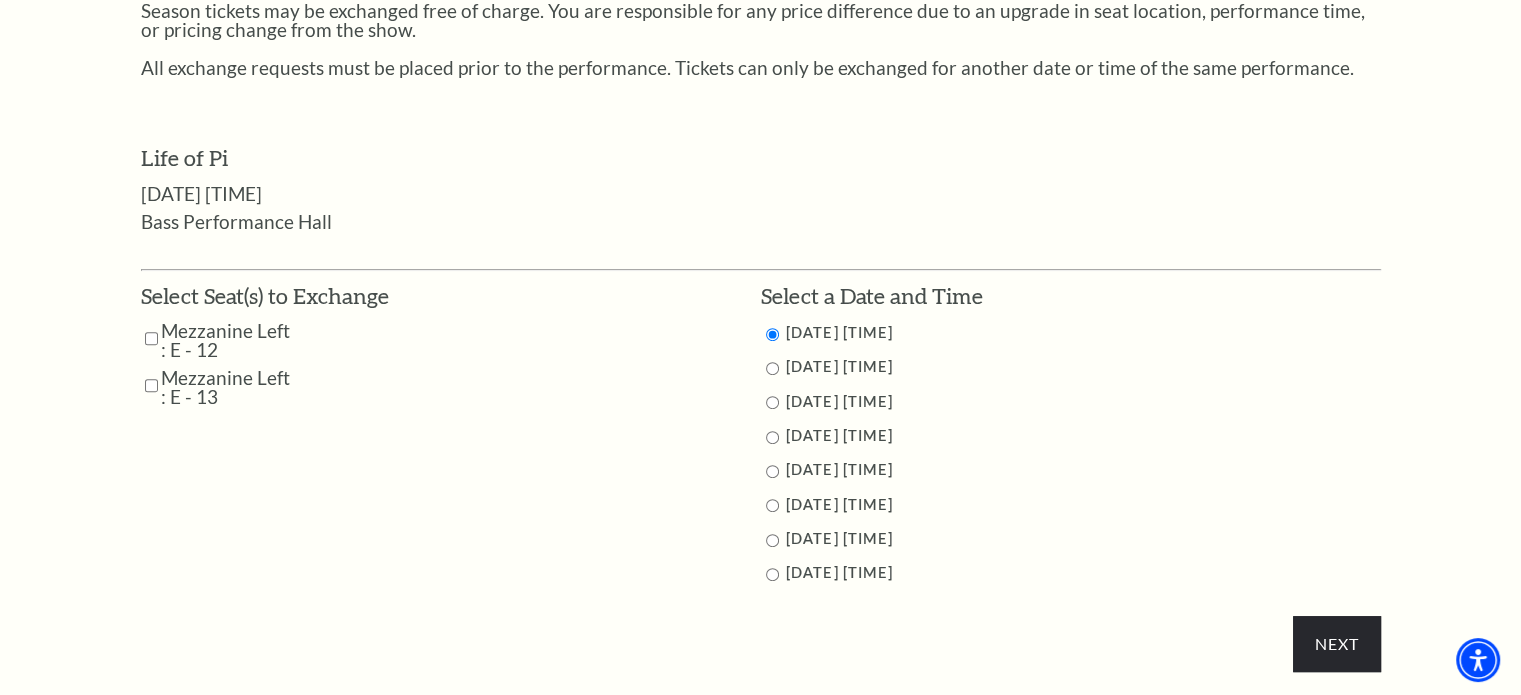 click at bounding box center (151, 338) 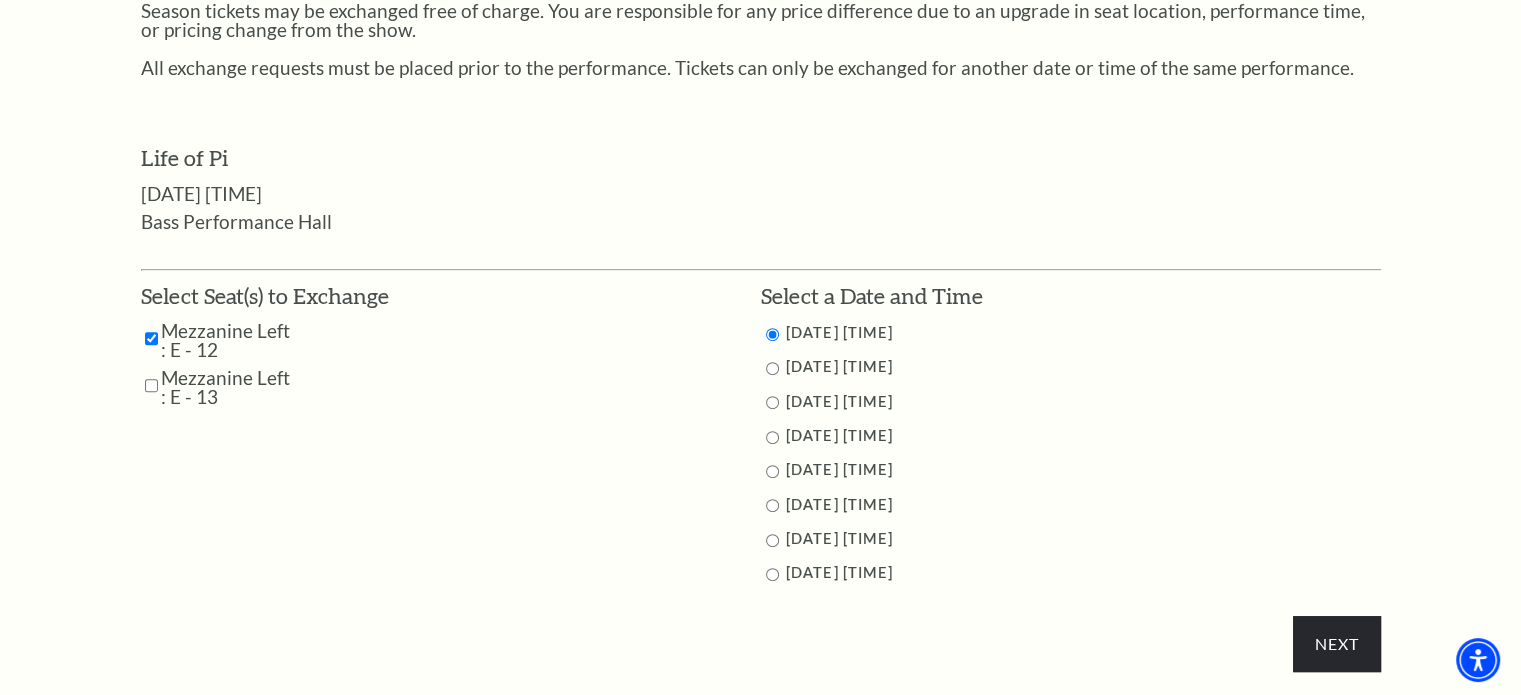 click on "Mezzanine Left : E - 13" at bounding box center [230, 387] 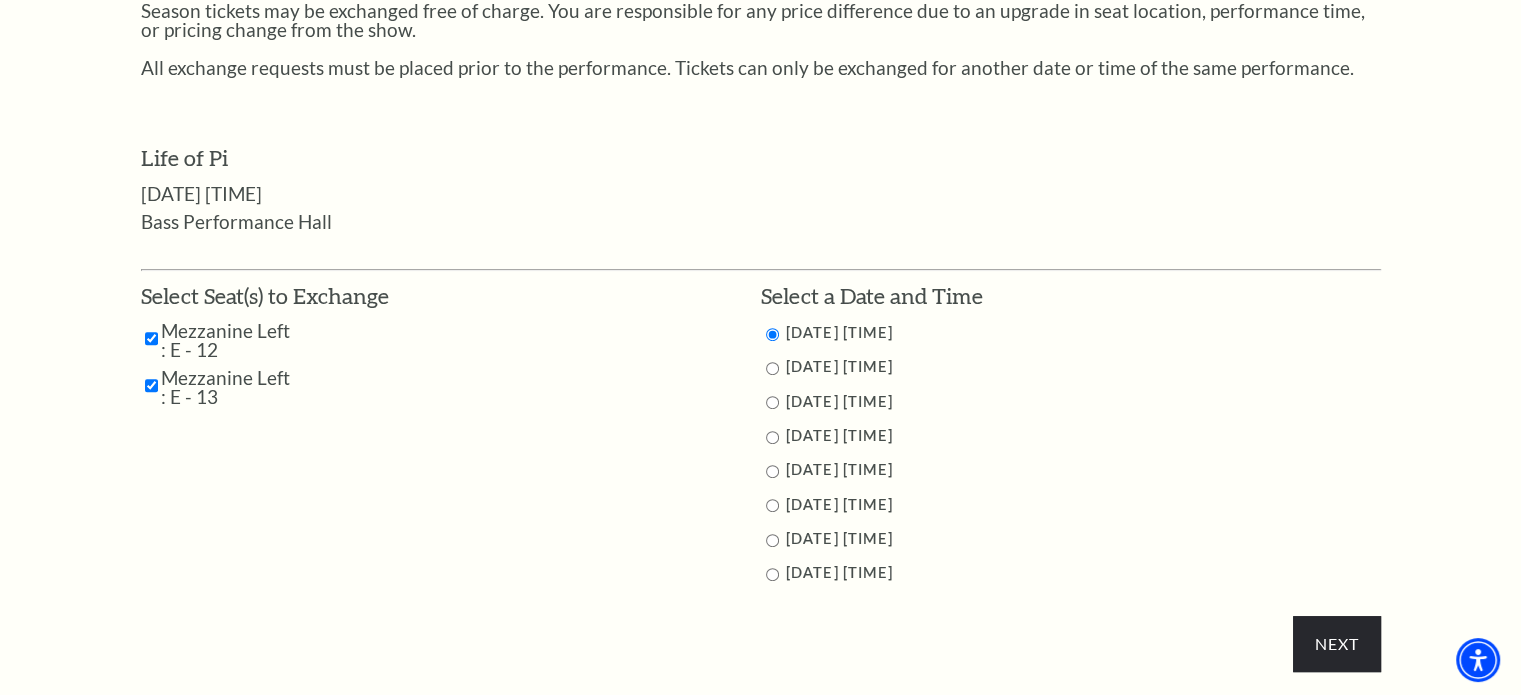 click on "9/28/2025 6:30 PM" at bounding box center (839, 572) 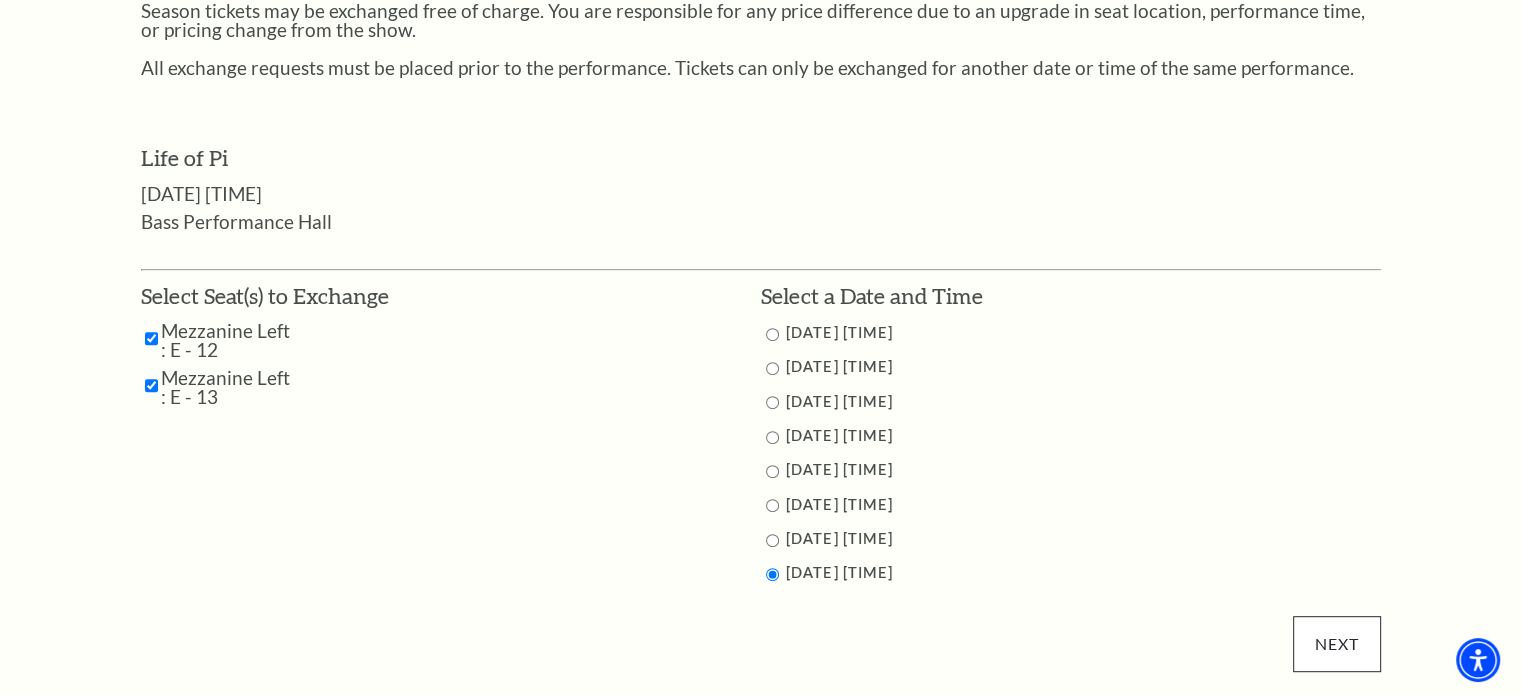 click on "Next" at bounding box center [1336, 644] 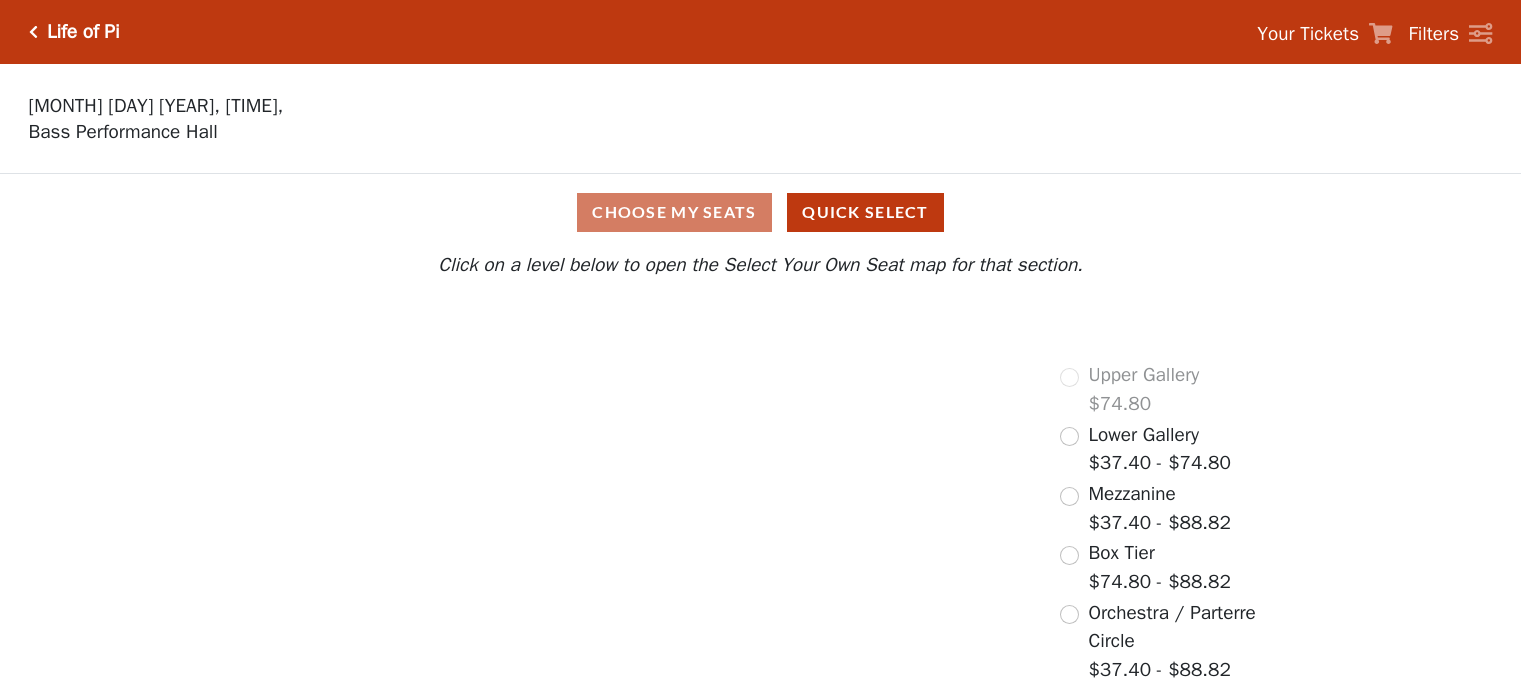 scroll, scrollTop: 0, scrollLeft: 0, axis: both 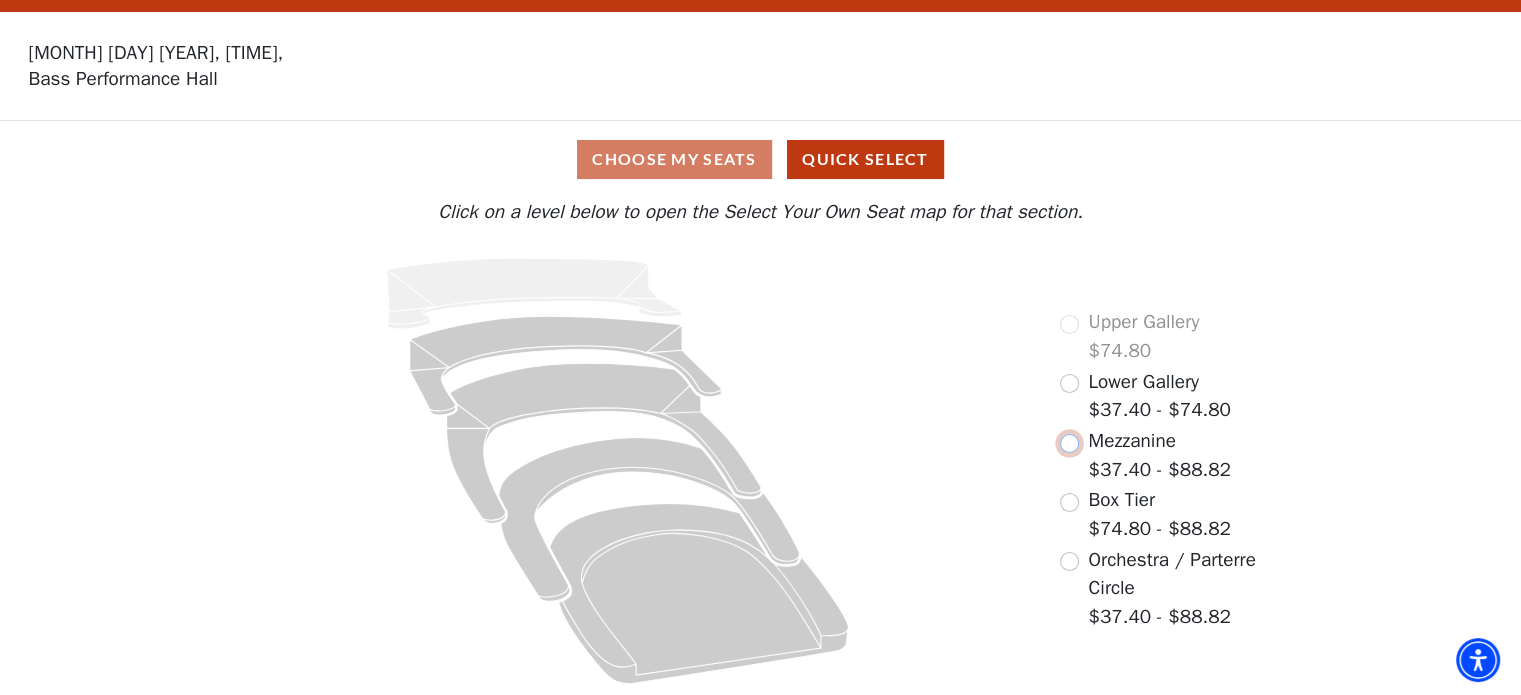 click at bounding box center [1069, 443] 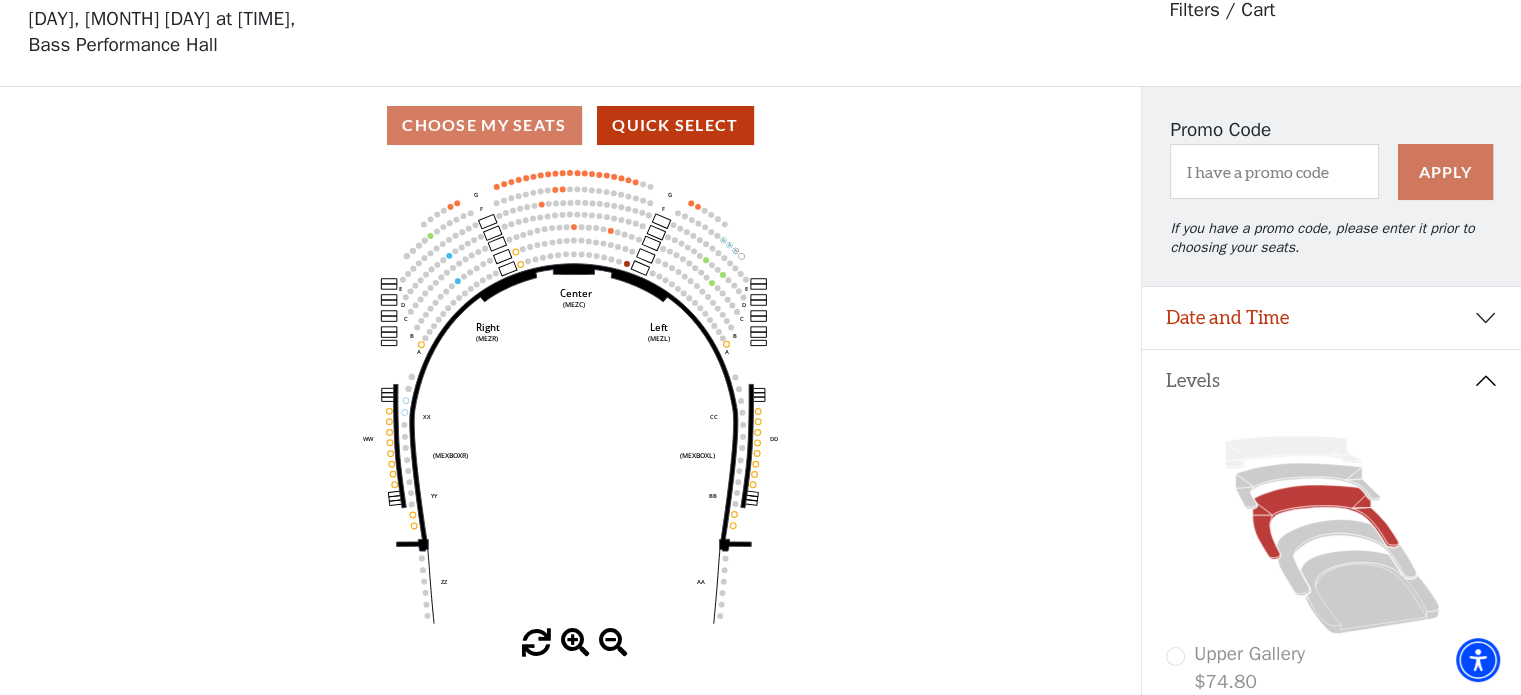 scroll, scrollTop: 92, scrollLeft: 0, axis: vertical 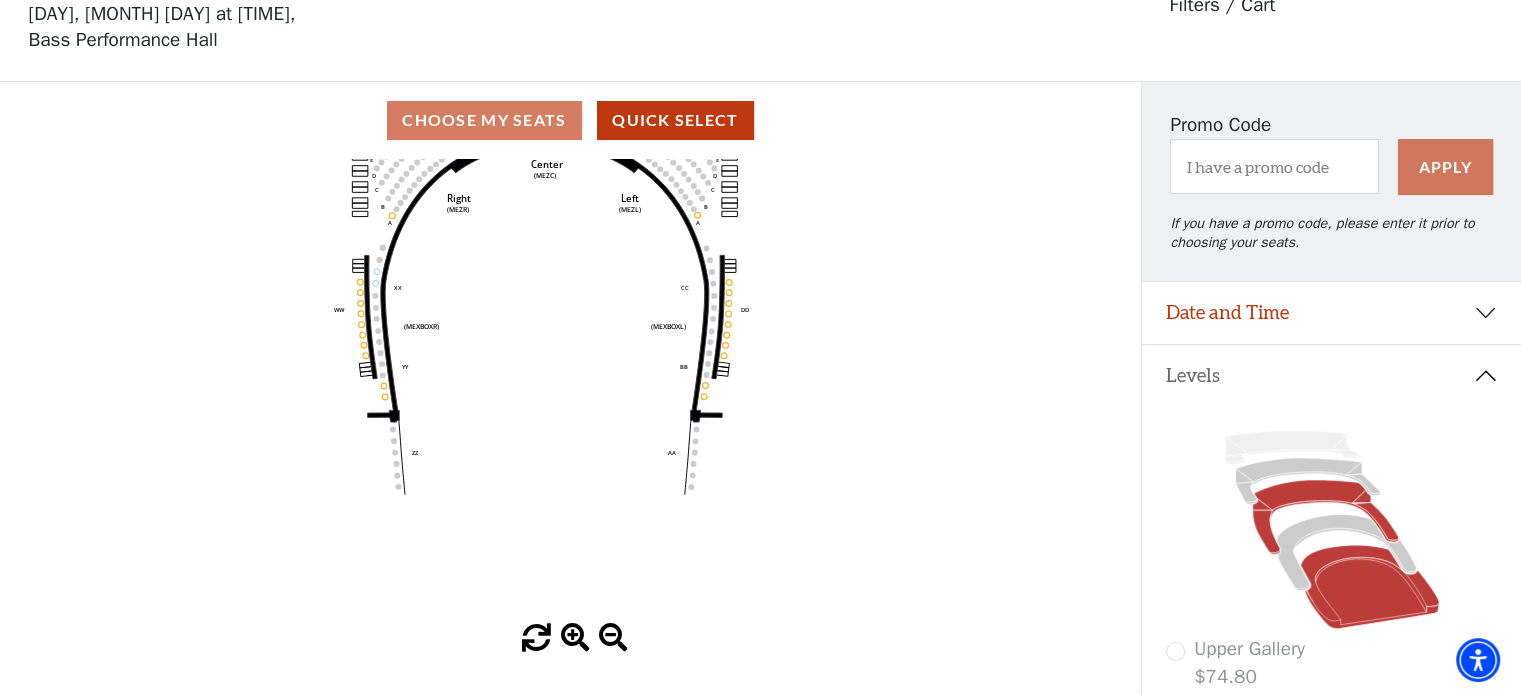 click 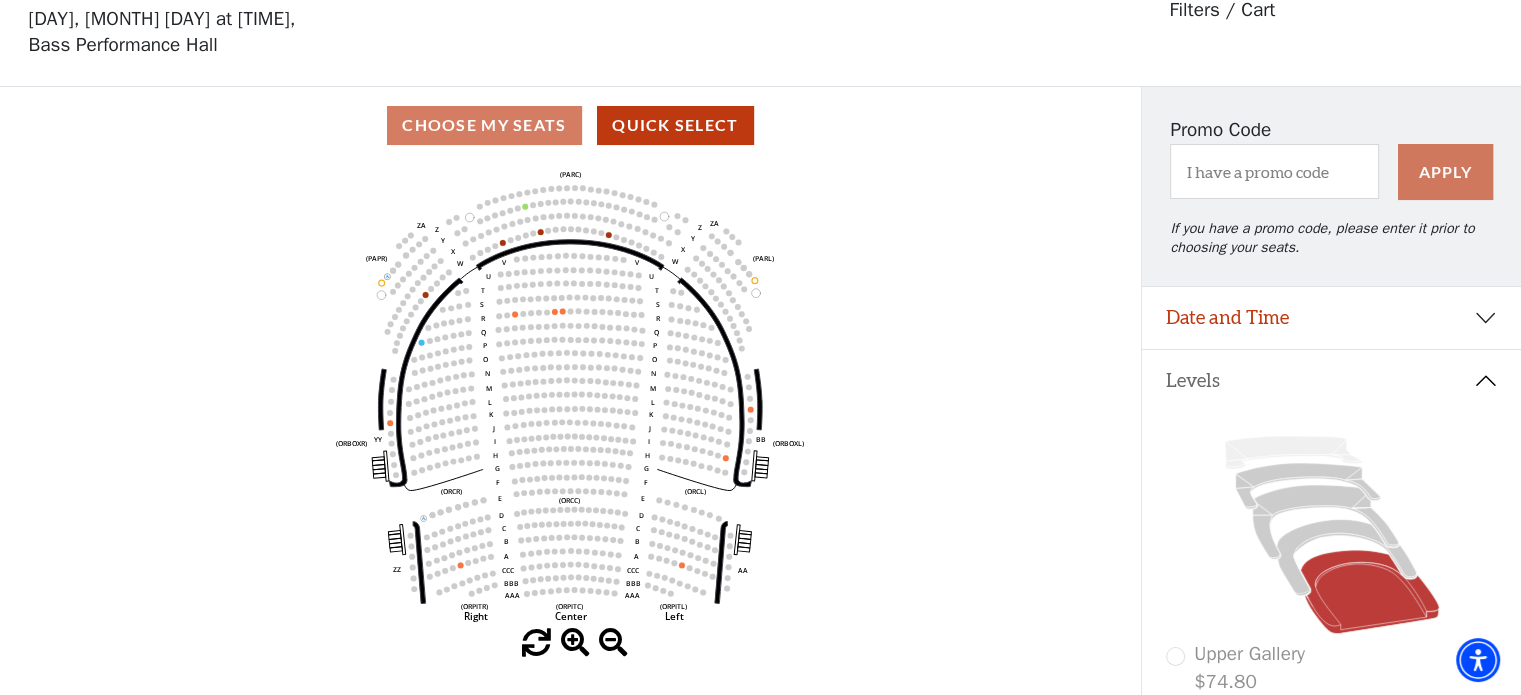scroll, scrollTop: 92, scrollLeft: 0, axis: vertical 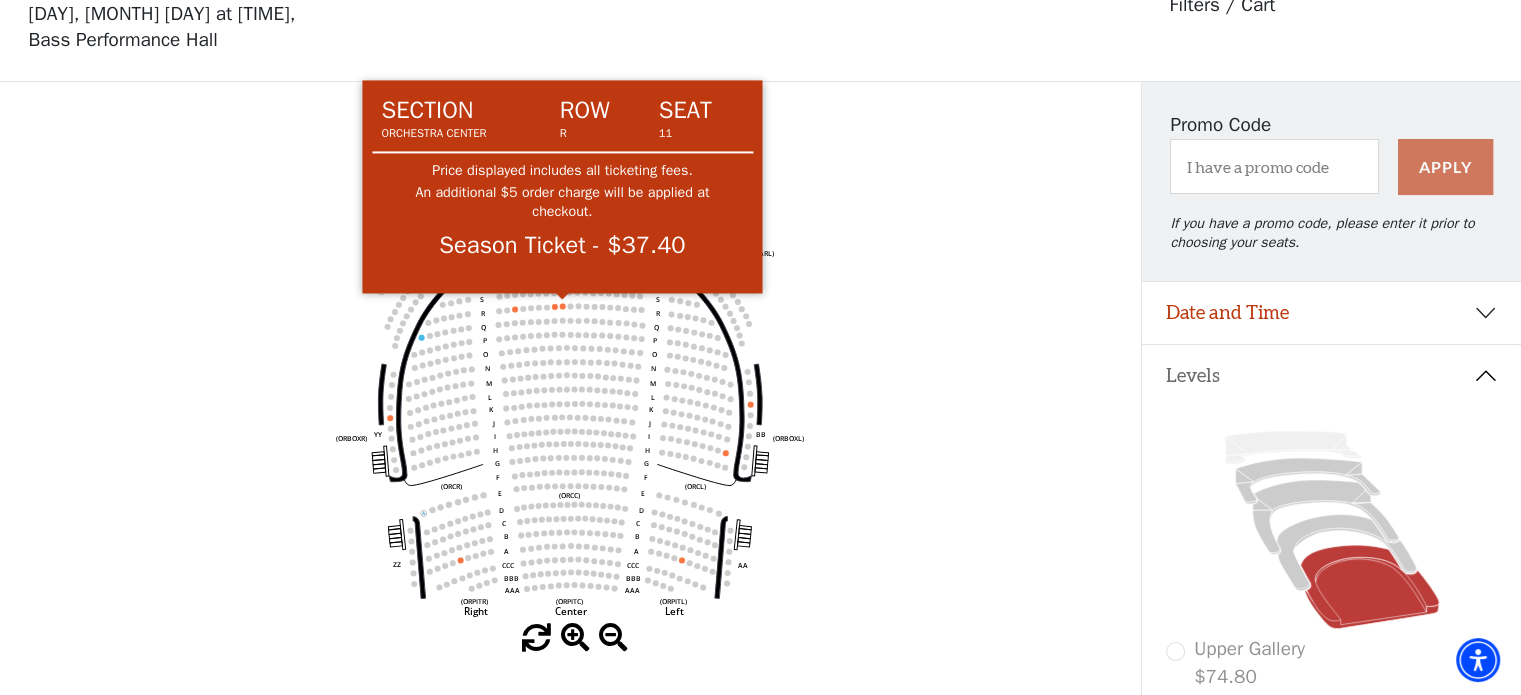 click 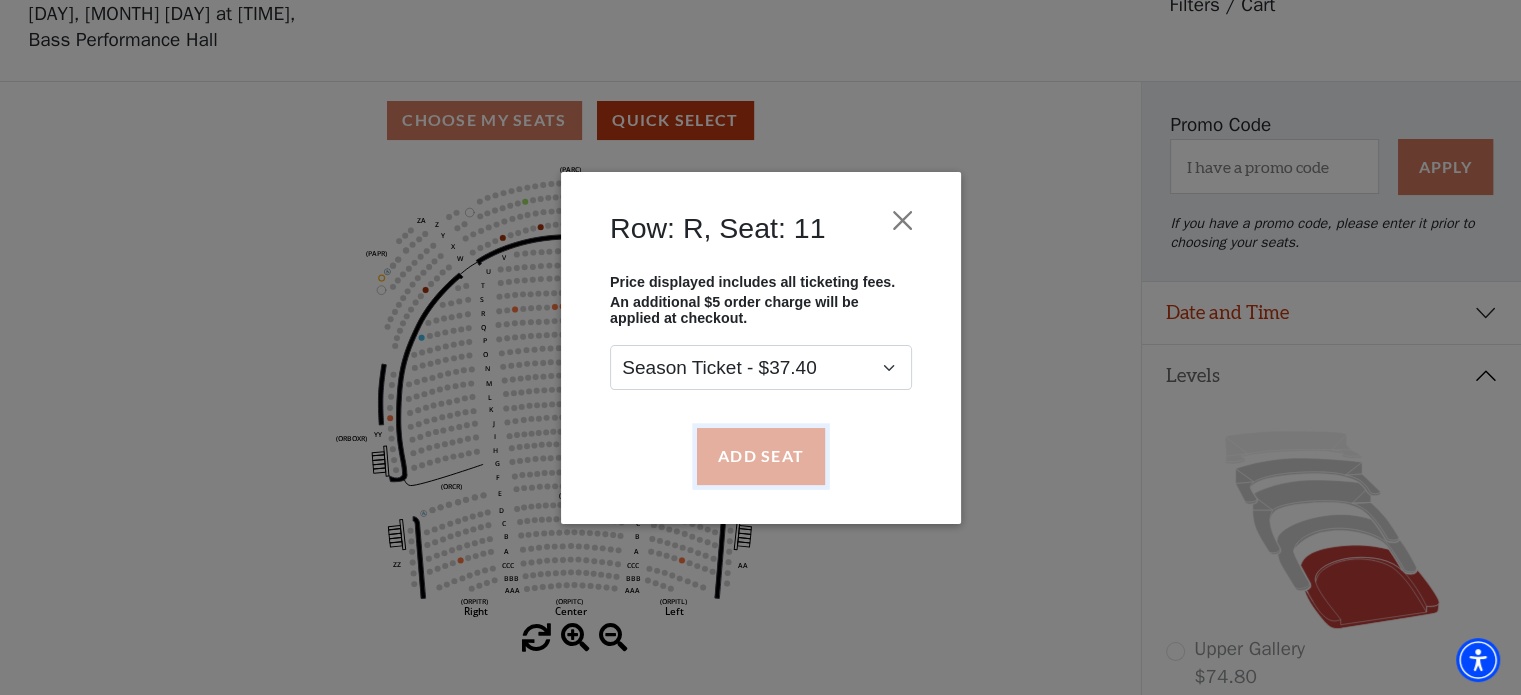 click on "Add Seat" at bounding box center (760, 456) 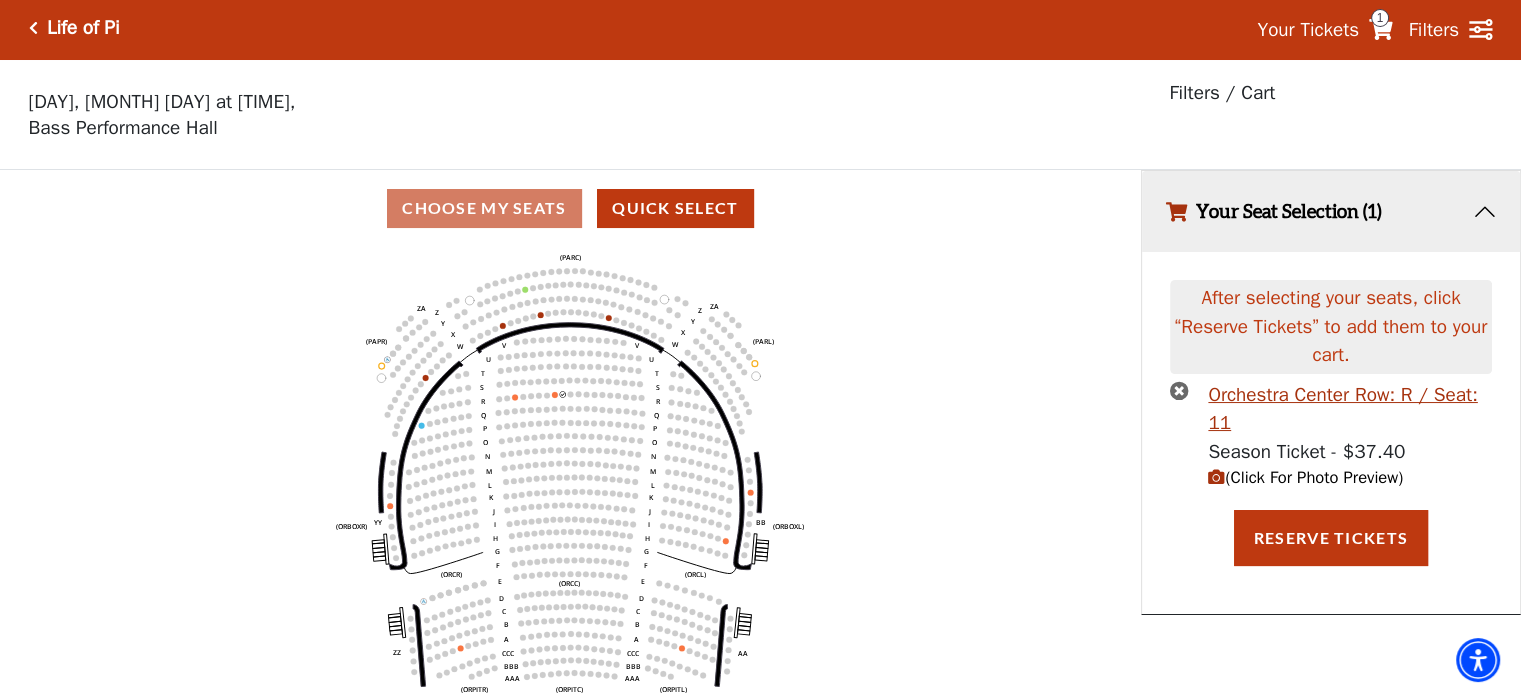 scroll, scrollTop: 0, scrollLeft: 0, axis: both 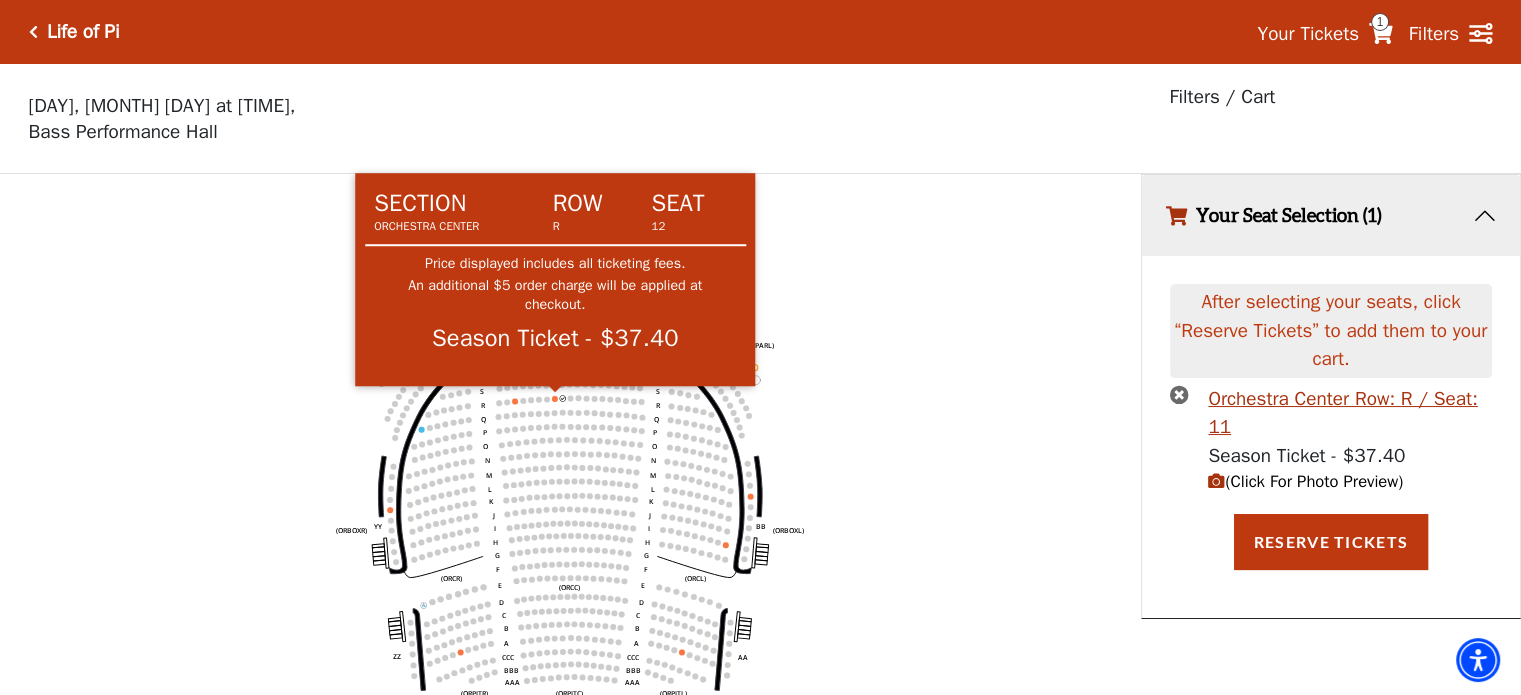 click 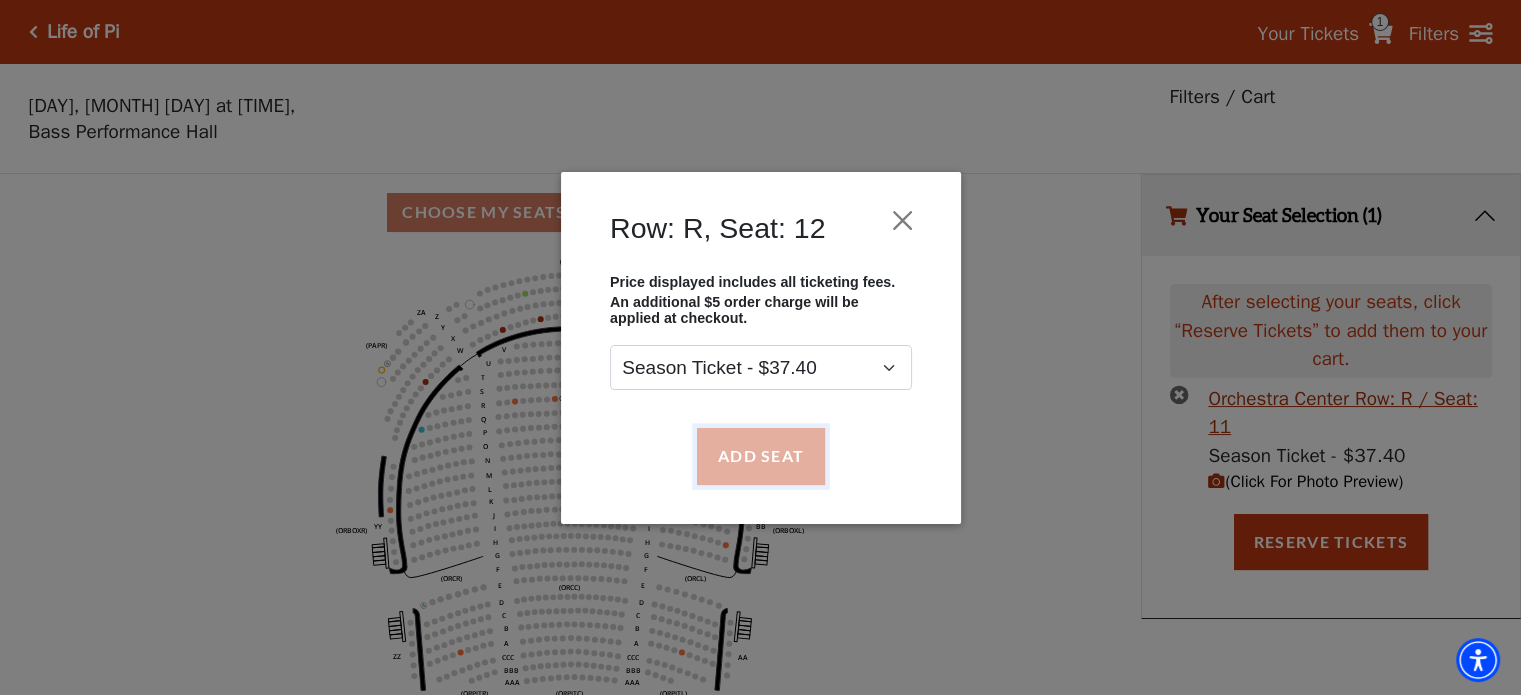 click on "Add Seat" at bounding box center [760, 456] 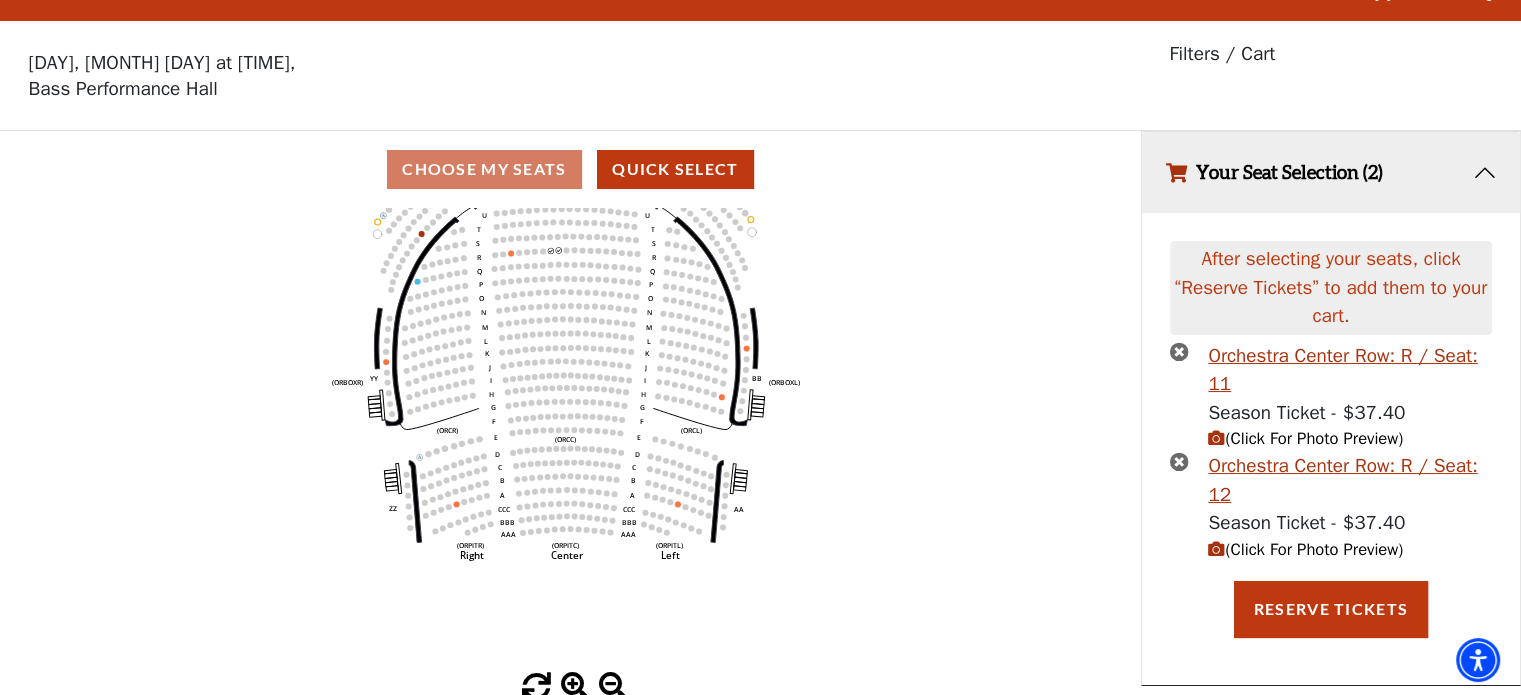 scroll, scrollTop: 48, scrollLeft: 0, axis: vertical 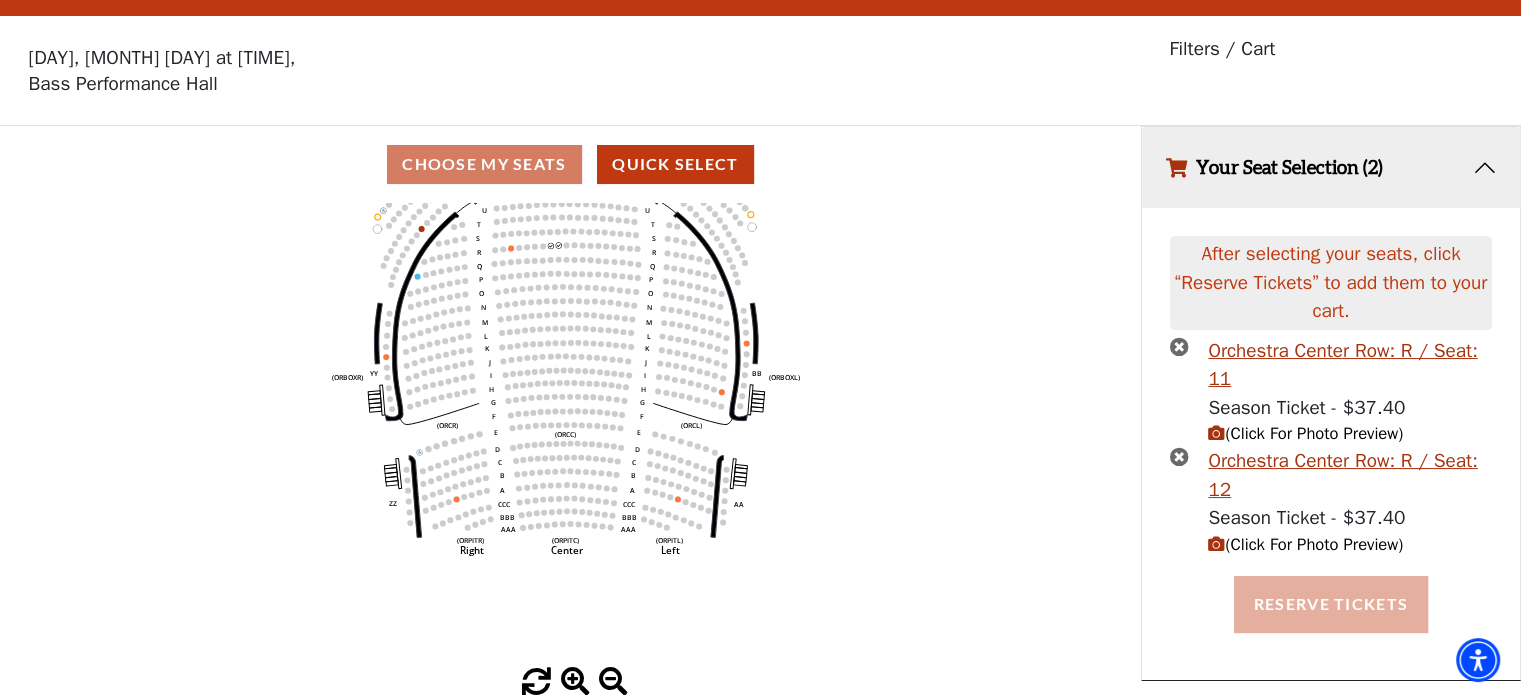 click on "Reserve Tickets" at bounding box center [1331, 604] 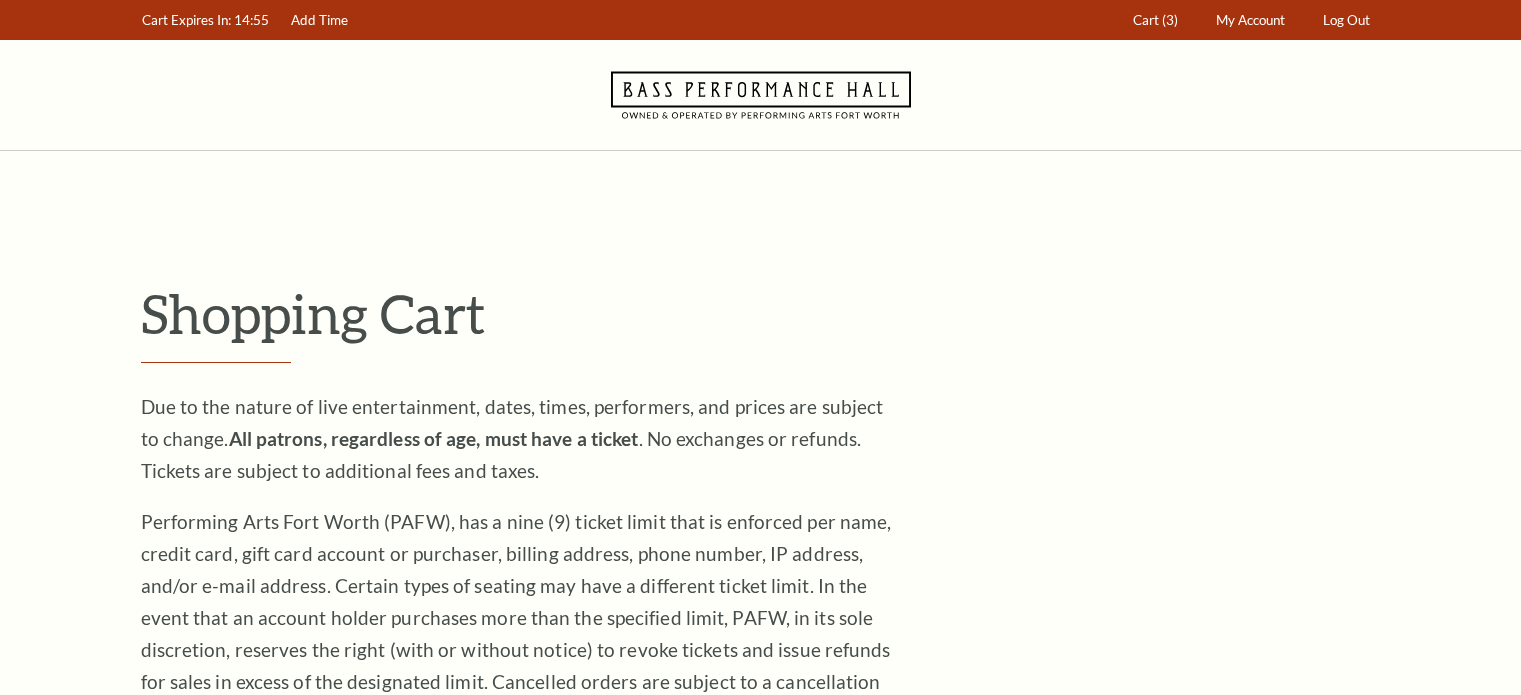 scroll, scrollTop: 0, scrollLeft: 0, axis: both 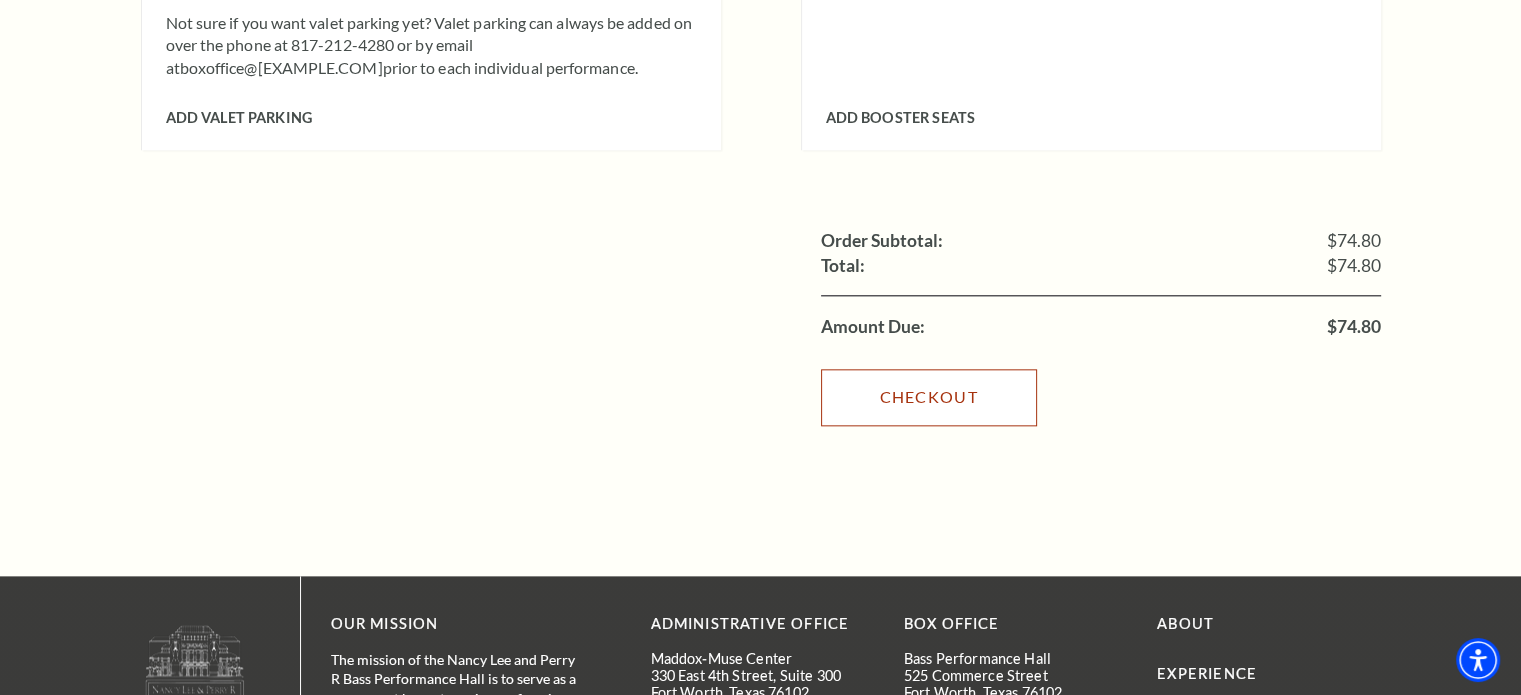 click on "Checkout" at bounding box center (929, 397) 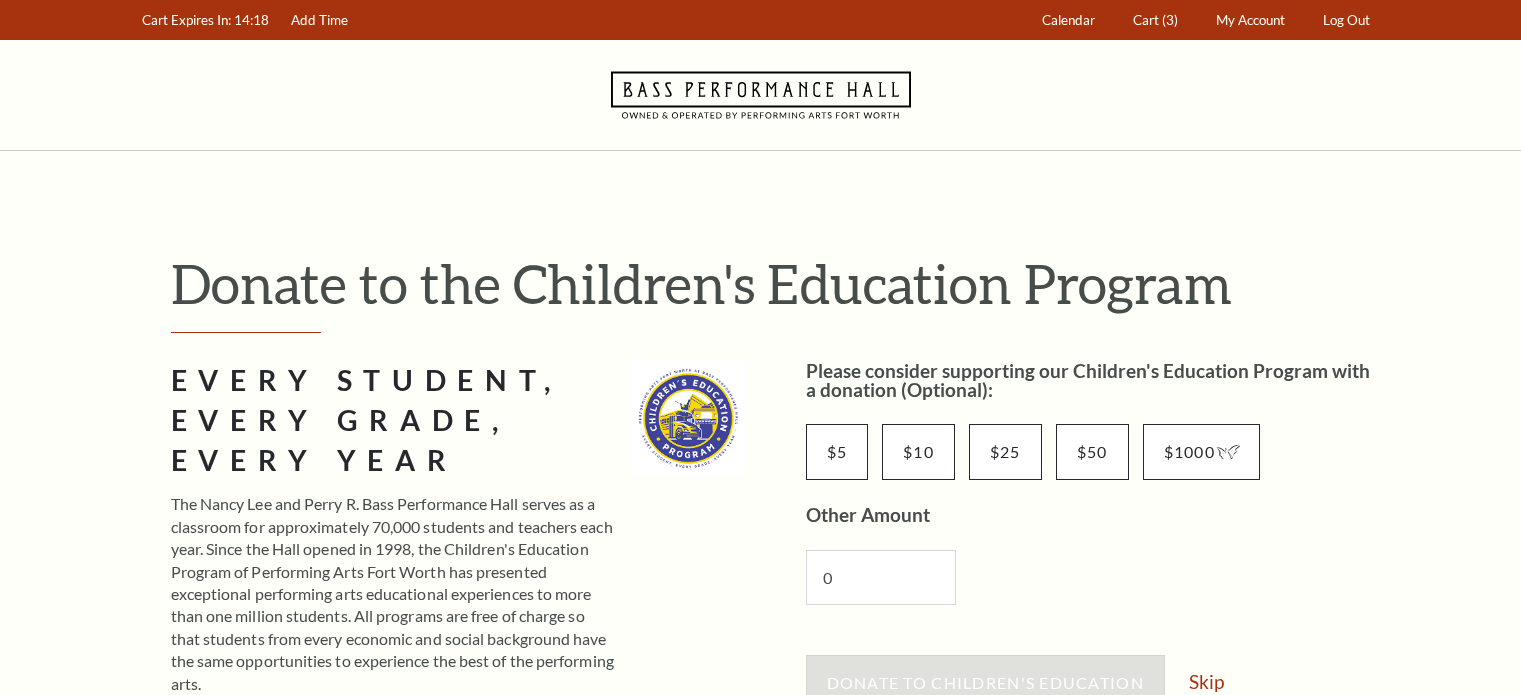 scroll, scrollTop: 0, scrollLeft: 0, axis: both 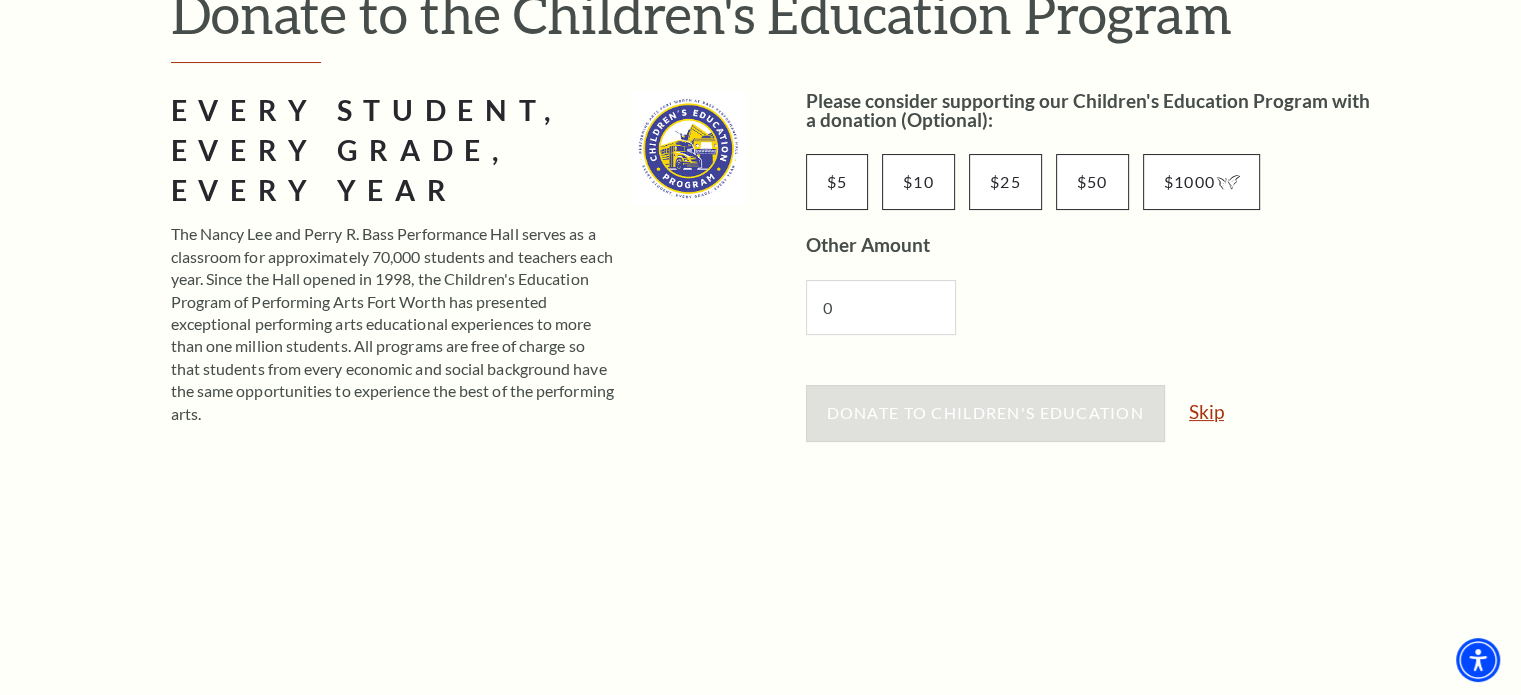 click on "Skip" at bounding box center (1206, 411) 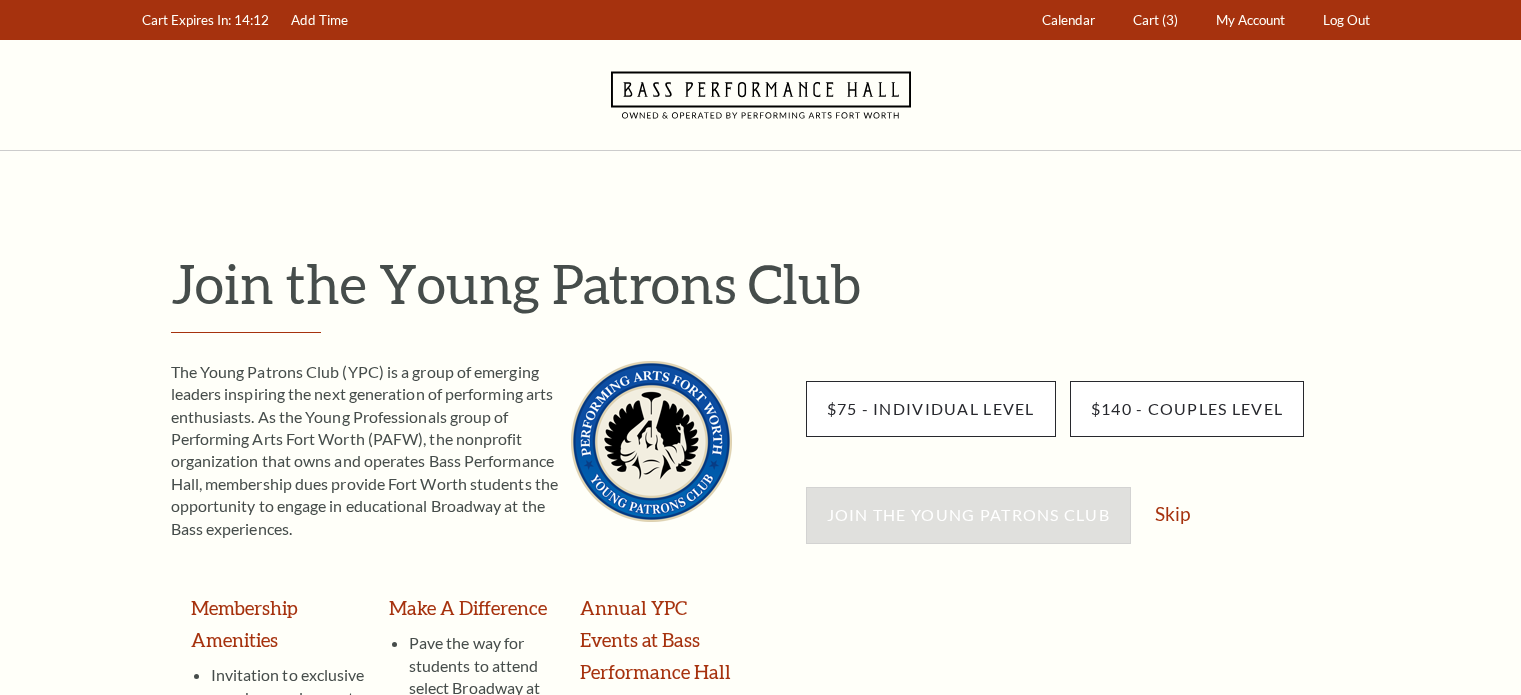 scroll, scrollTop: 0, scrollLeft: 0, axis: both 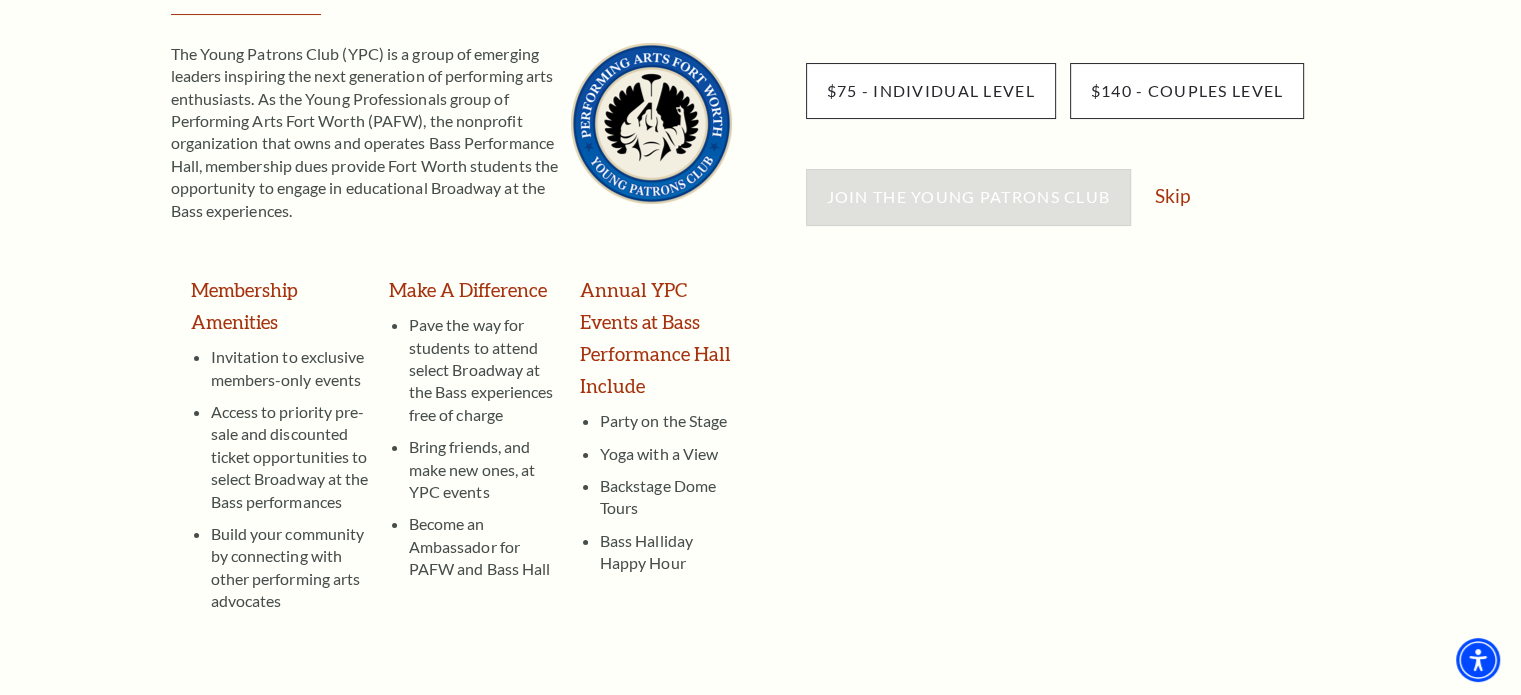 click on "Skip" at bounding box center (1172, 195) 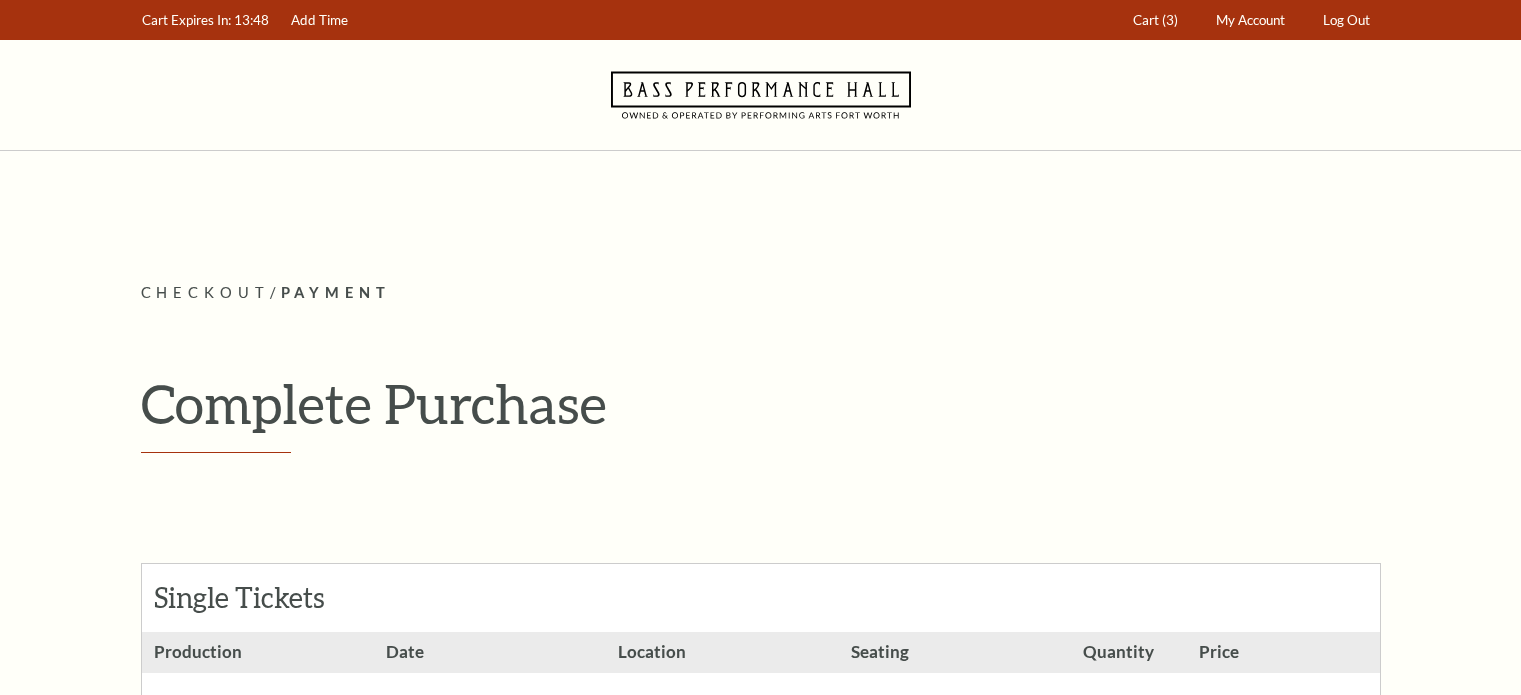 scroll, scrollTop: 0, scrollLeft: 0, axis: both 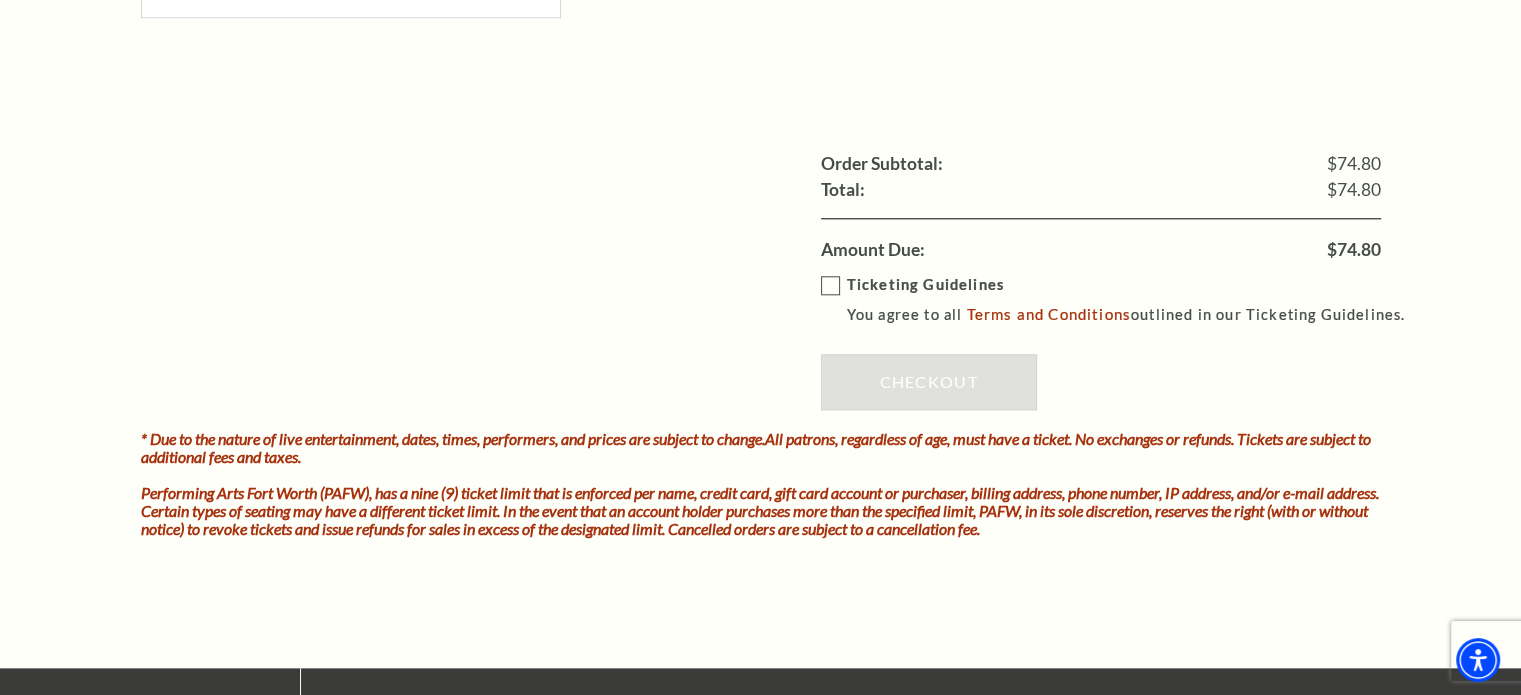 click on "Ticketing Guidelines
You agree to all   Terms and Conditions  outlined in our Ticketing Guidelines." at bounding box center [1122, 300] 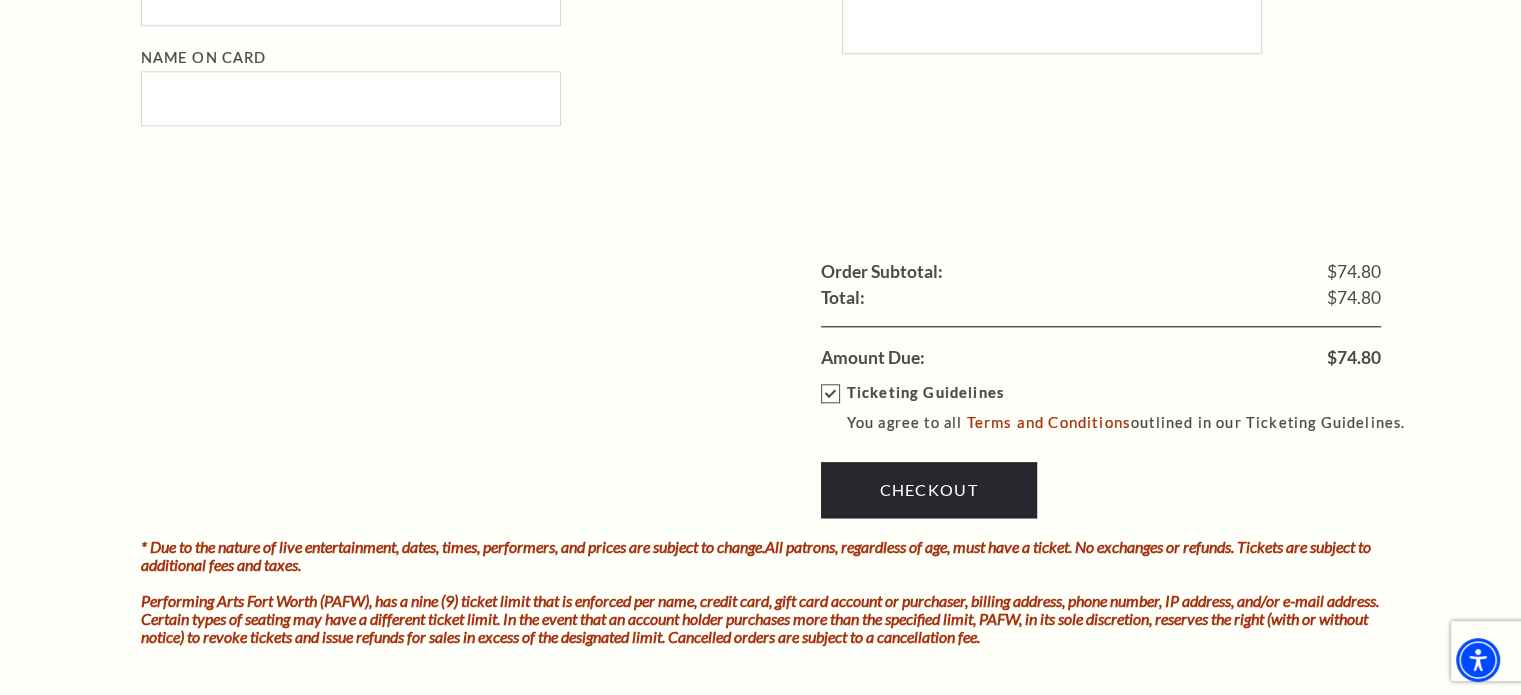 scroll, scrollTop: 1984, scrollLeft: 0, axis: vertical 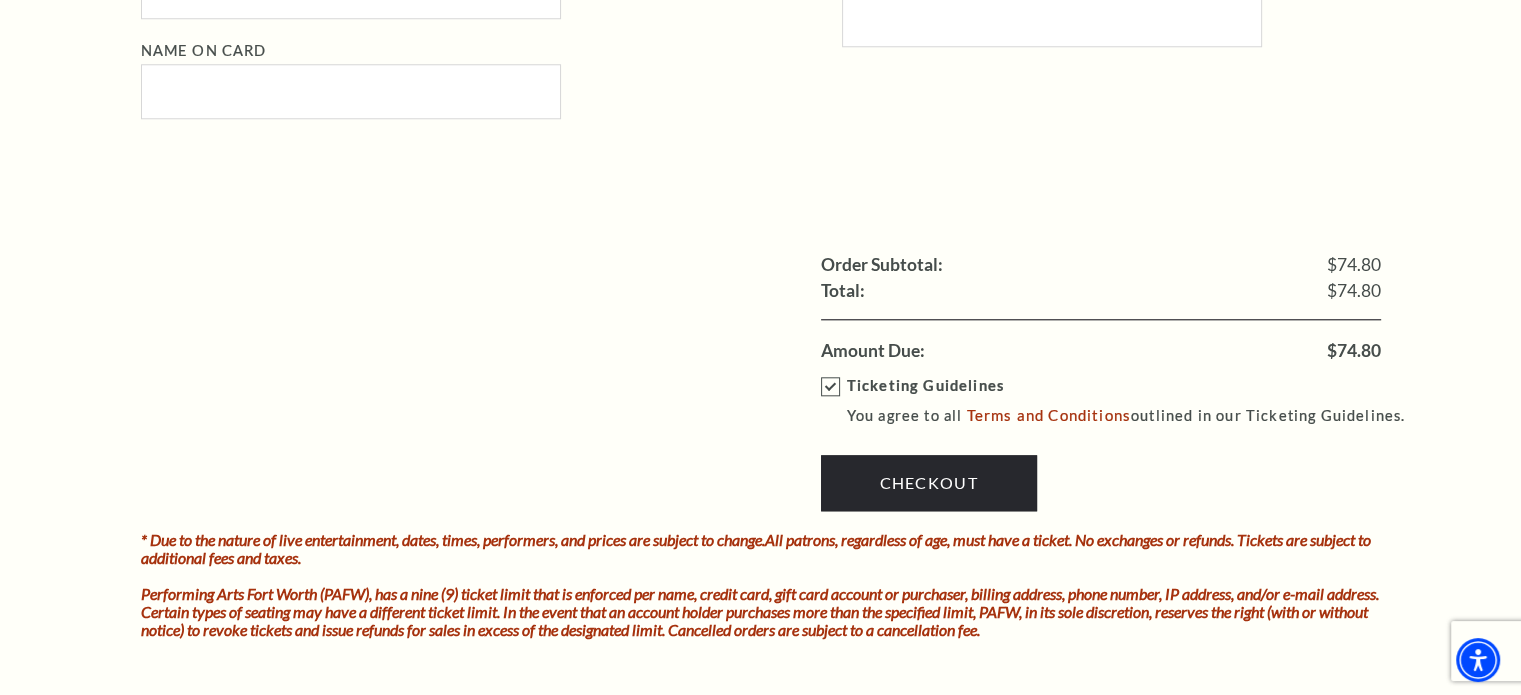 click on "Checkout" at bounding box center (929, 483) 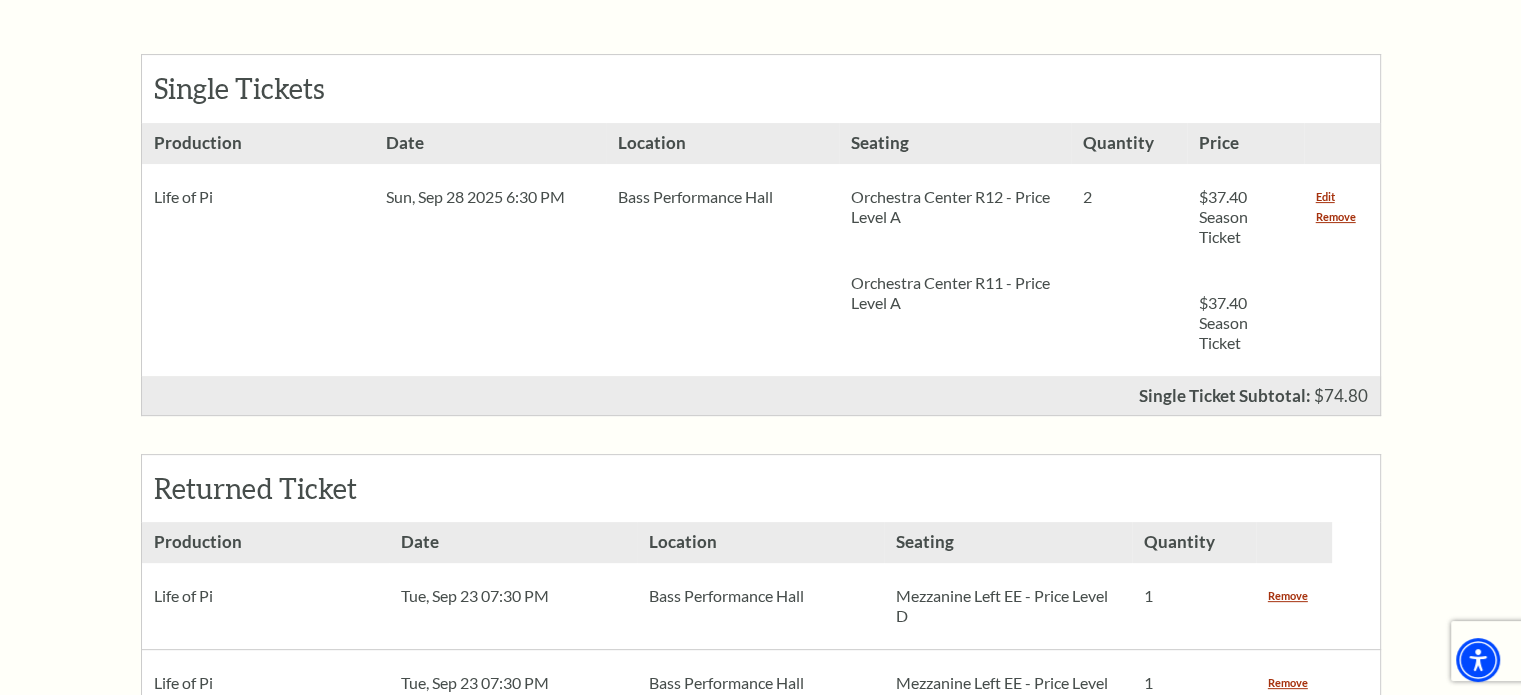 scroll, scrollTop: 0, scrollLeft: 0, axis: both 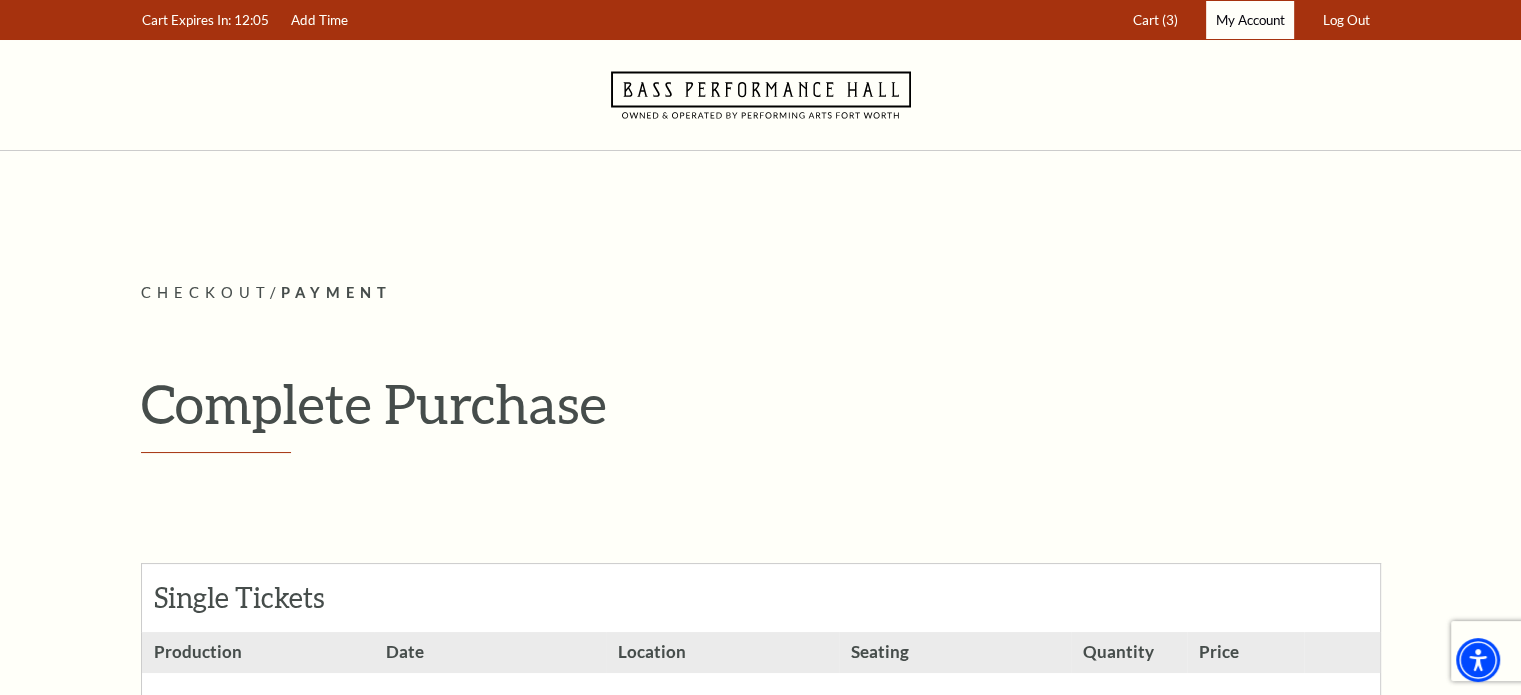 click on "My Account" at bounding box center (1250, 20) 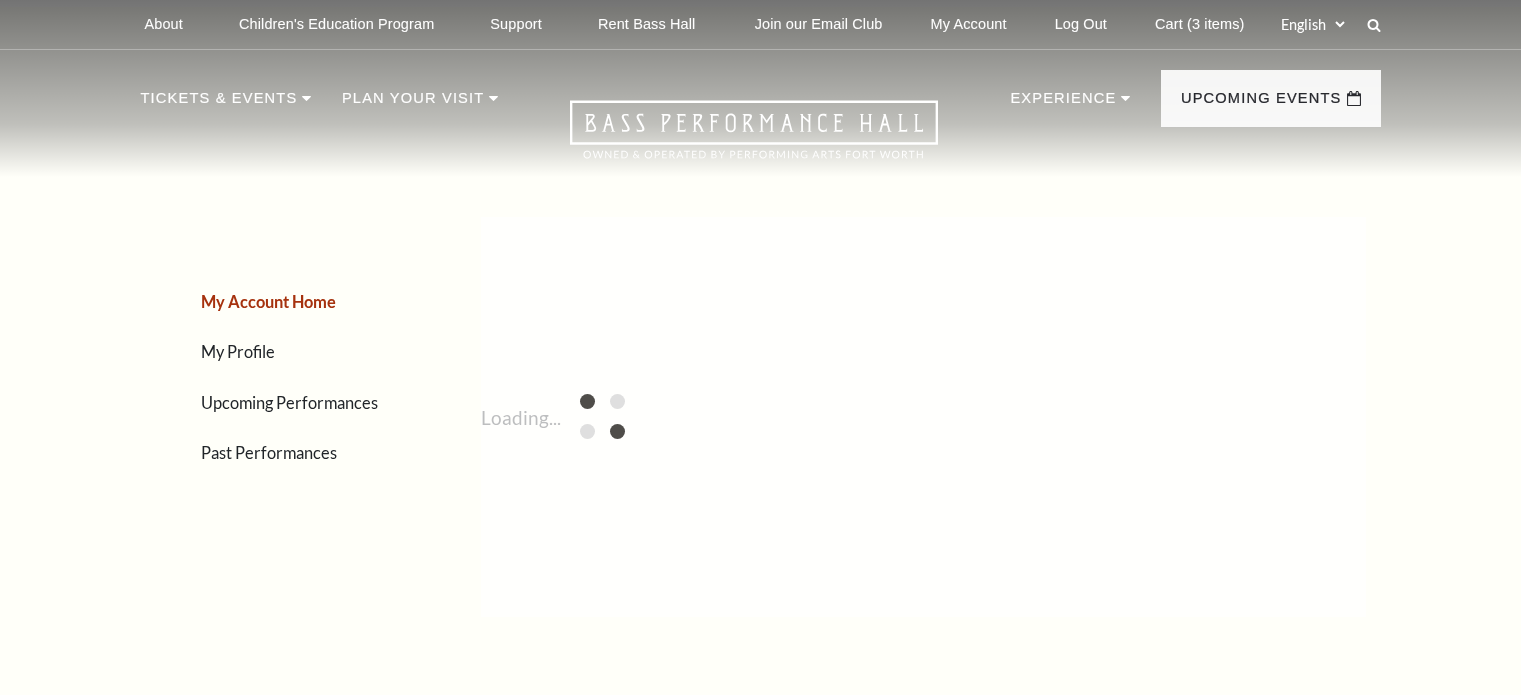 scroll, scrollTop: 0, scrollLeft: 0, axis: both 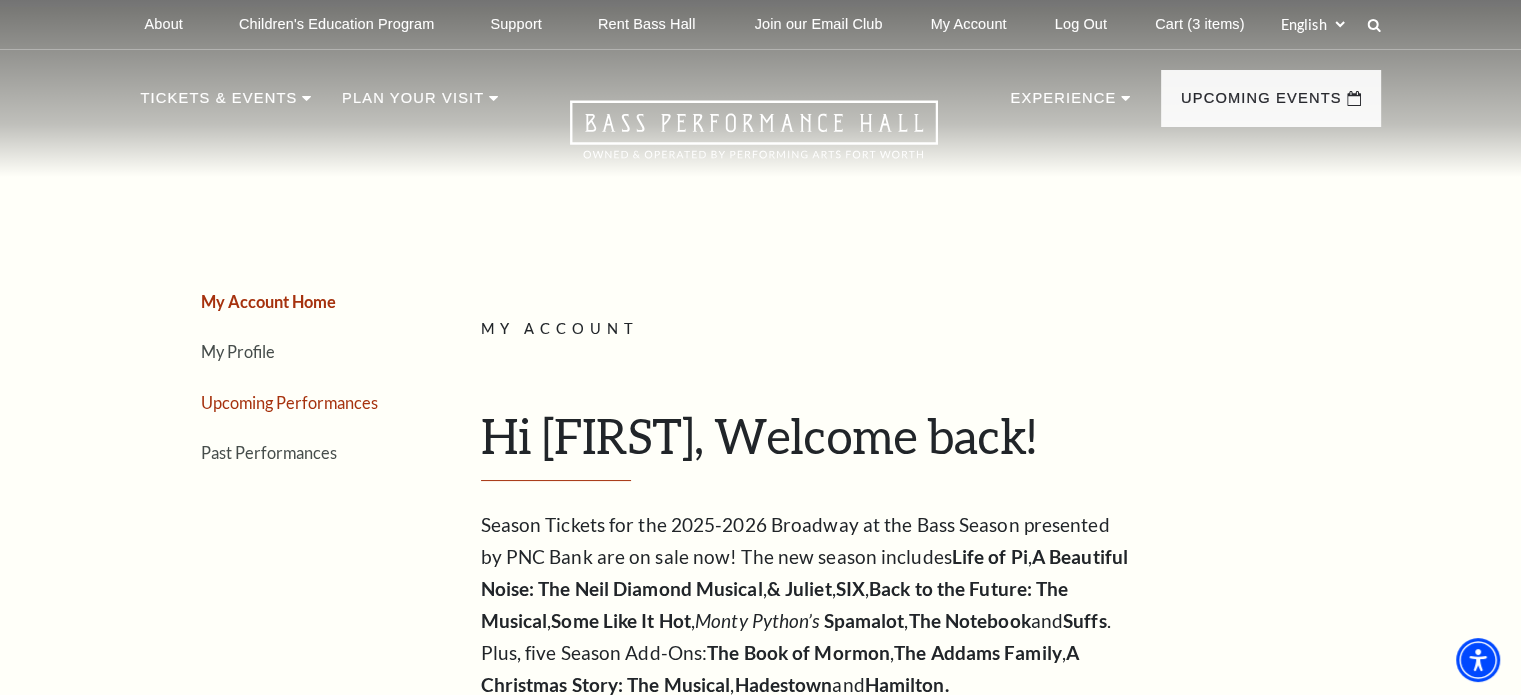 click on "Upcoming Performances" at bounding box center [289, 402] 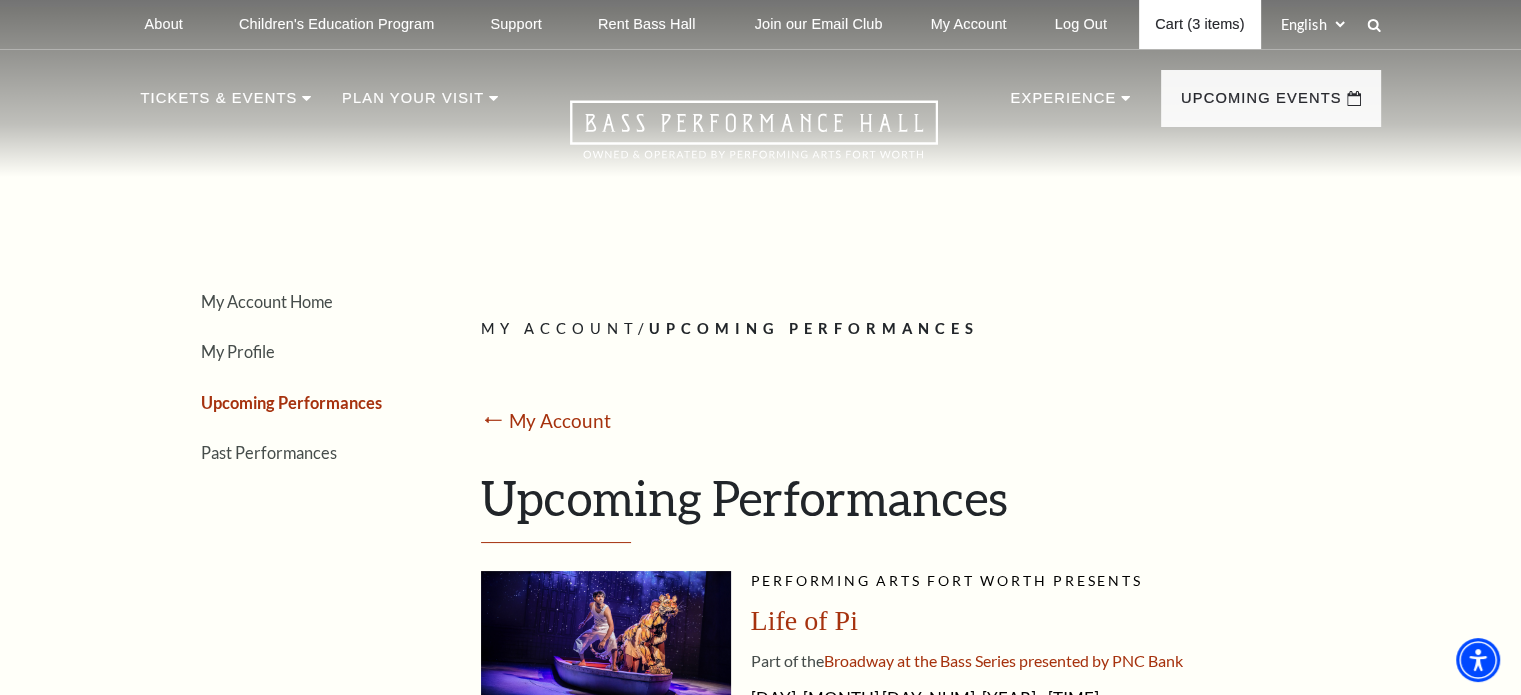click on "Cart (3 items)" at bounding box center (1199, 24) 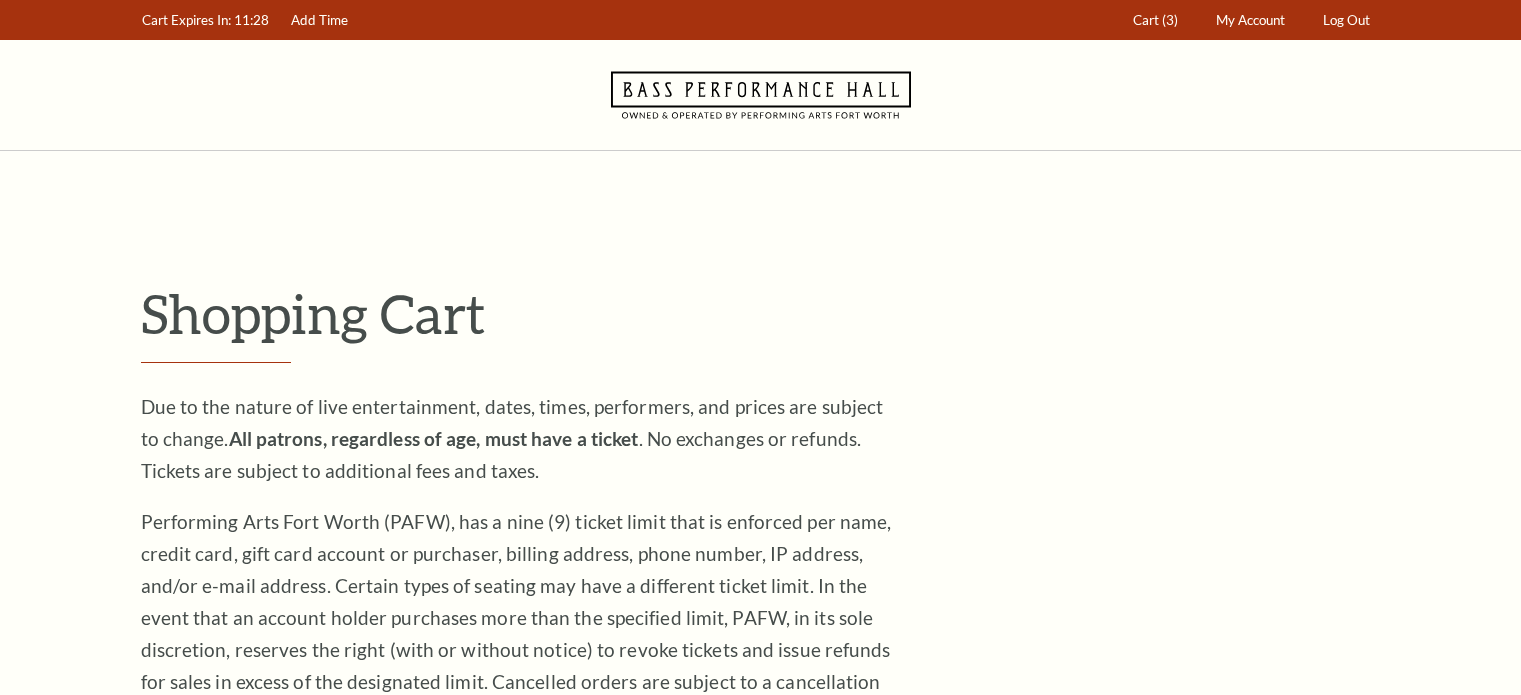 scroll, scrollTop: 0, scrollLeft: 0, axis: both 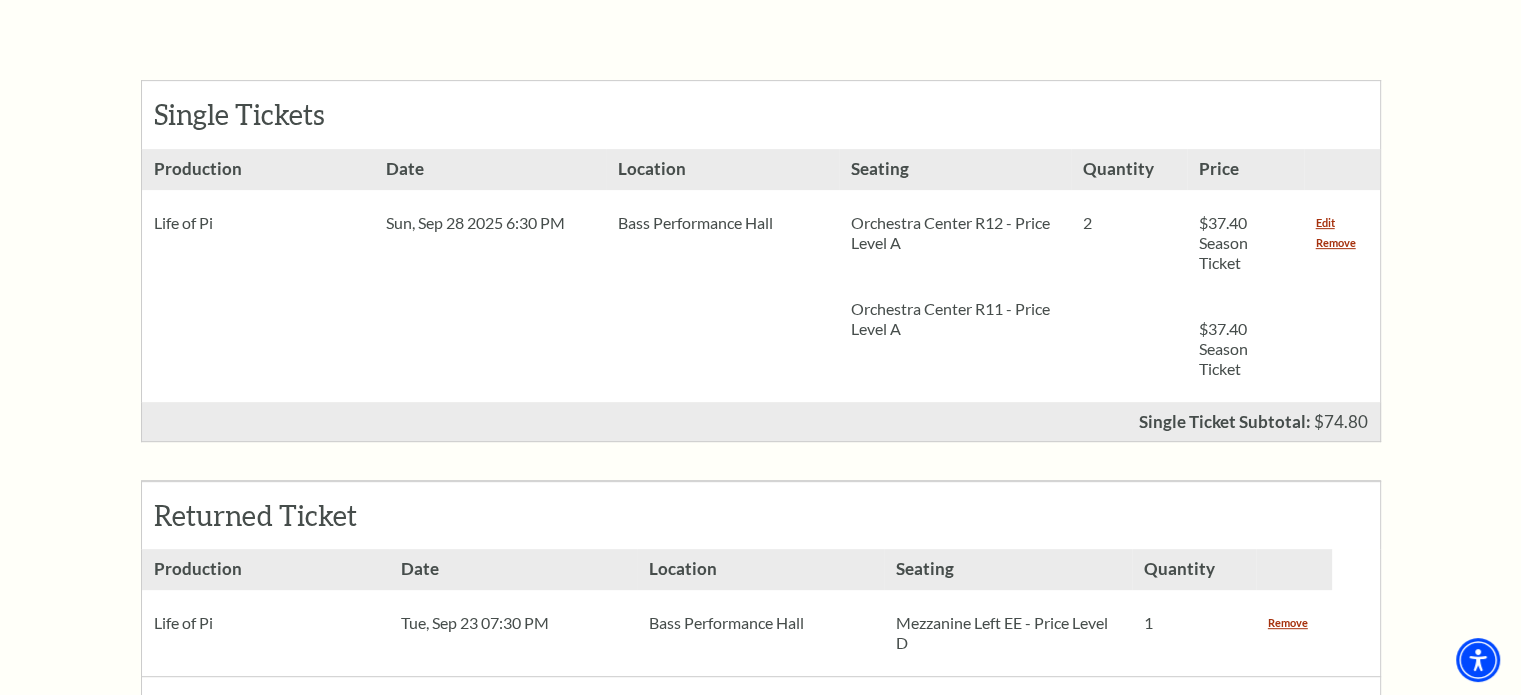 click on "Remove" at bounding box center (1336, 243) 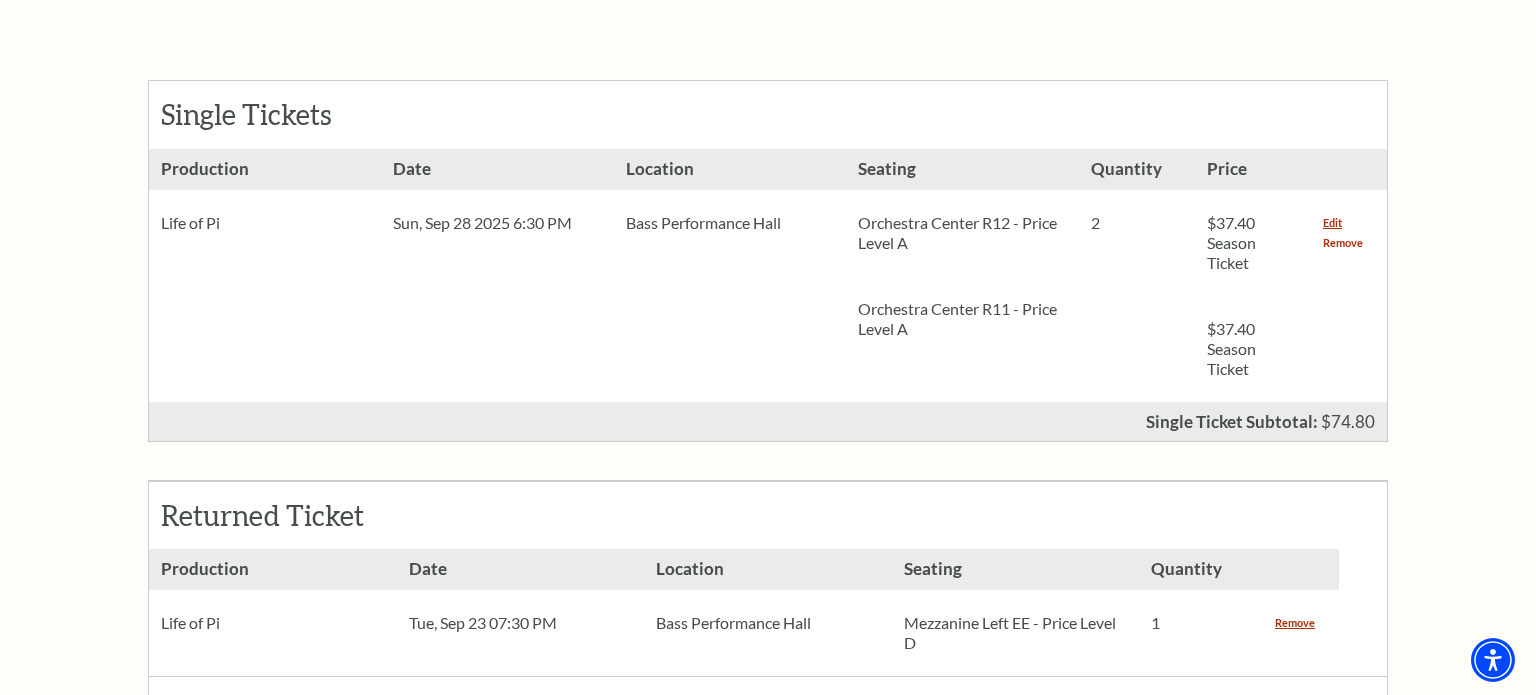 scroll, scrollTop: 131, scrollLeft: 0, axis: vertical 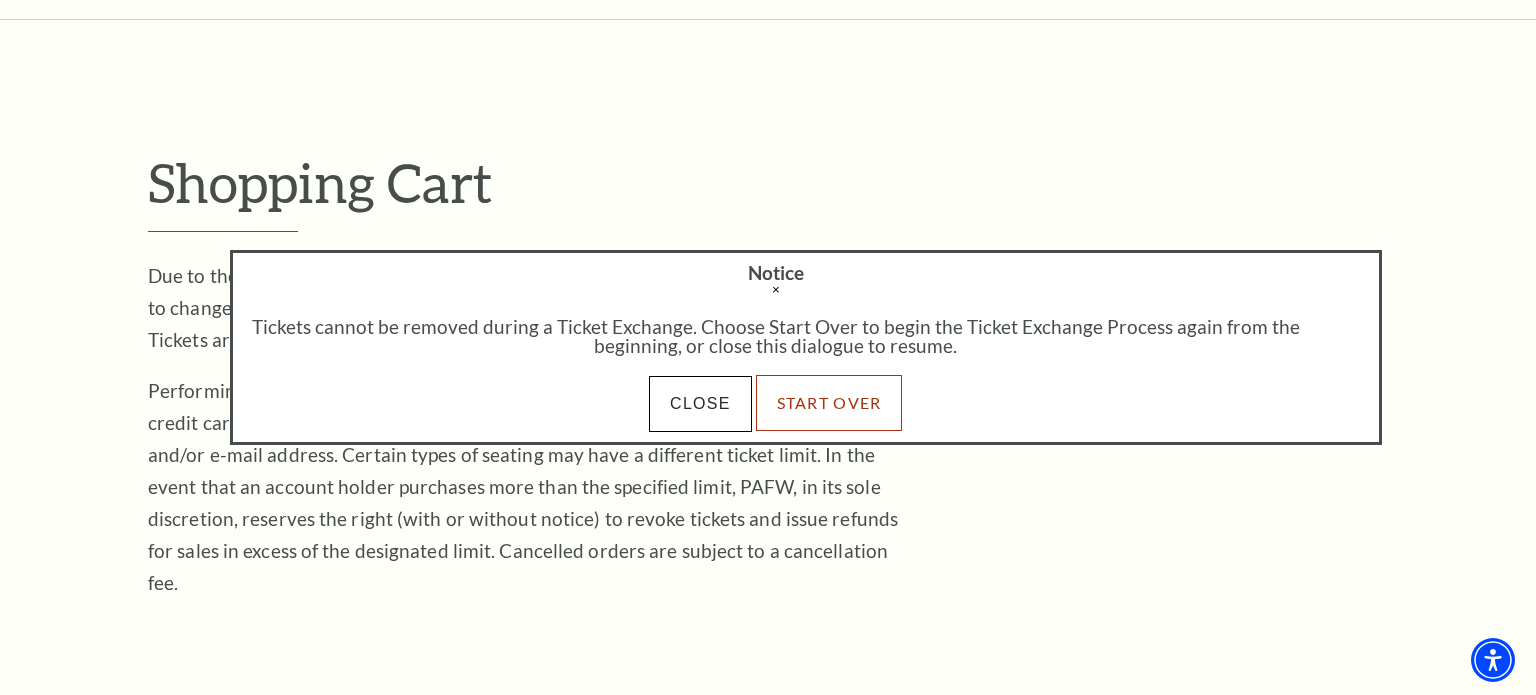 click on "Start Over" at bounding box center (829, 403) 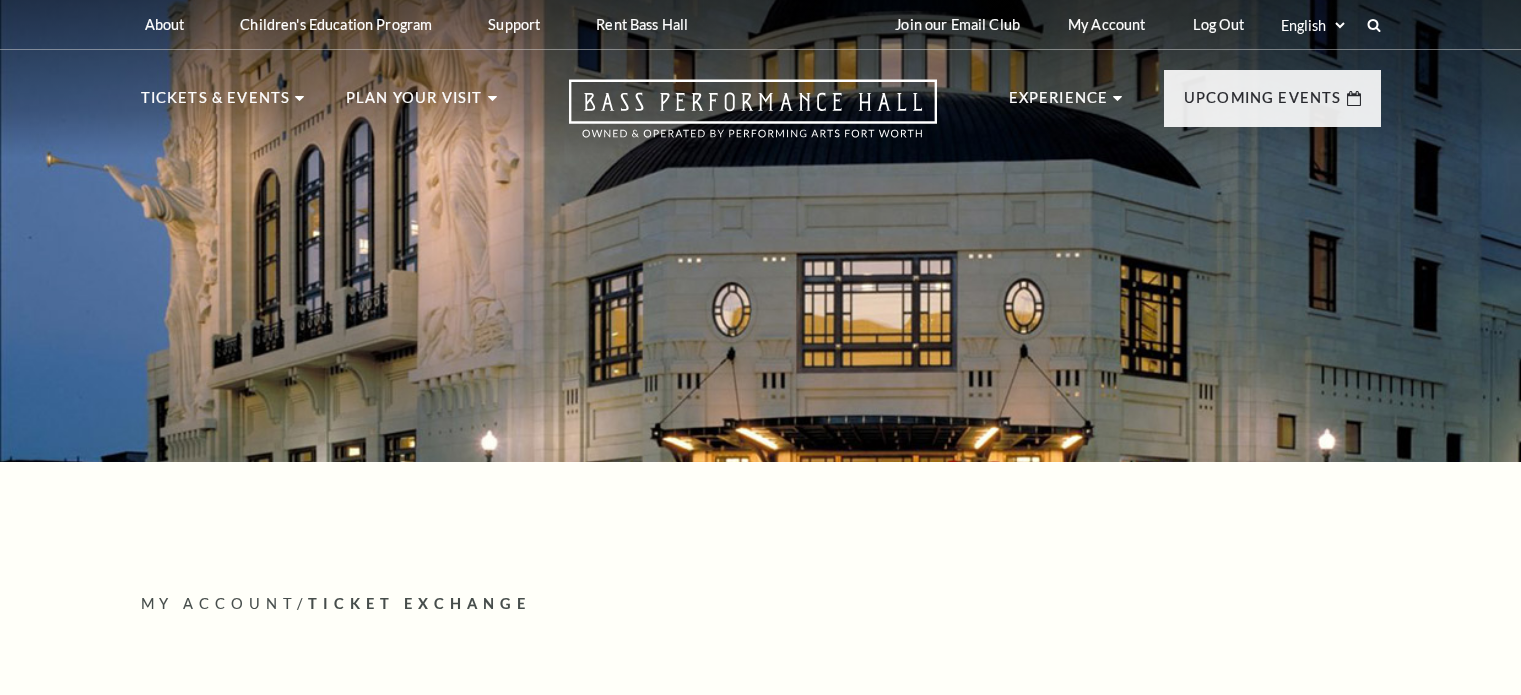 scroll, scrollTop: 0, scrollLeft: 0, axis: both 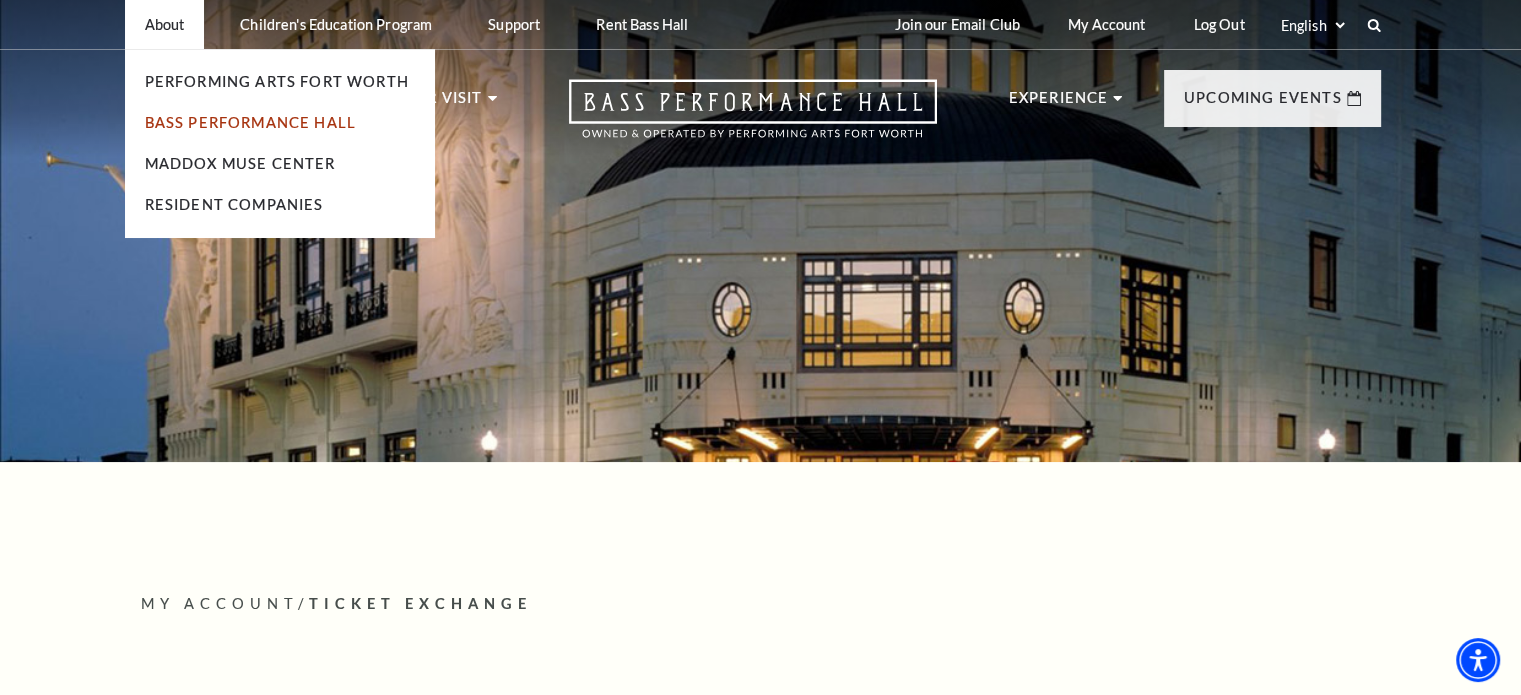click on "Bass Performance Hall" at bounding box center [251, 122] 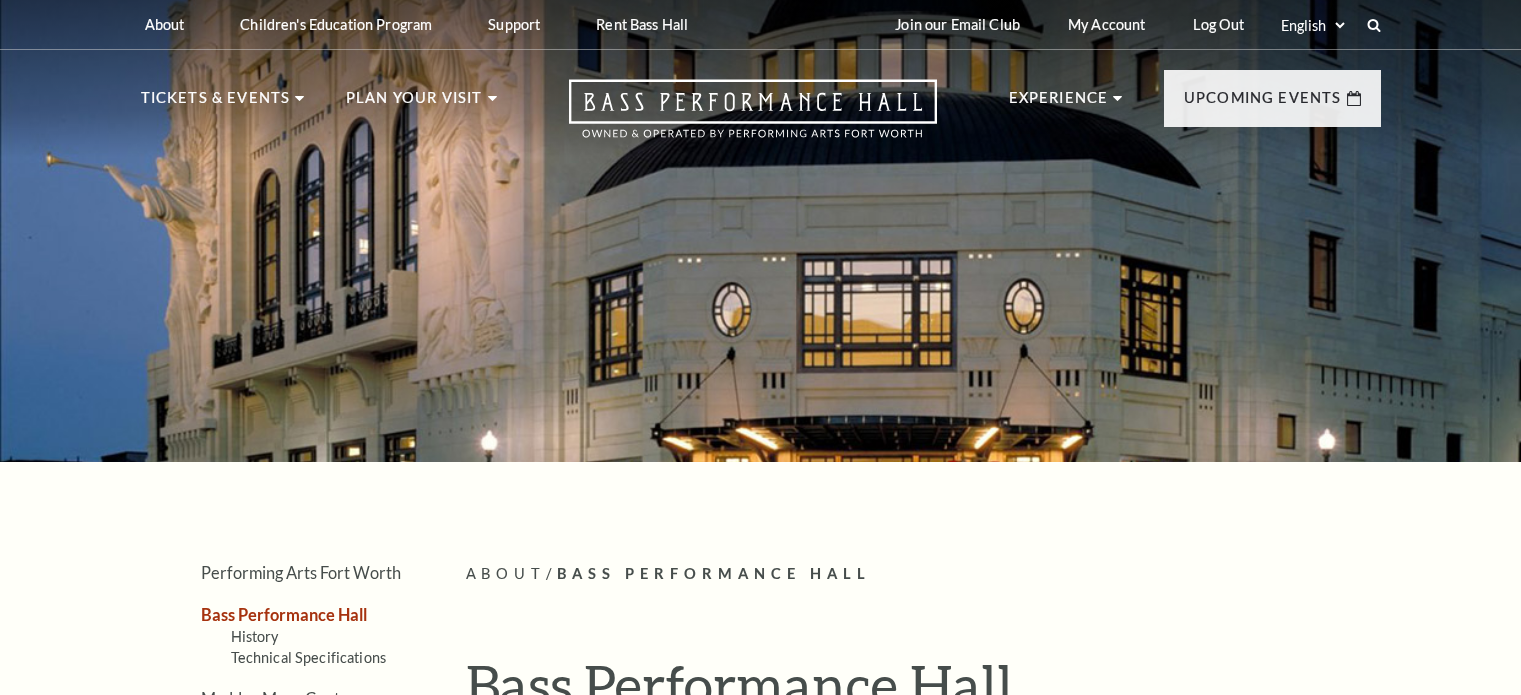 scroll, scrollTop: 0, scrollLeft: 0, axis: both 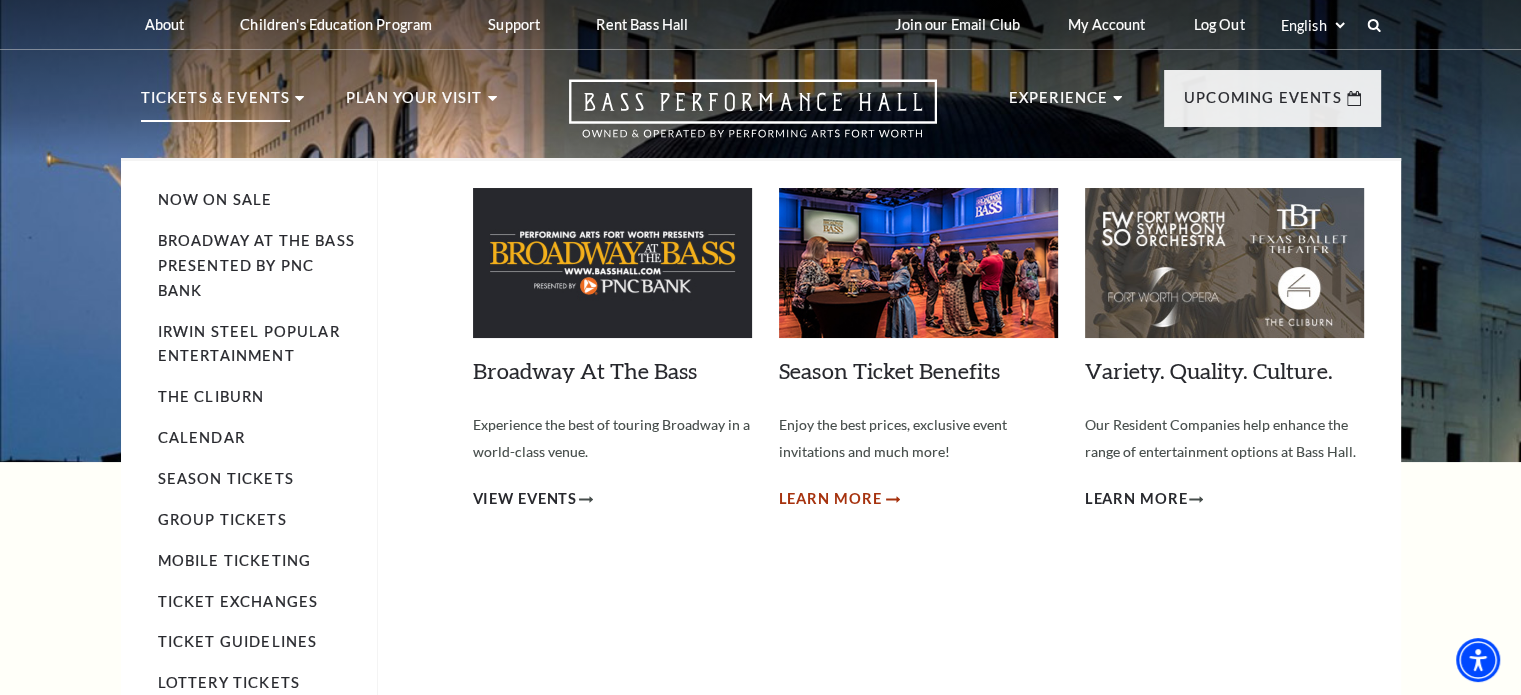 click on "Learn More" at bounding box center [830, 499] 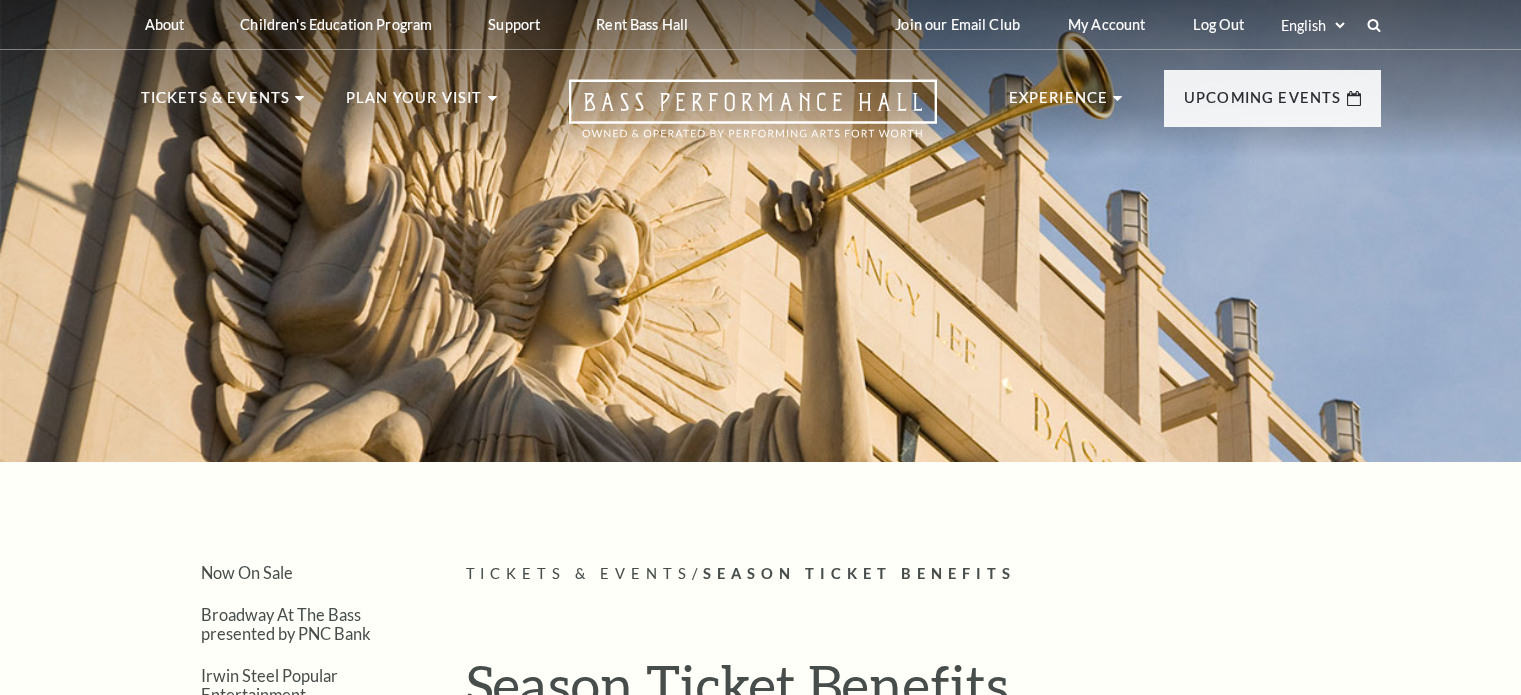 scroll, scrollTop: 0, scrollLeft: 0, axis: both 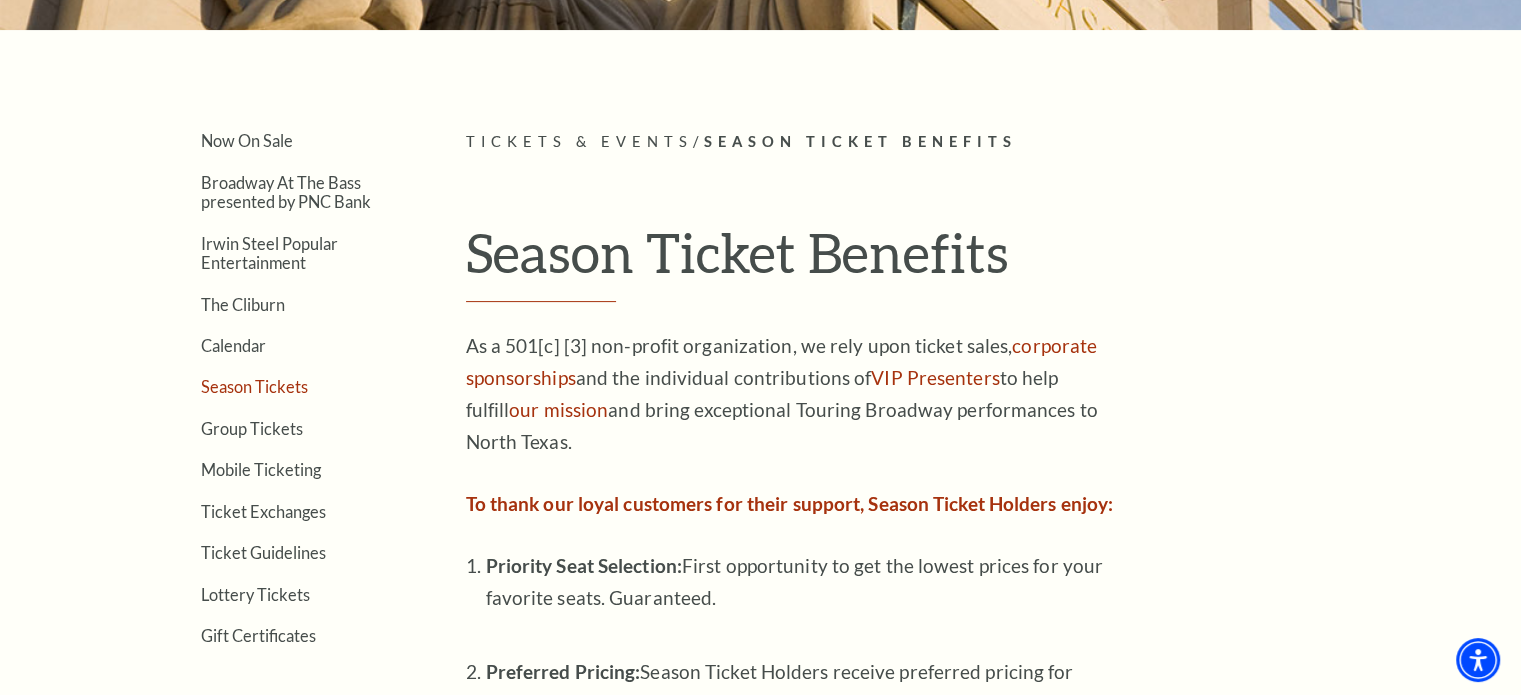 click on "Season Tickets" at bounding box center (254, 386) 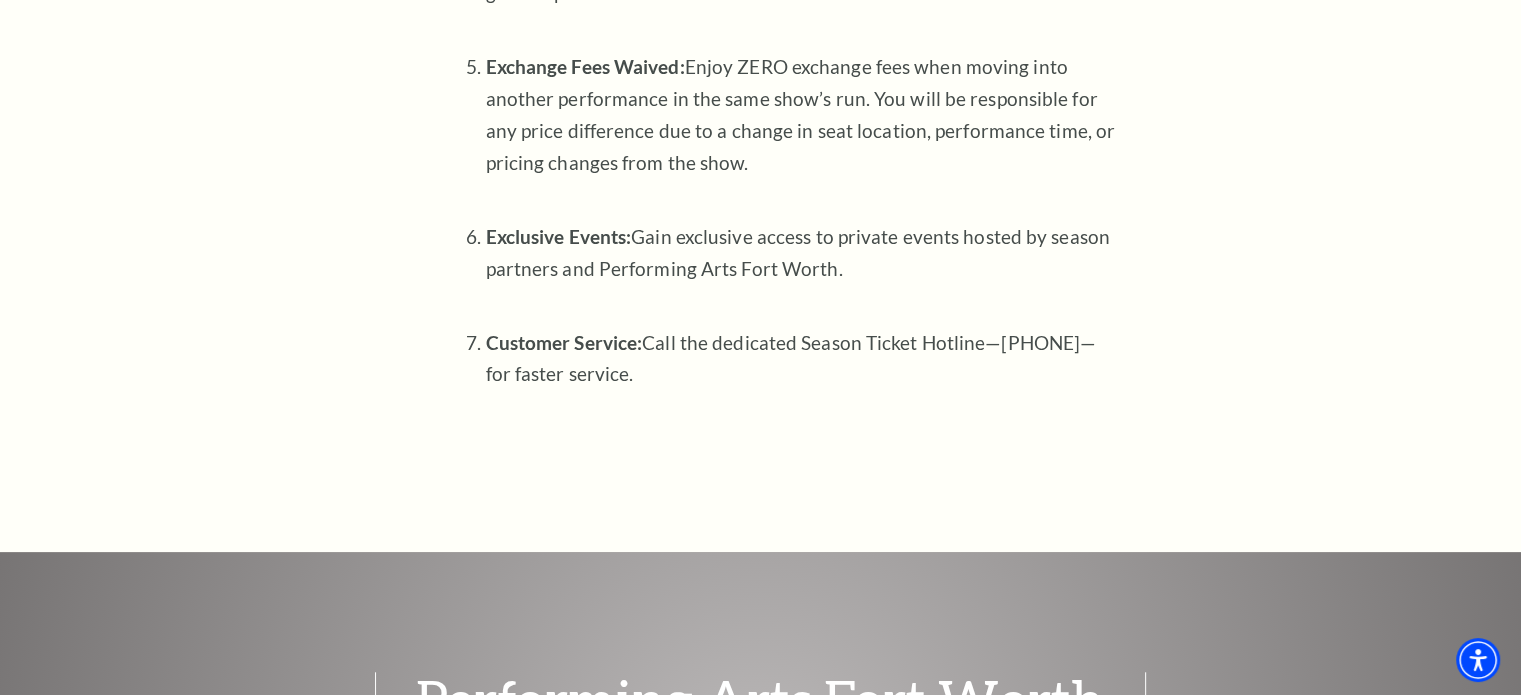 scroll, scrollTop: 1554, scrollLeft: 0, axis: vertical 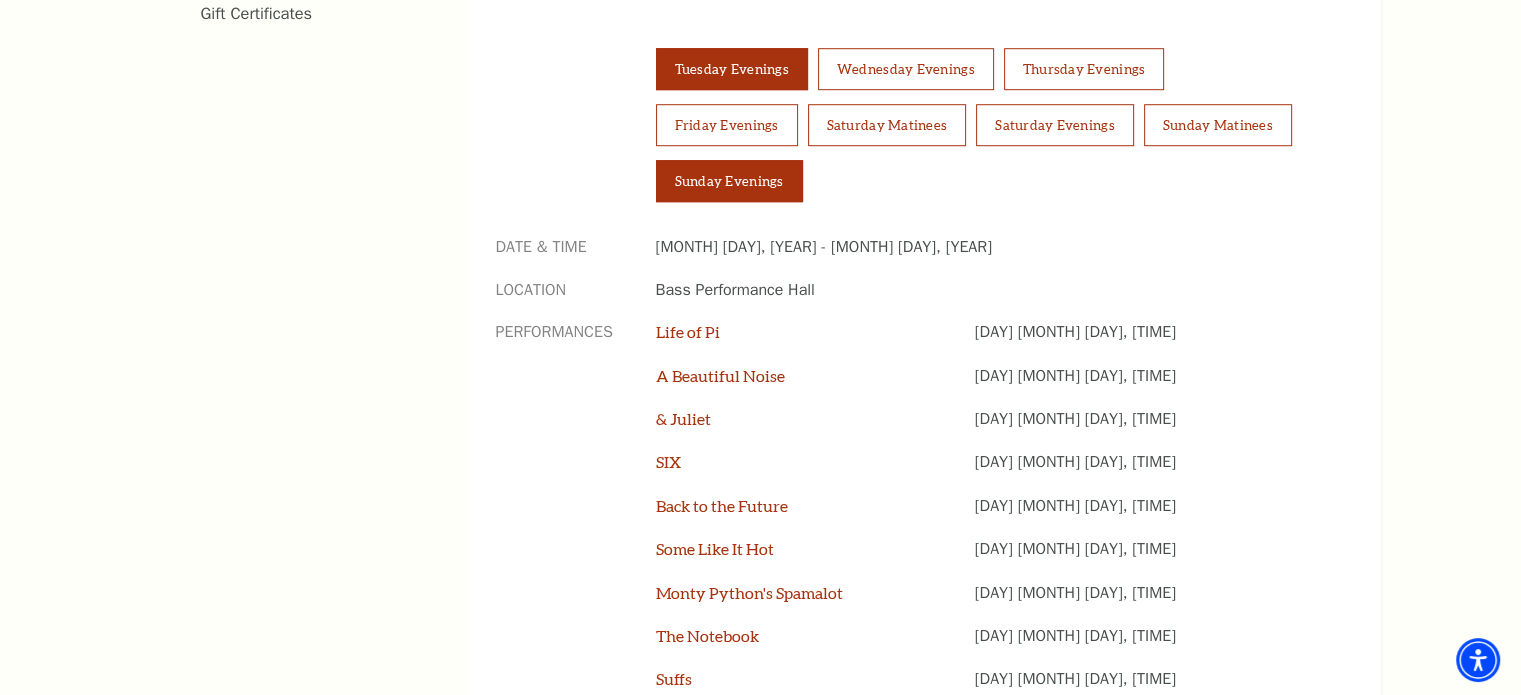 click on "Sunday Evenings" at bounding box center (729, 181) 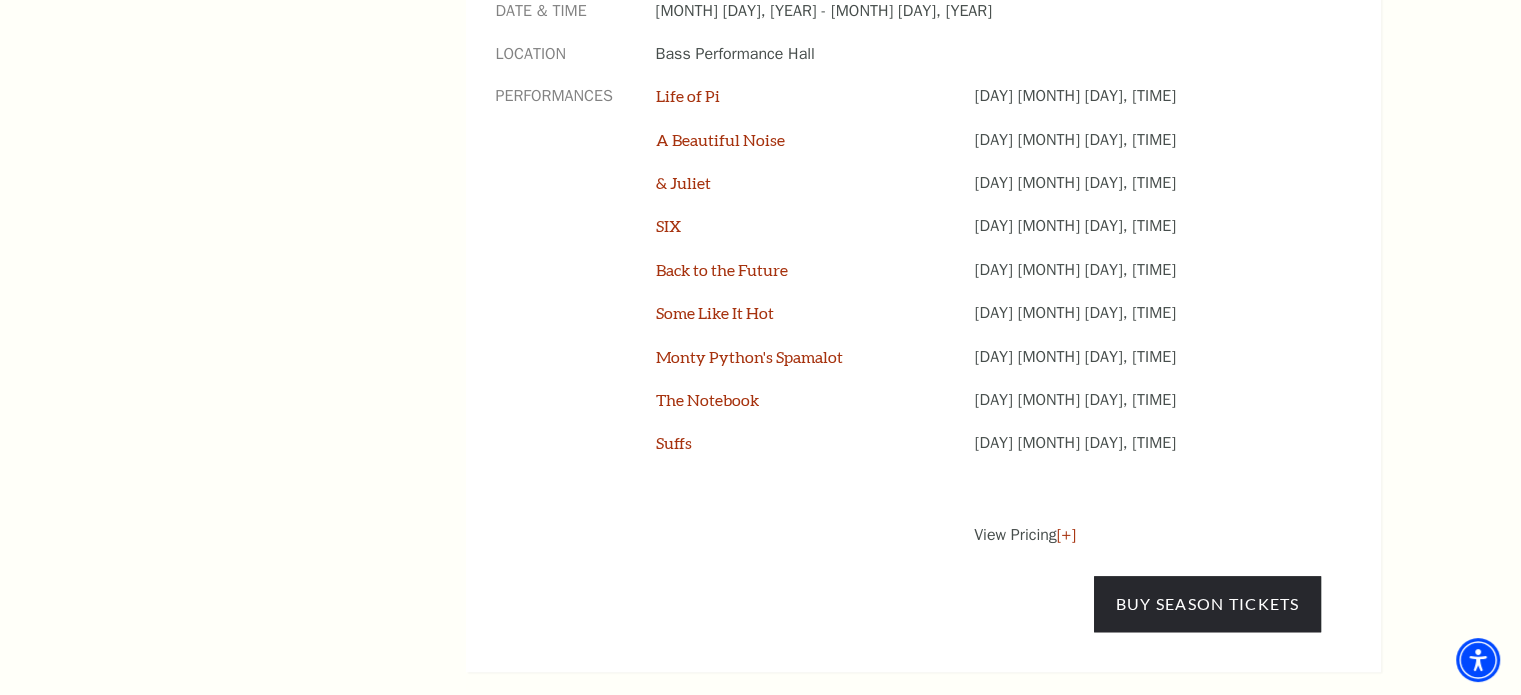 scroll, scrollTop: 1684, scrollLeft: 0, axis: vertical 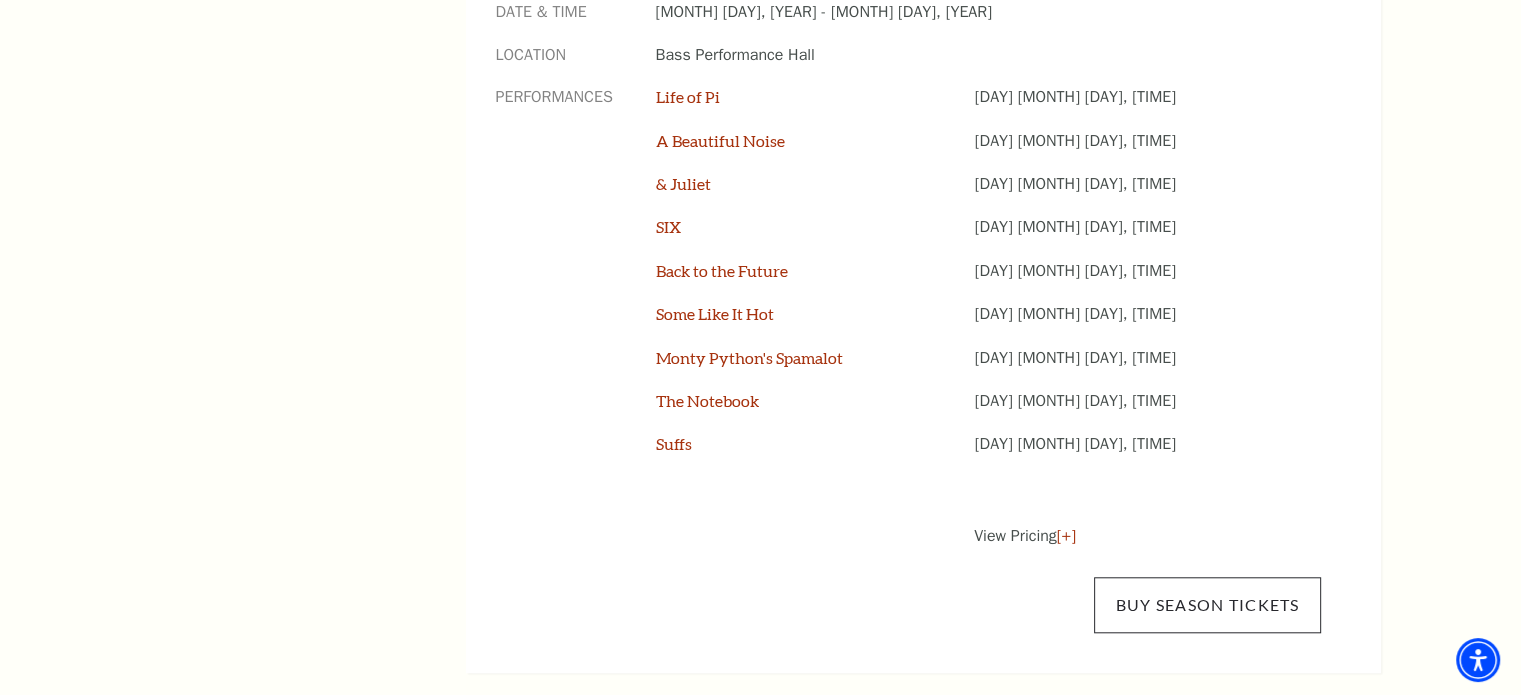click on "Buy Season Tickets" at bounding box center [1207, 605] 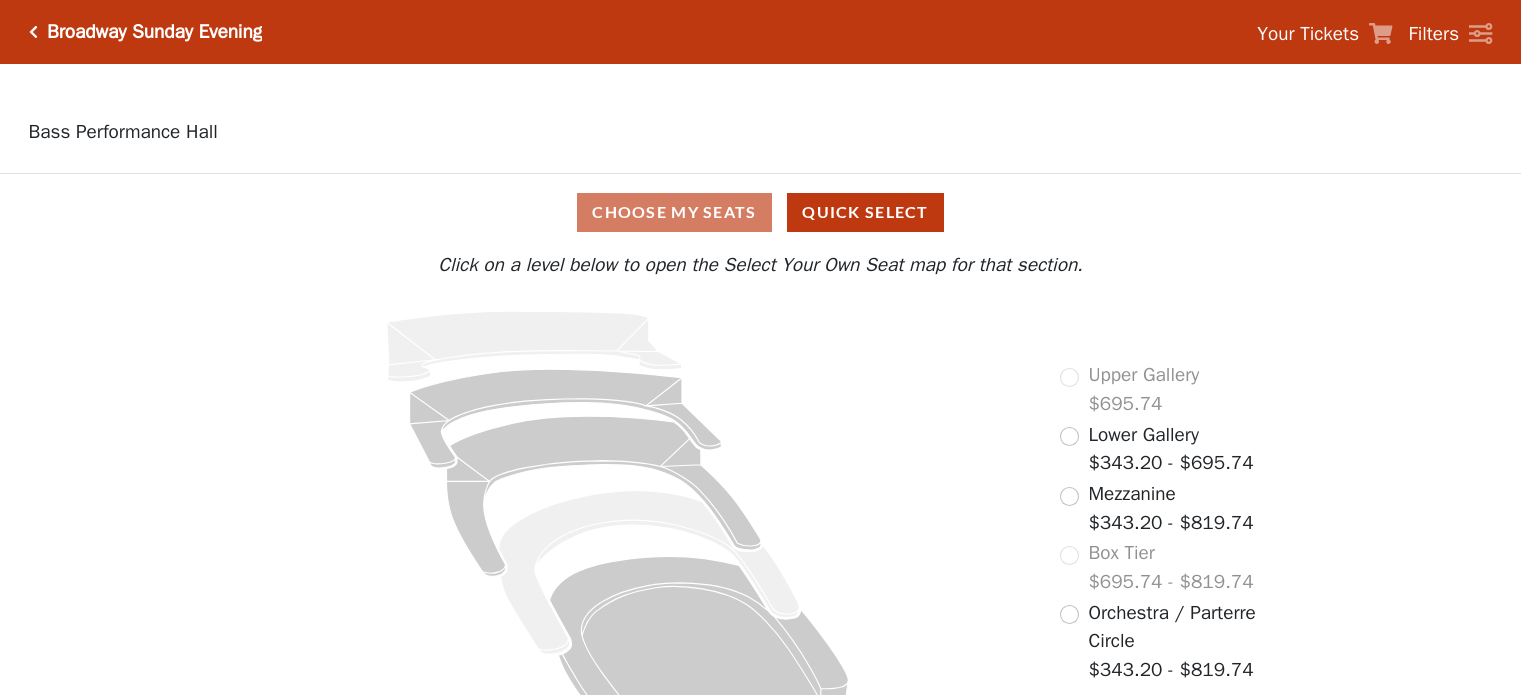 scroll, scrollTop: 0, scrollLeft: 0, axis: both 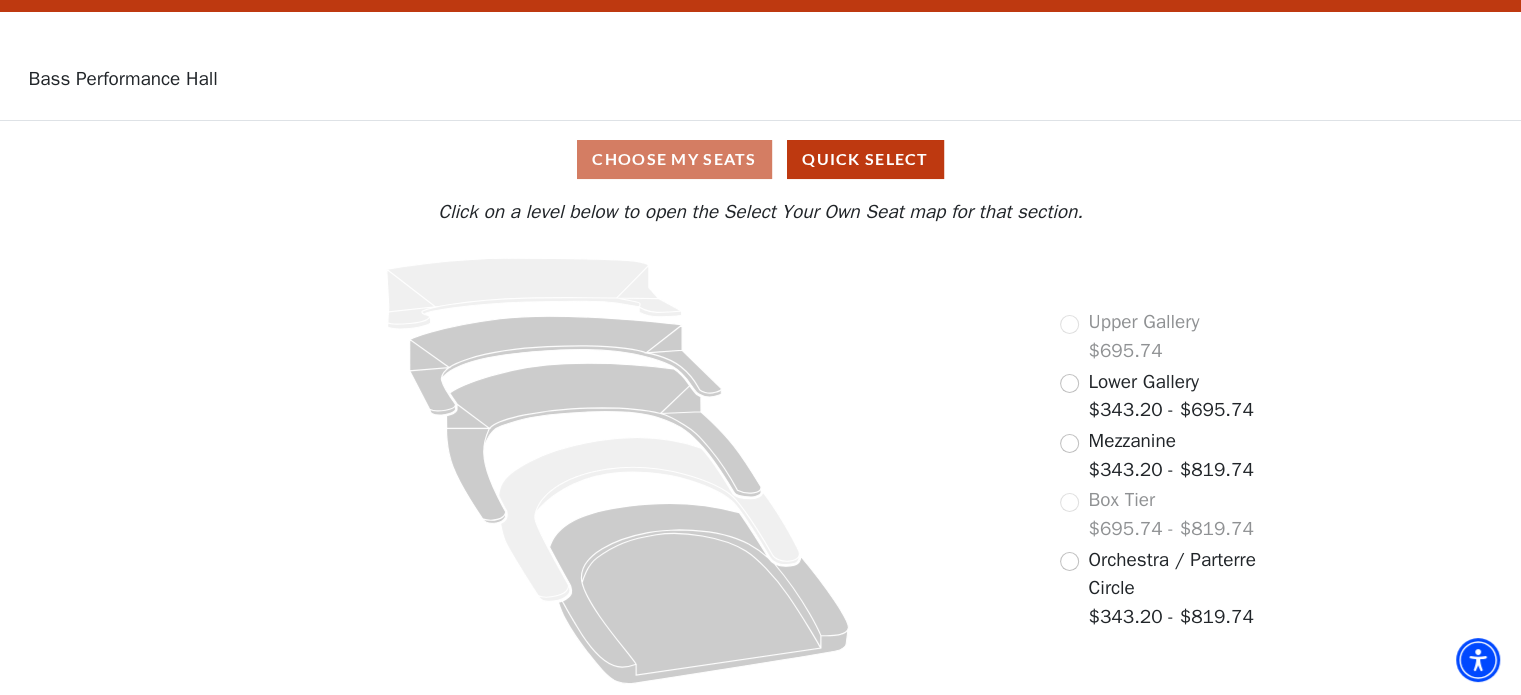 click on "Mezzanine" at bounding box center [1131, 441] 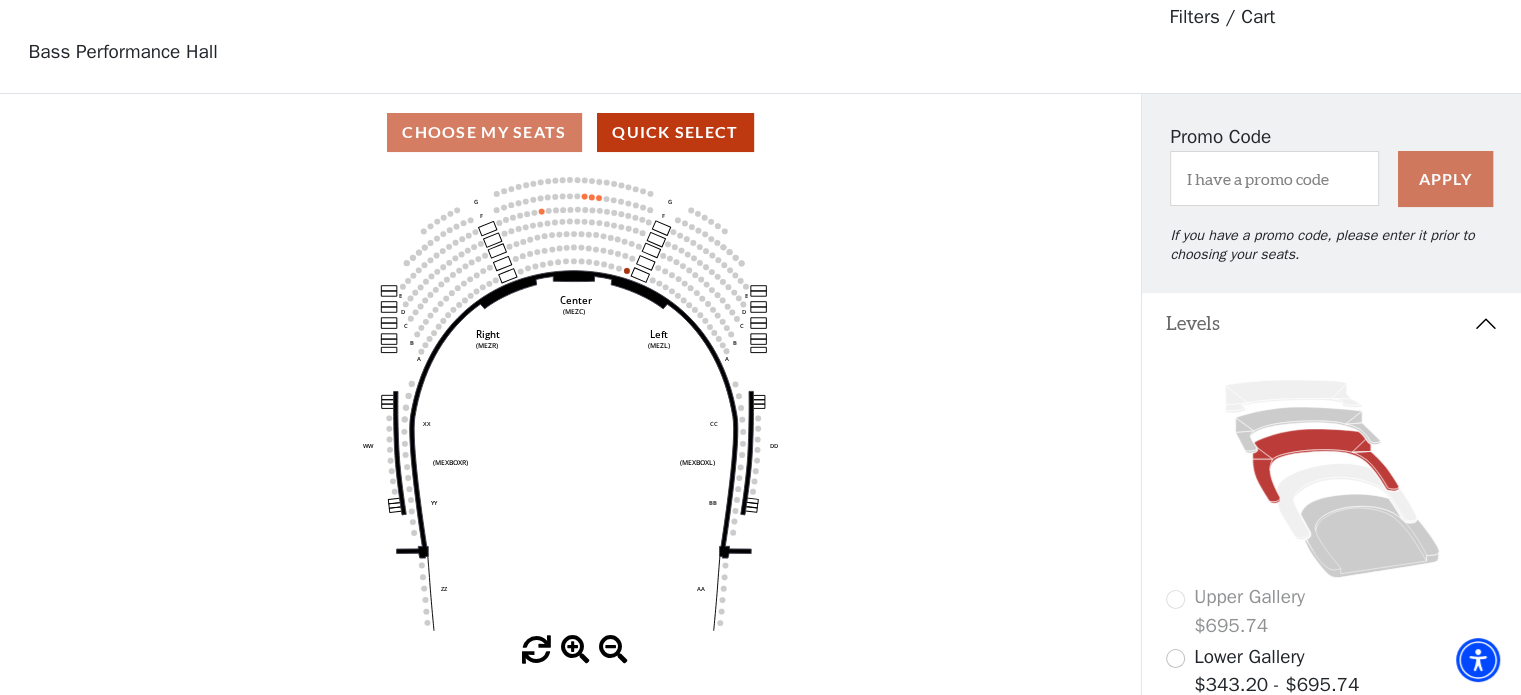 scroll, scrollTop: 92, scrollLeft: 0, axis: vertical 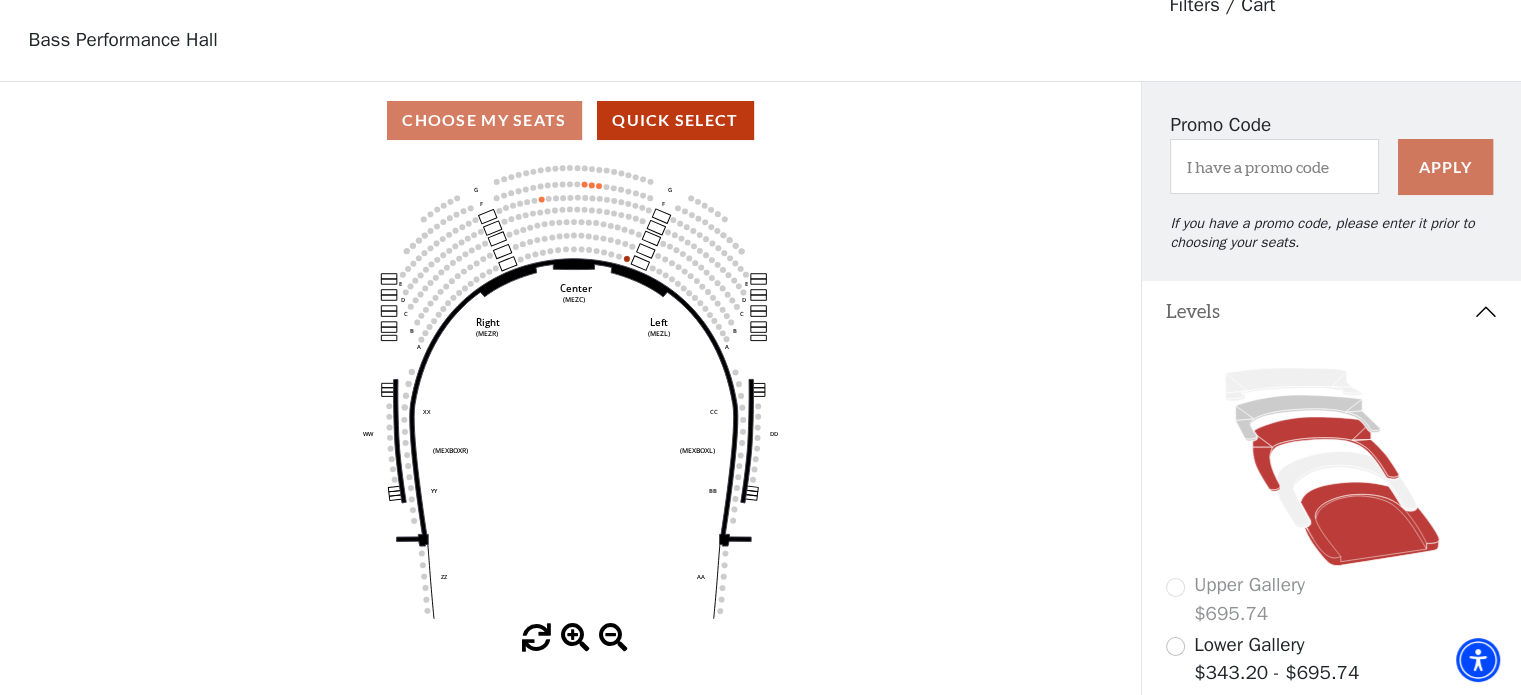 click 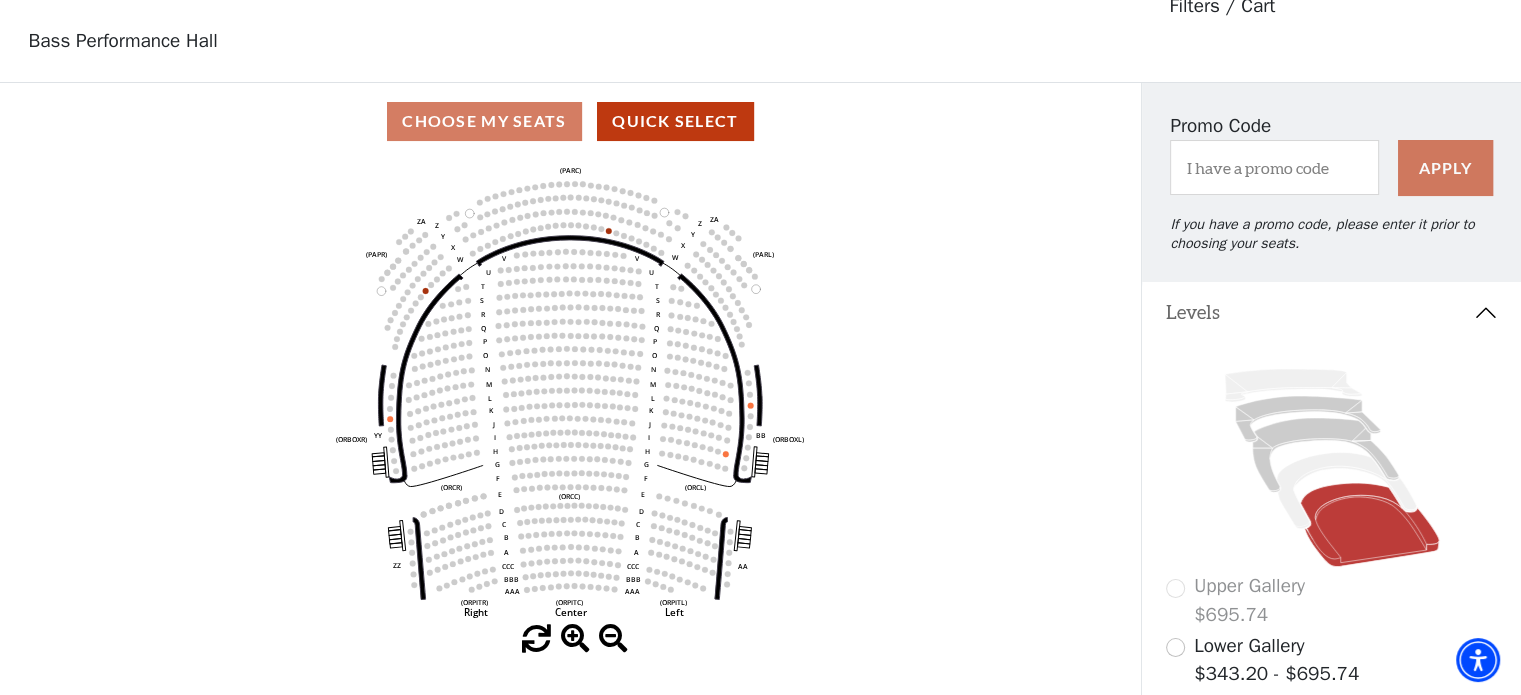 scroll, scrollTop: 92, scrollLeft: 0, axis: vertical 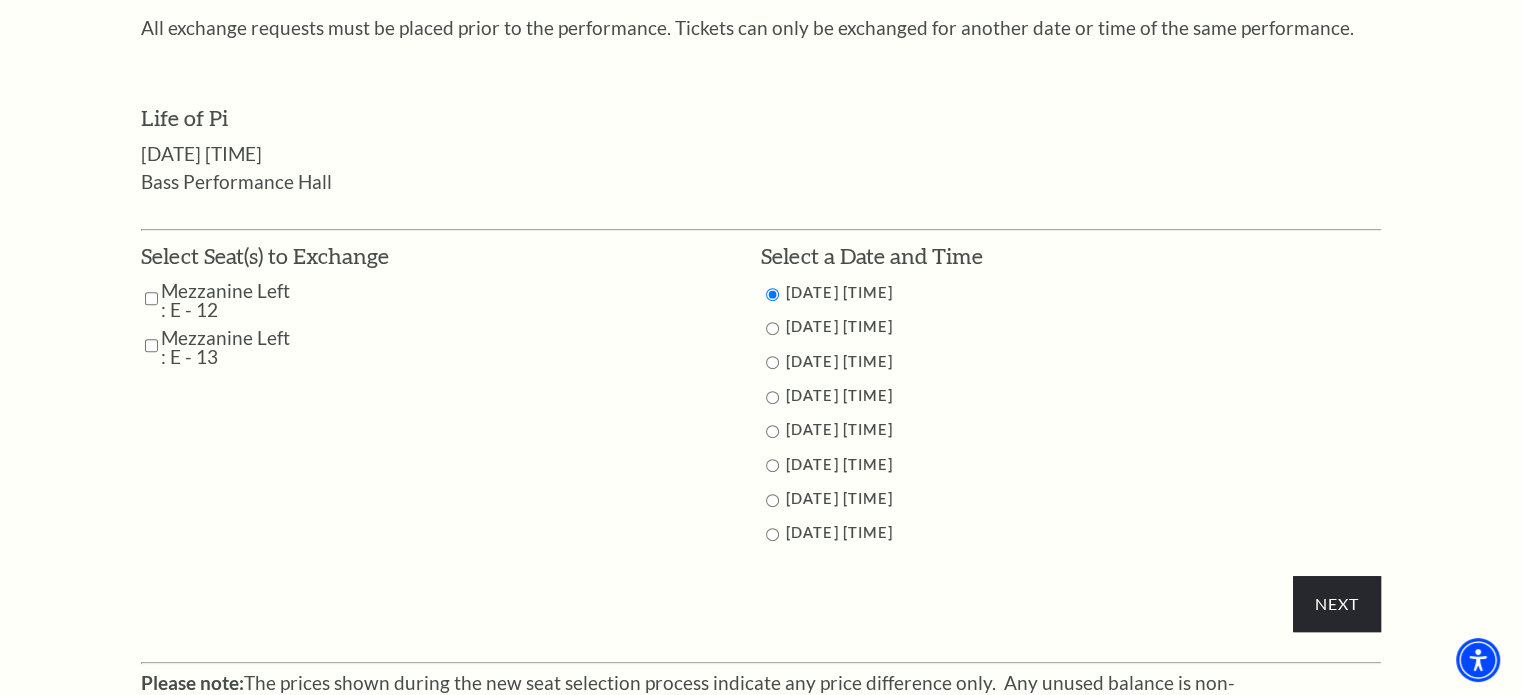 click at bounding box center [772, 362] 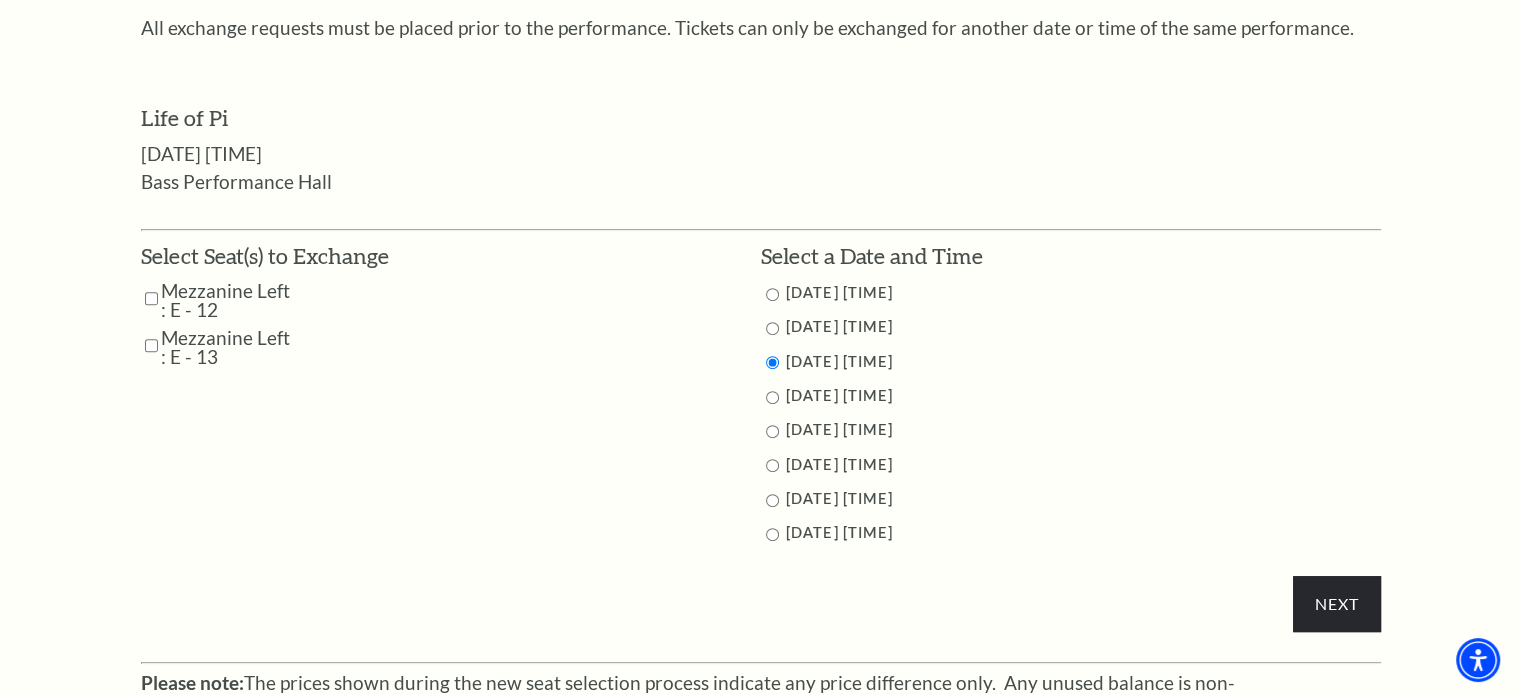 click at bounding box center (151, 298) 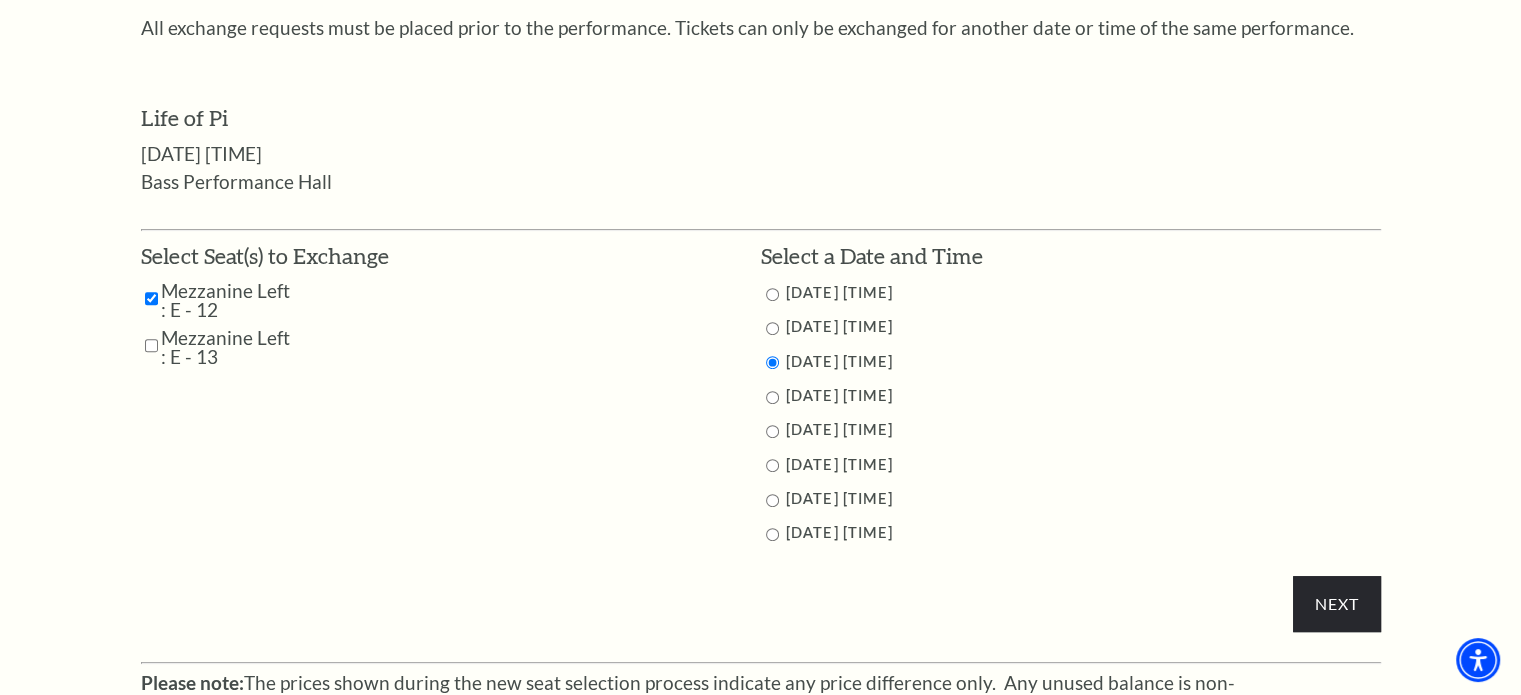 click at bounding box center (151, 345) 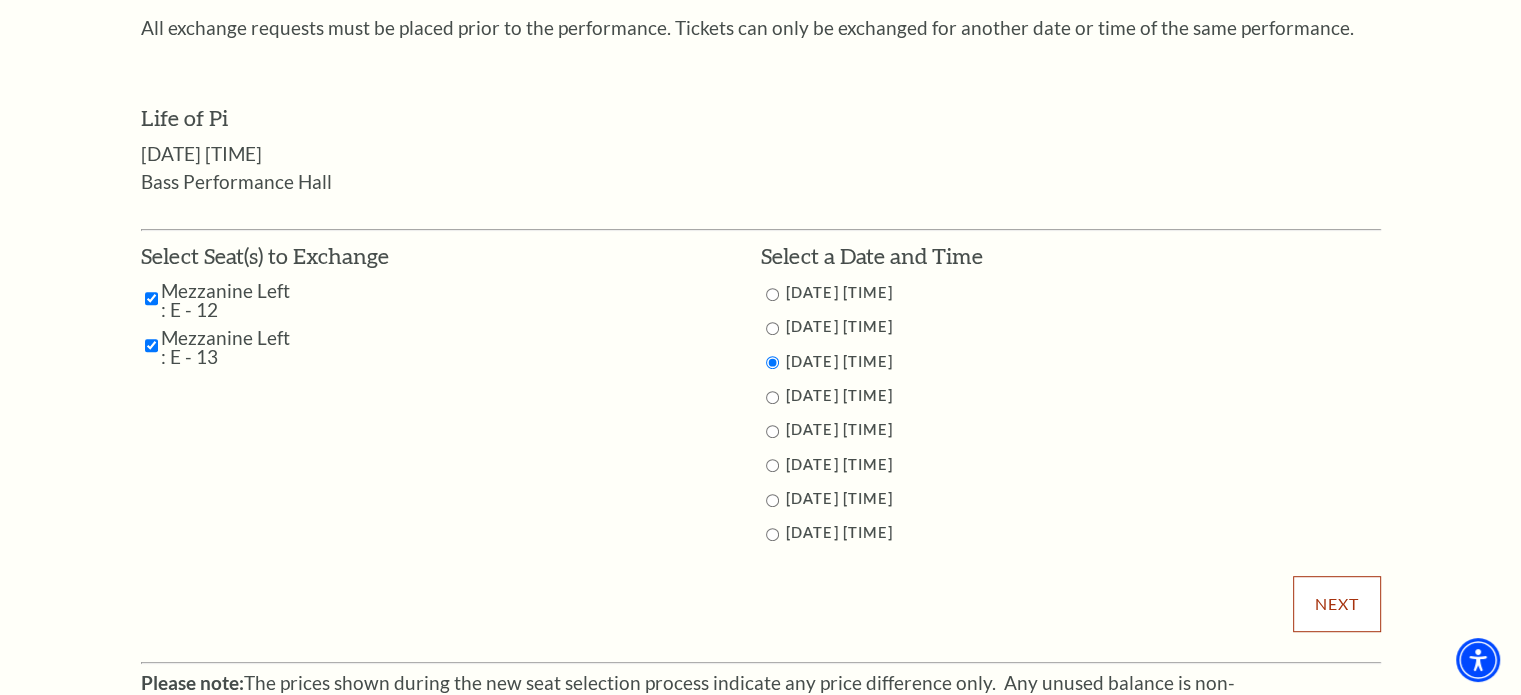 click on "Next" at bounding box center [1336, 604] 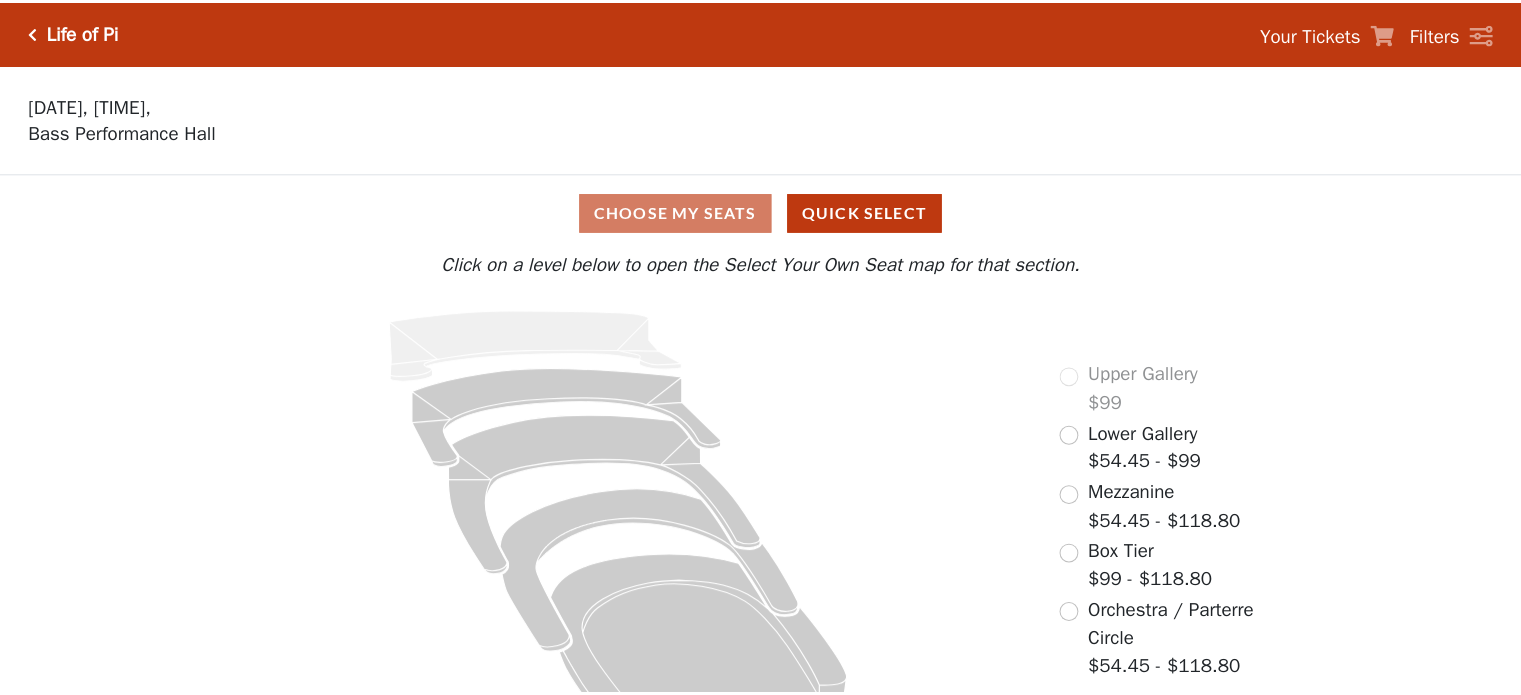 scroll, scrollTop: 0, scrollLeft: 0, axis: both 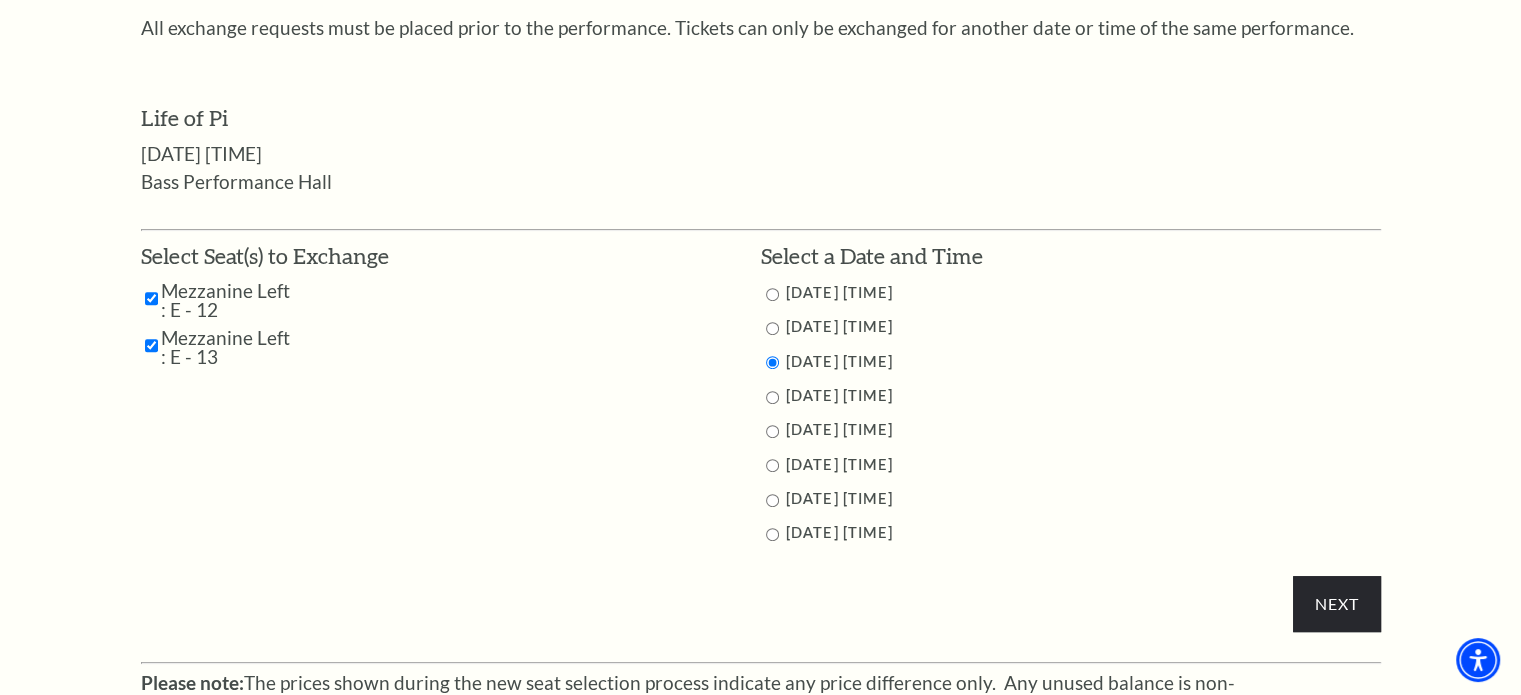click at bounding box center (772, 500) 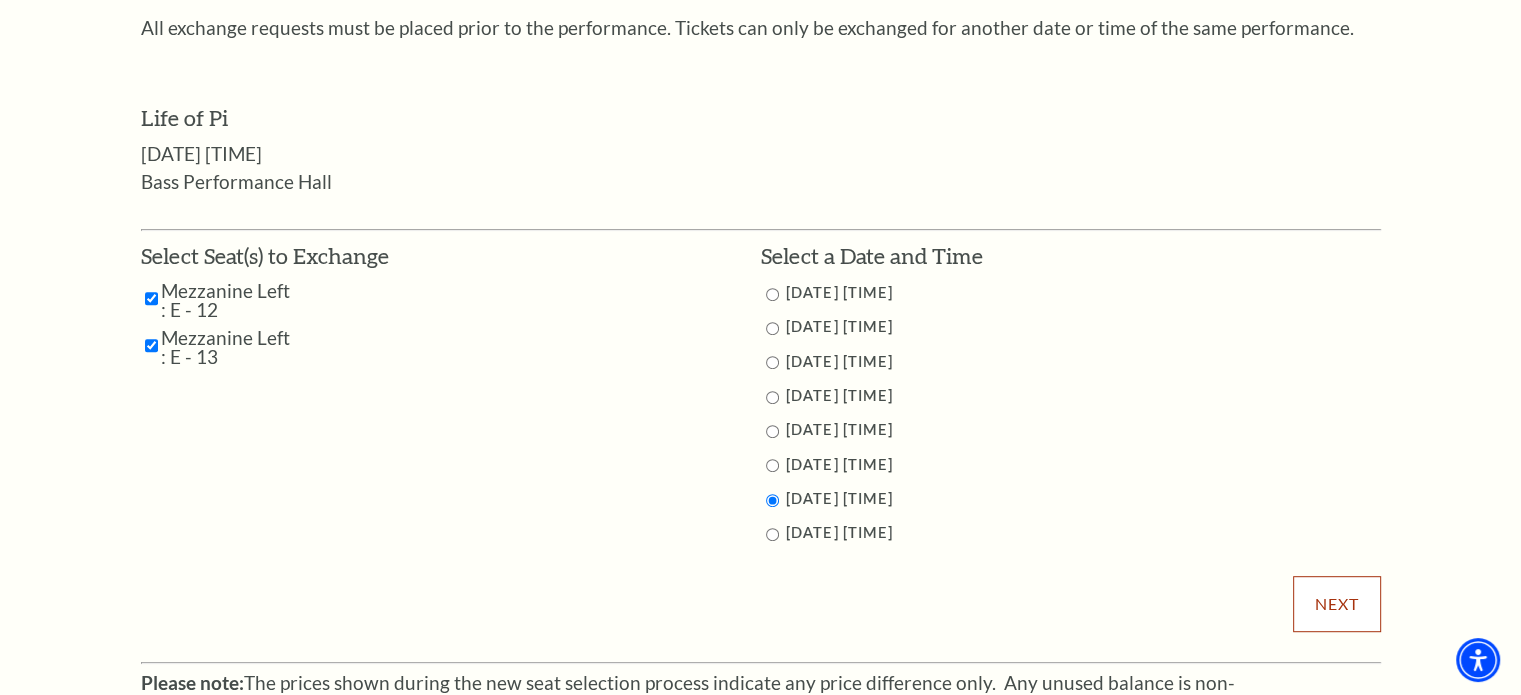 click on "Next" at bounding box center [1336, 604] 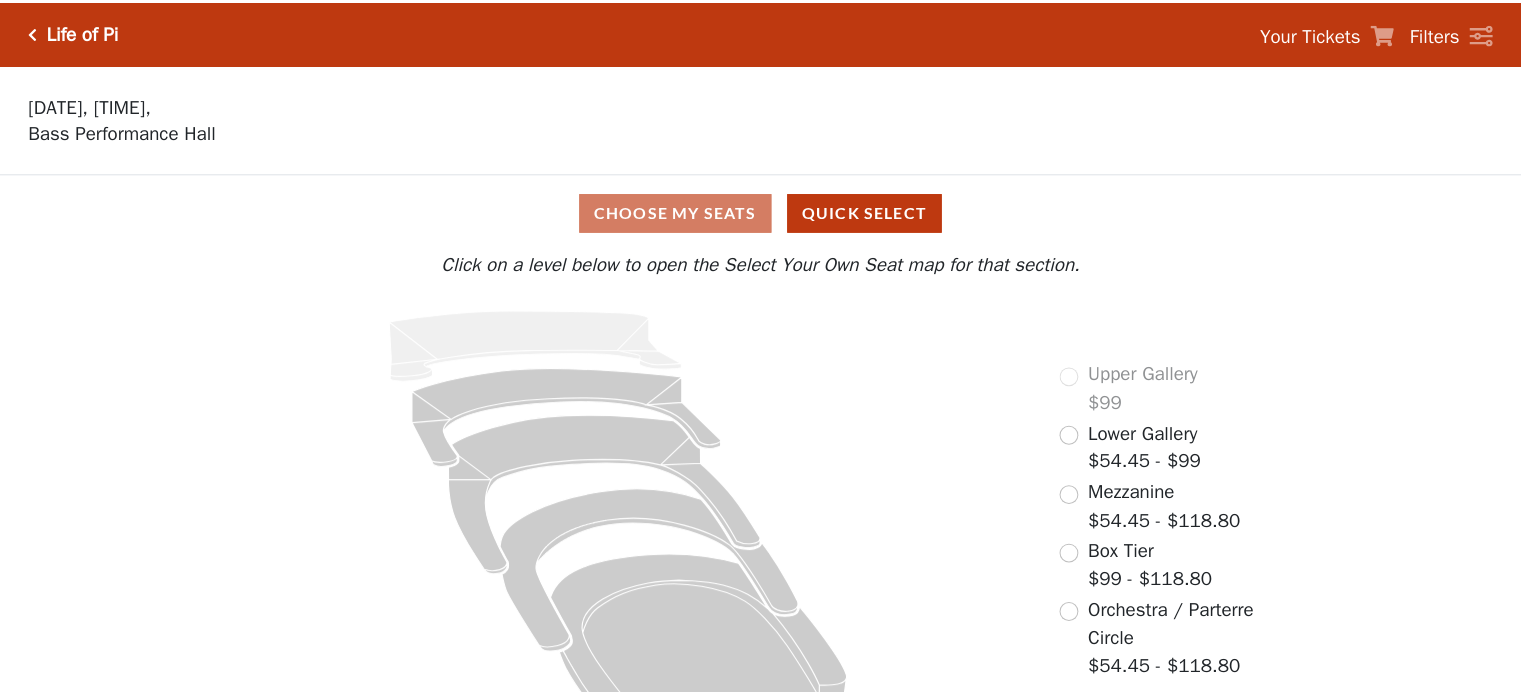 scroll, scrollTop: 0, scrollLeft: 0, axis: both 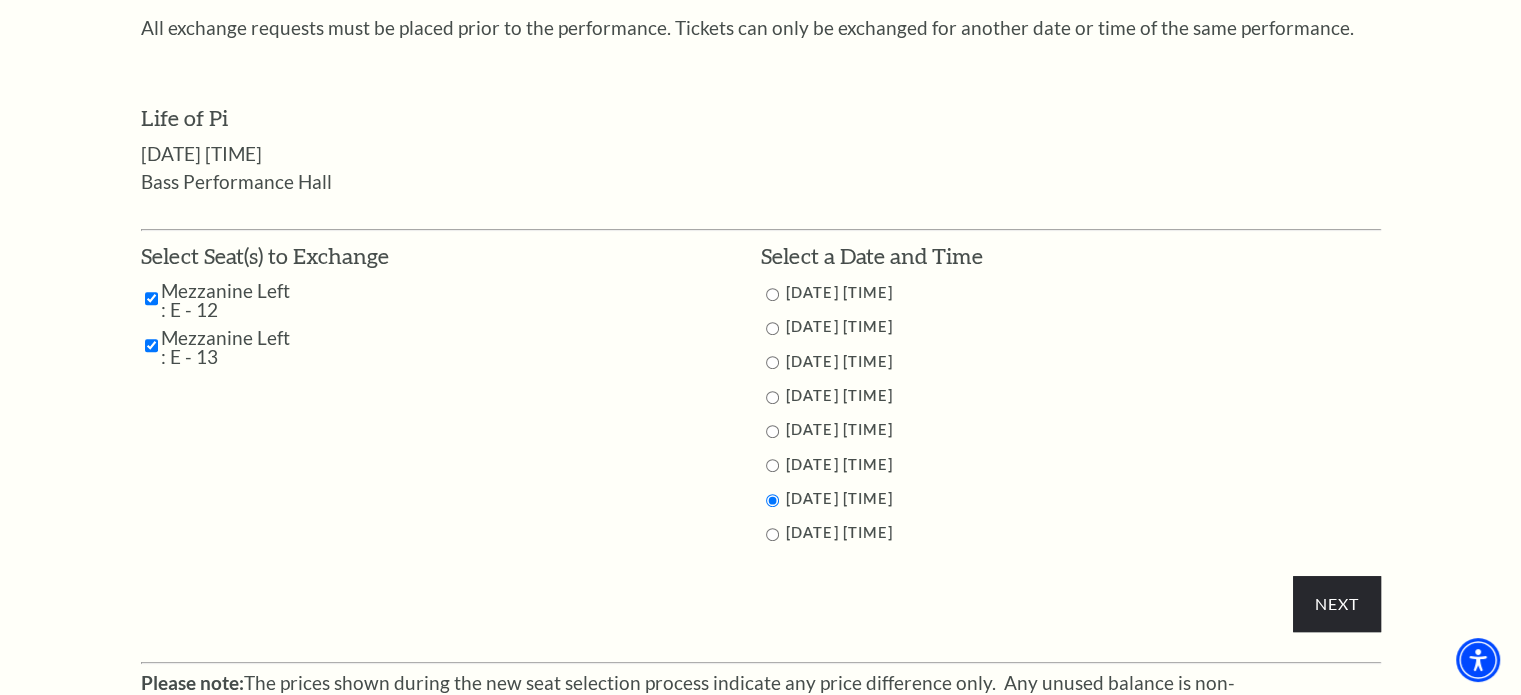 click at bounding box center [772, 534] 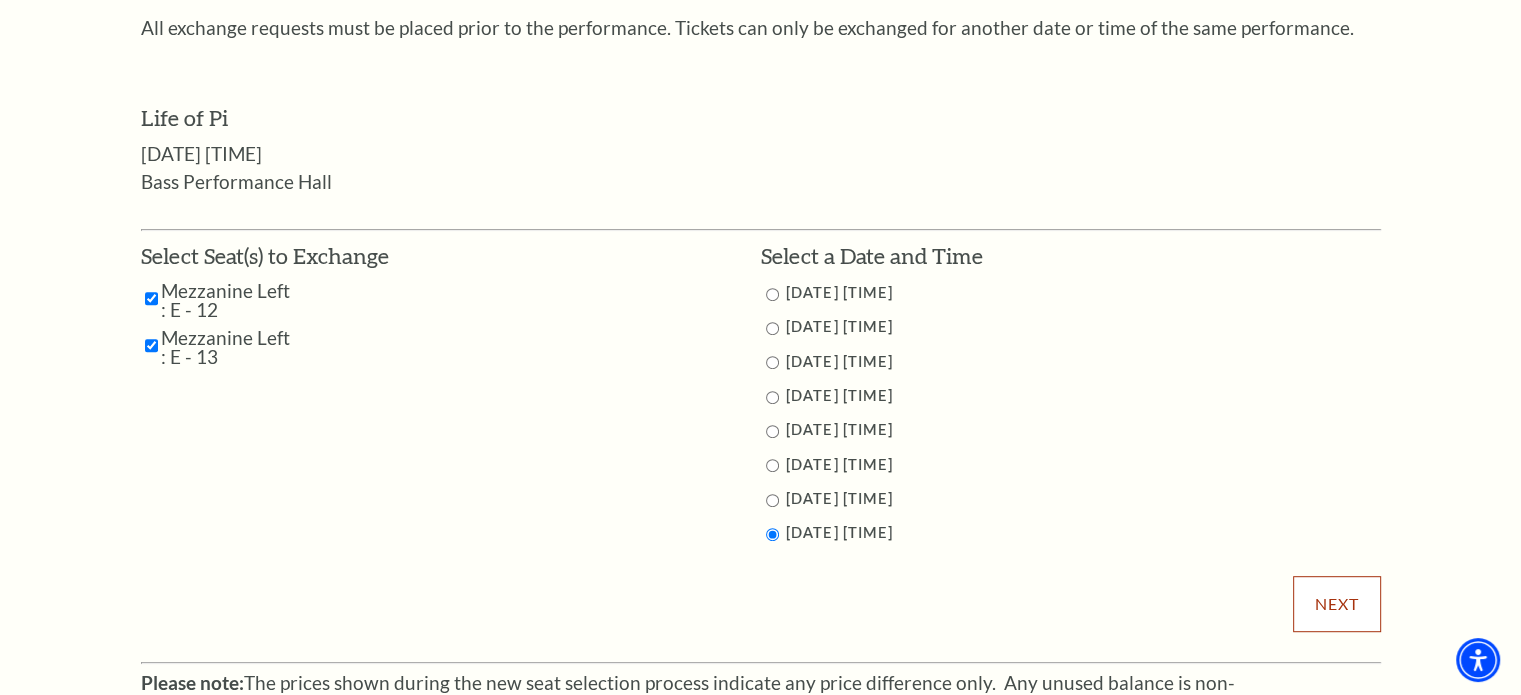 click on "Next" at bounding box center (1336, 604) 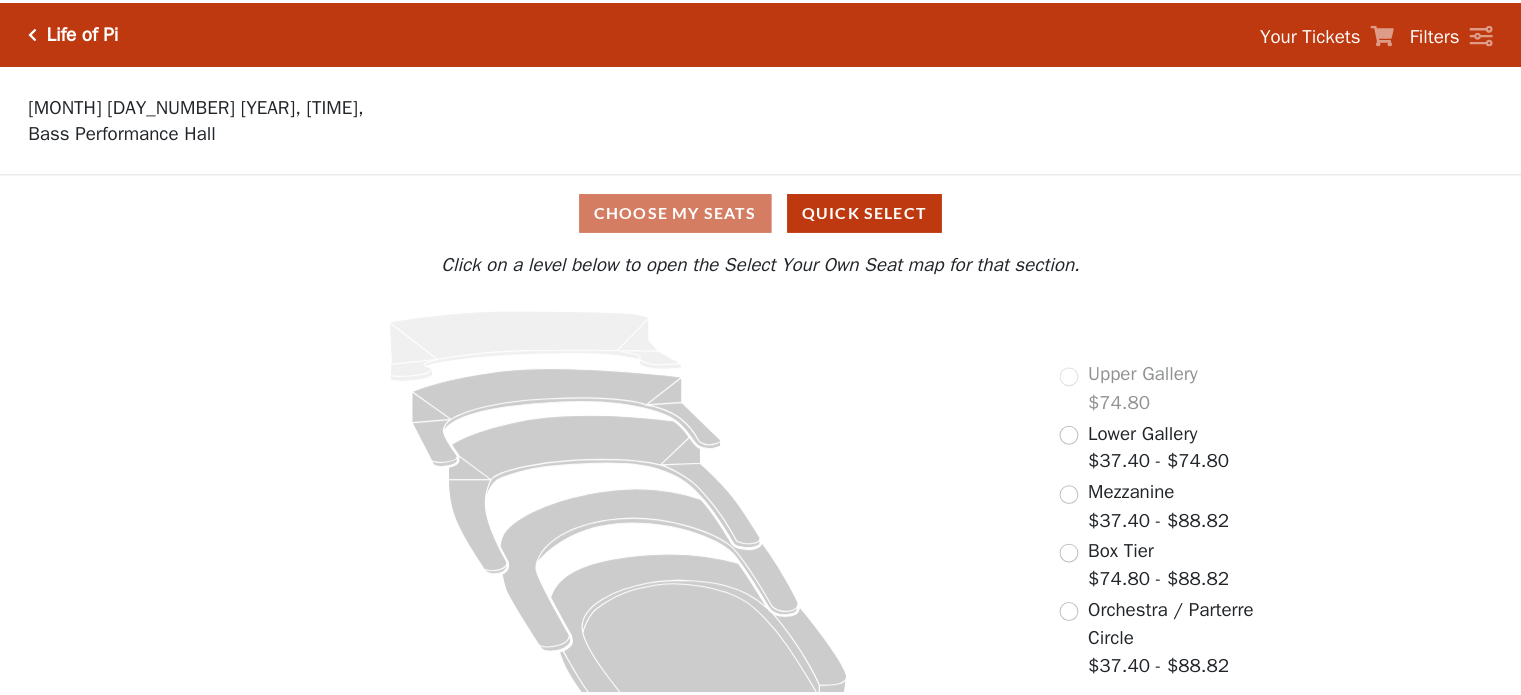 scroll, scrollTop: 0, scrollLeft: 0, axis: both 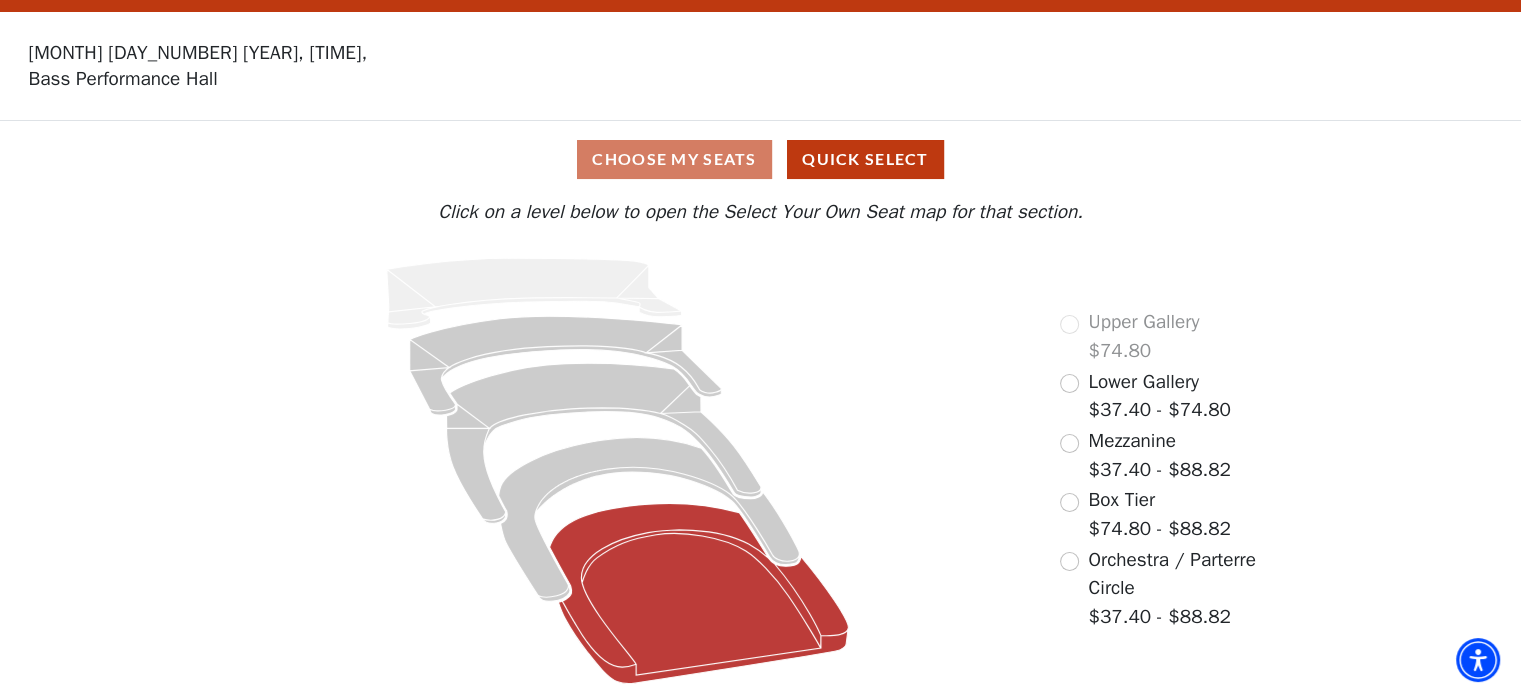 click 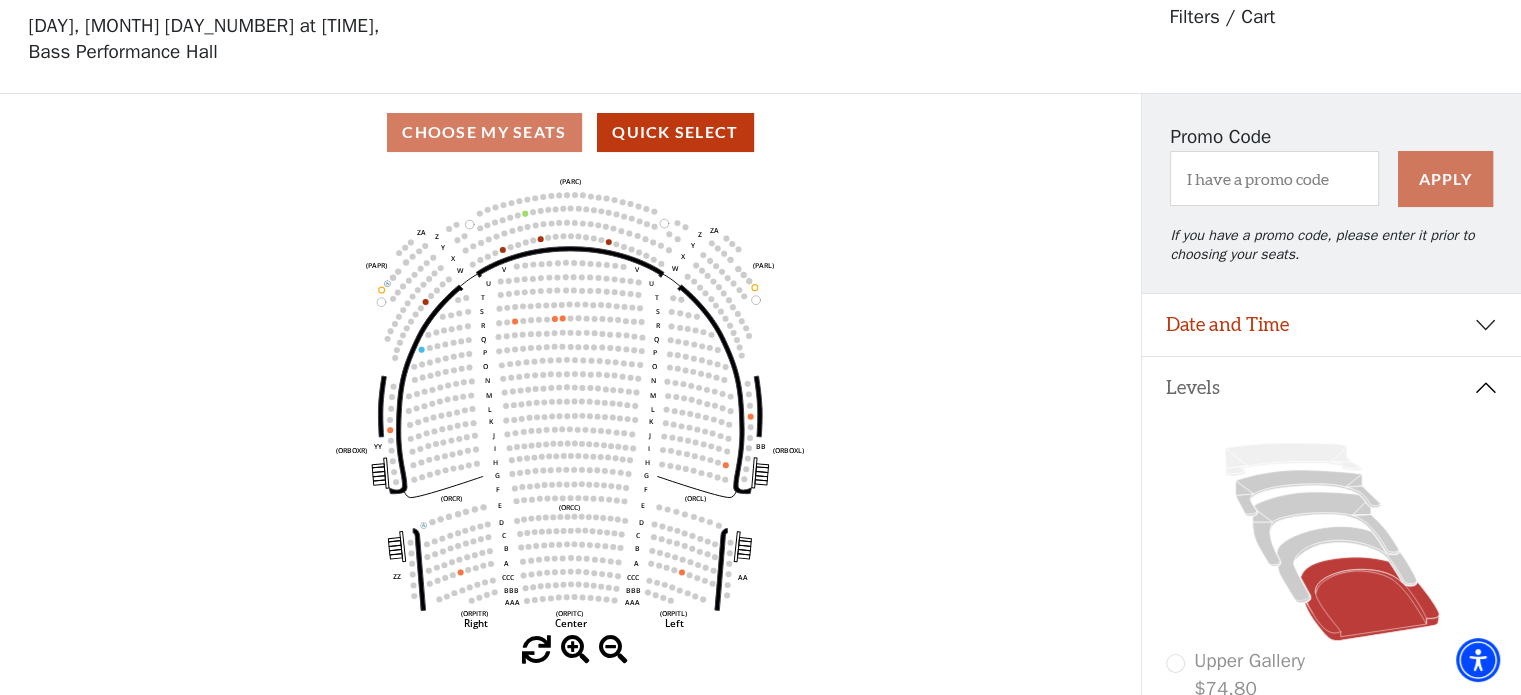 scroll, scrollTop: 92, scrollLeft: 0, axis: vertical 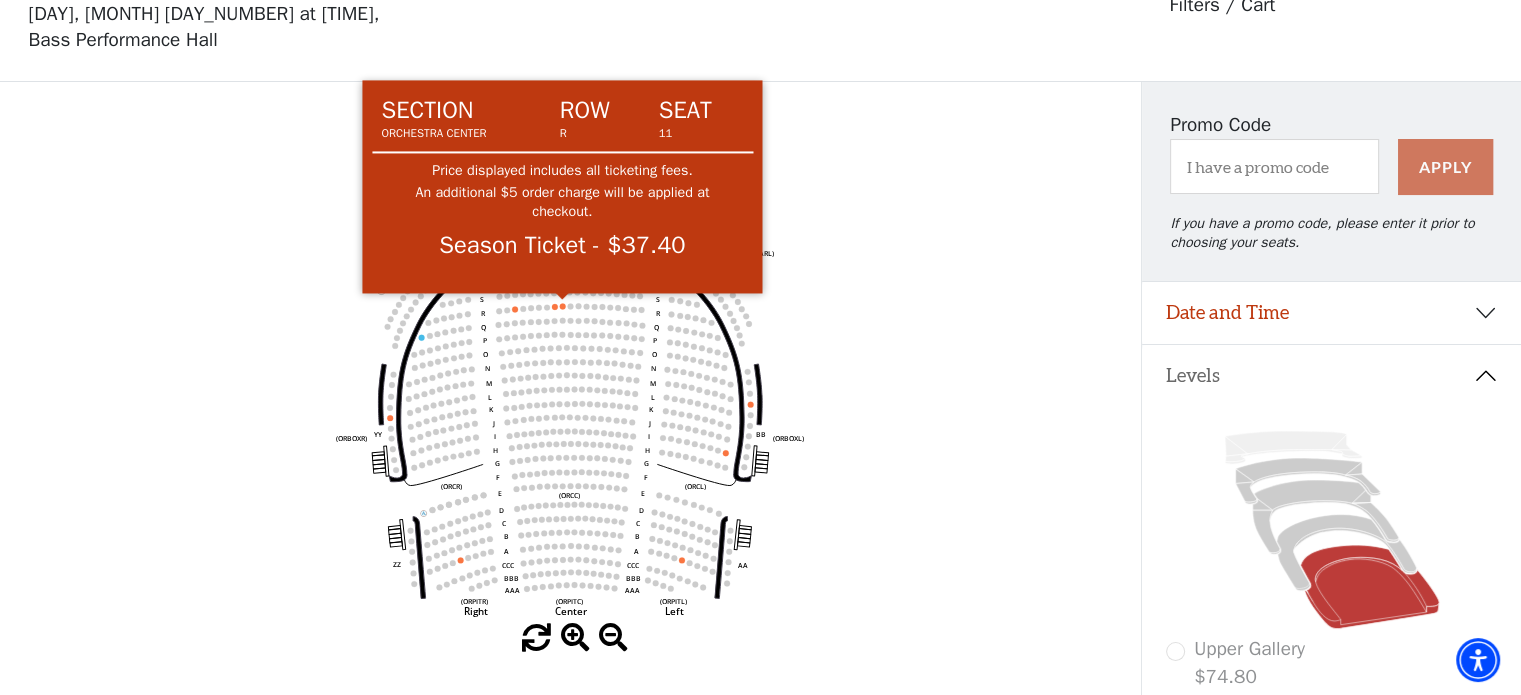 click 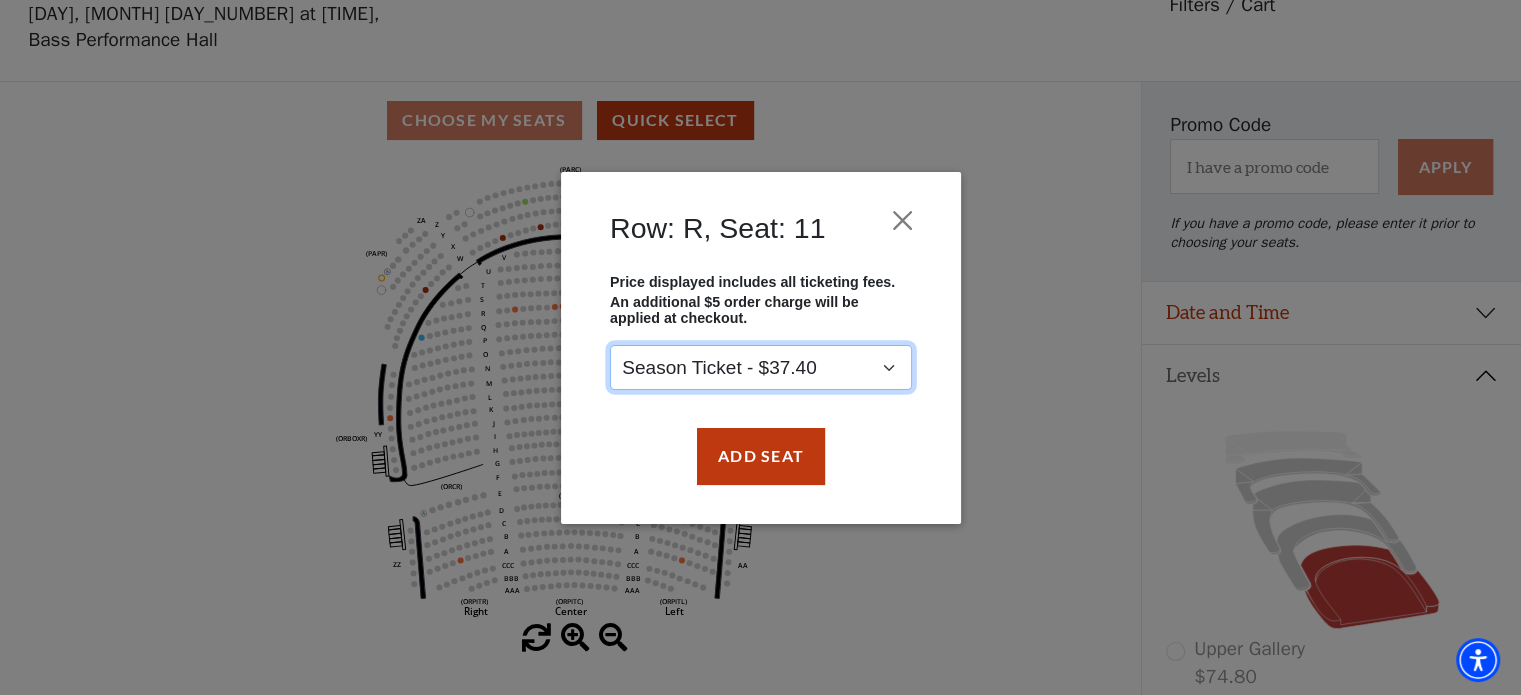 click on "Season Ticket - $37.40" at bounding box center (761, 367) 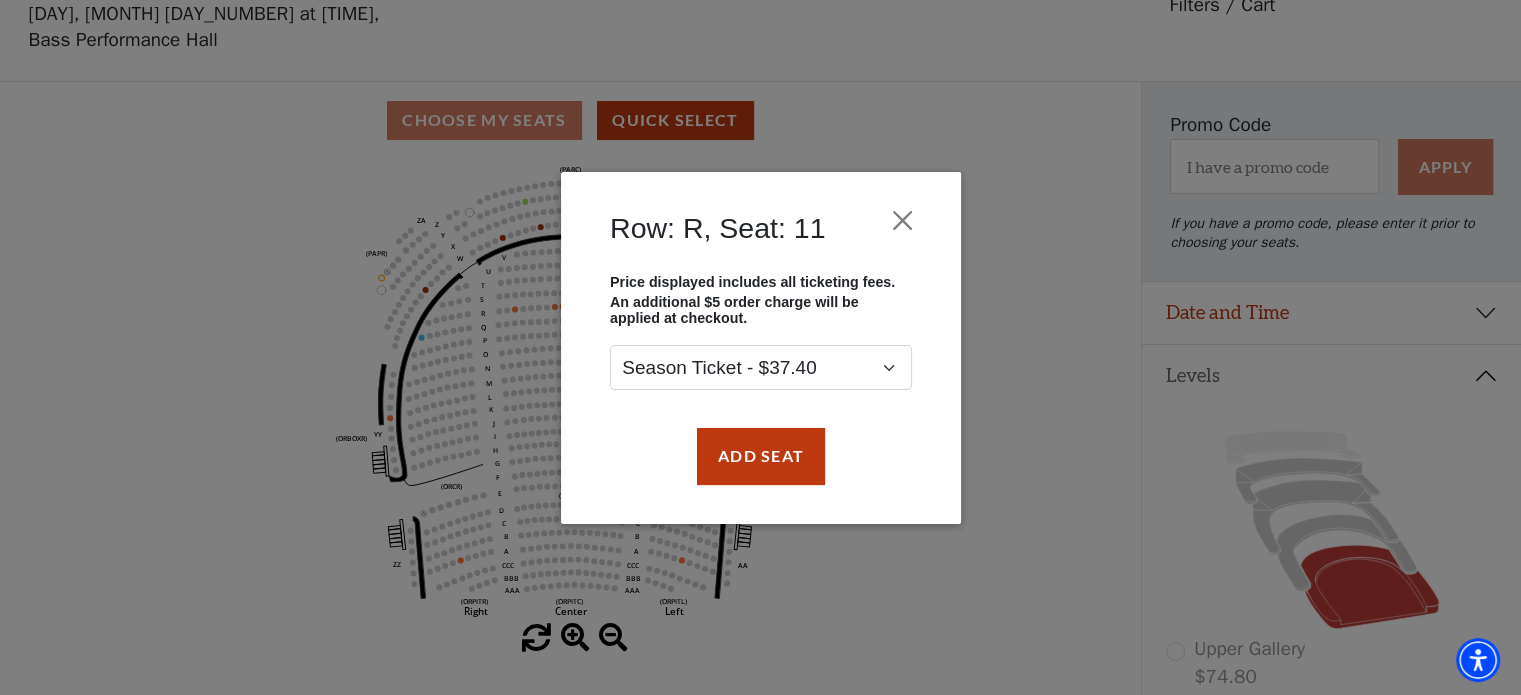 click on "Add Seat" at bounding box center (761, 456) 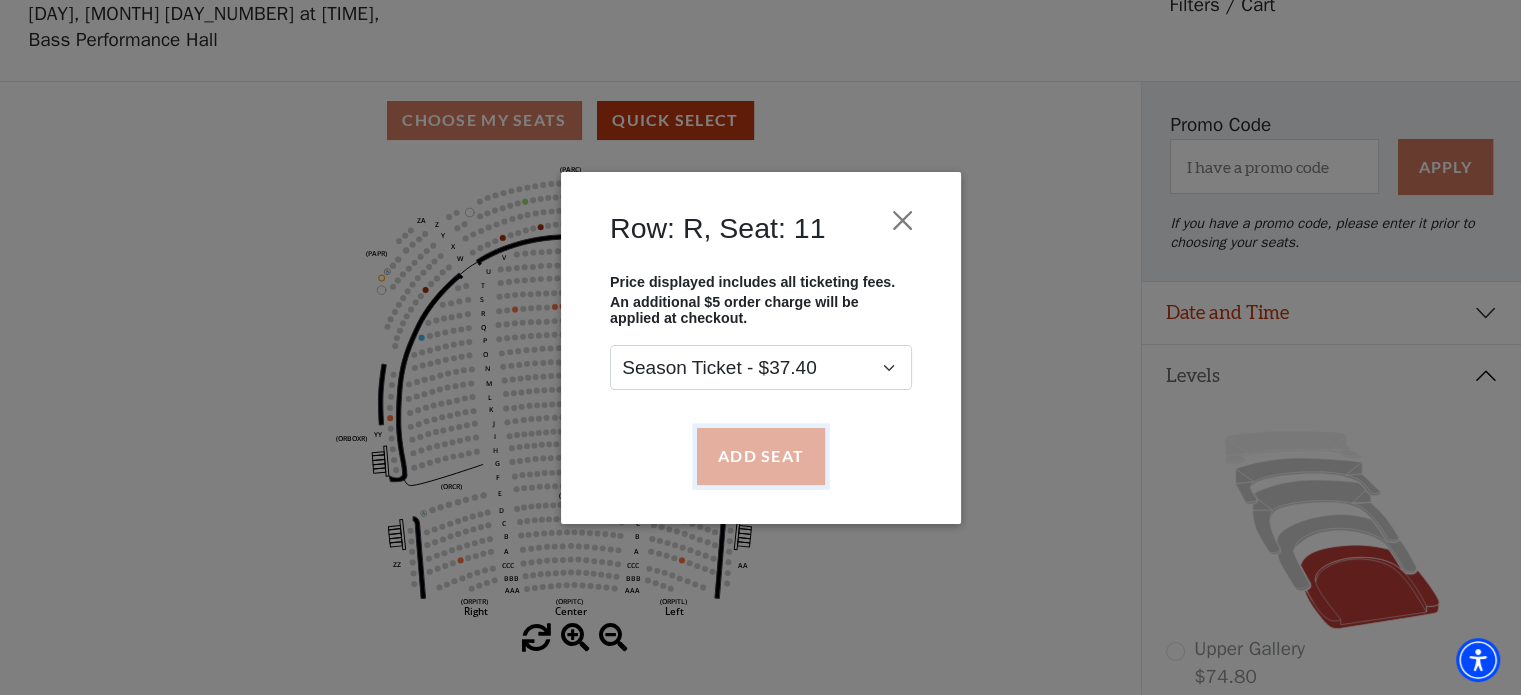 click on "Add Seat" at bounding box center (760, 456) 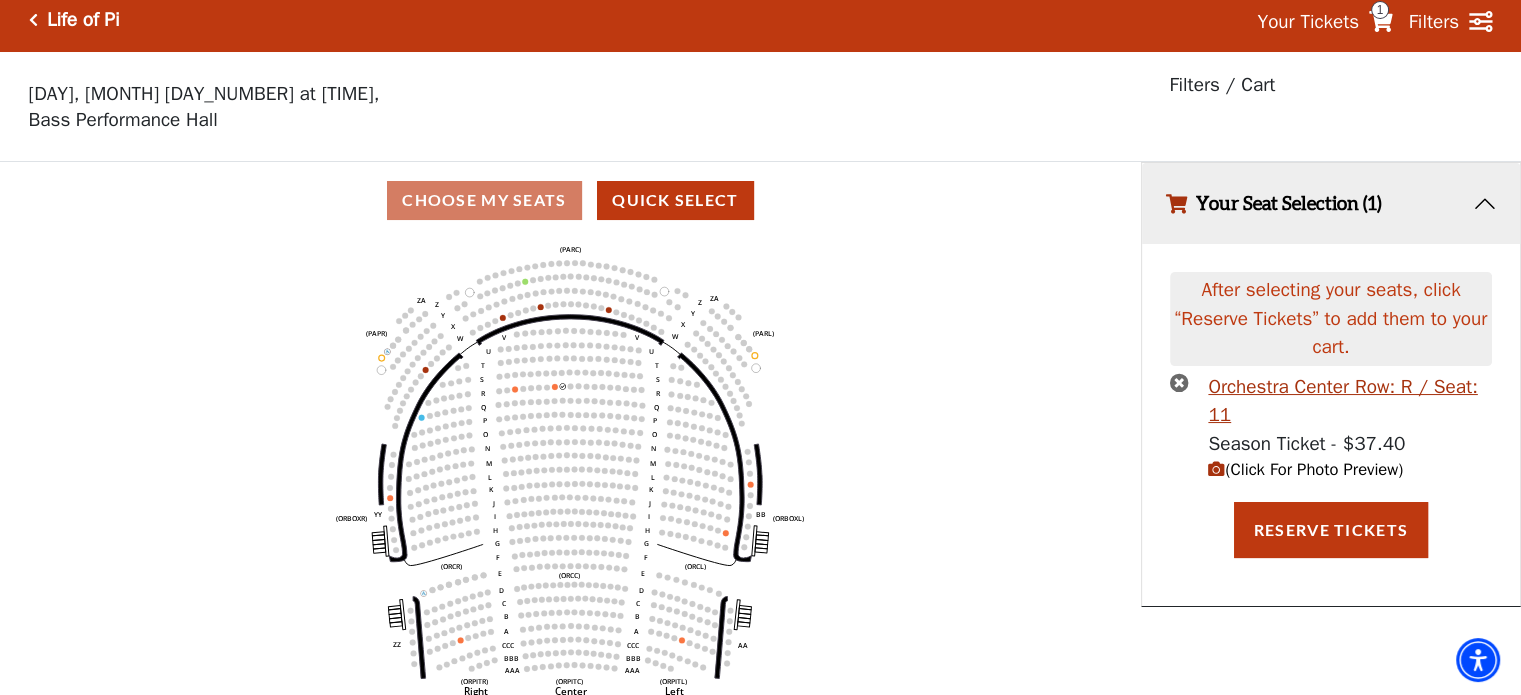 scroll, scrollTop: 0, scrollLeft: 0, axis: both 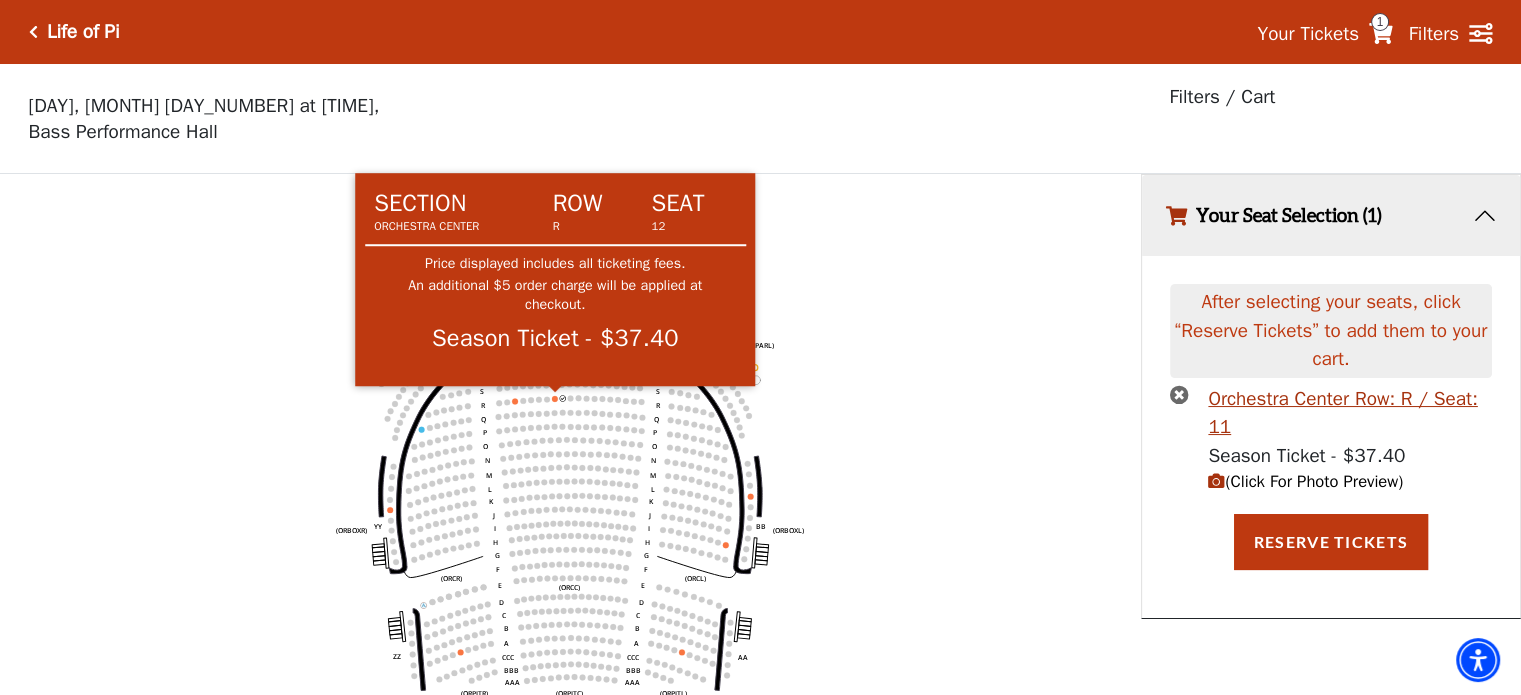 click 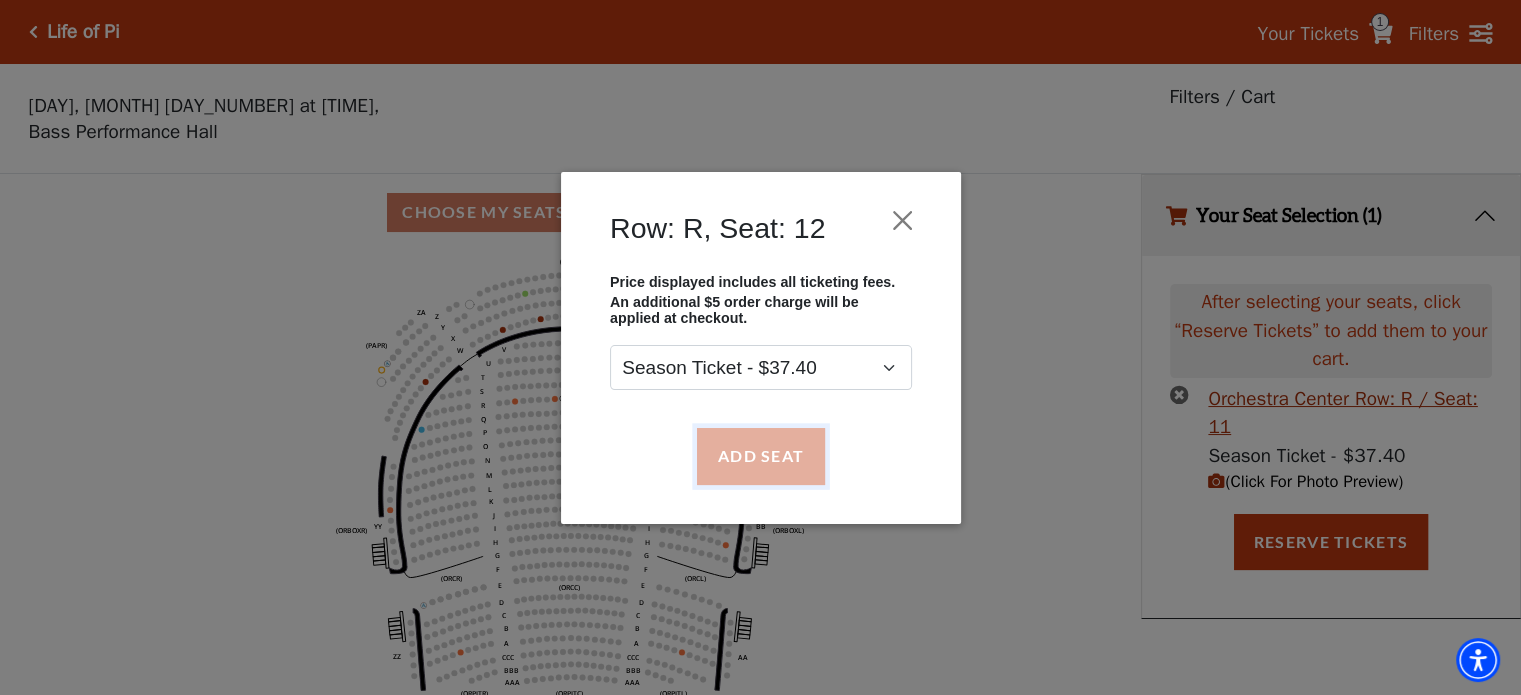 click on "Add Seat" at bounding box center (760, 456) 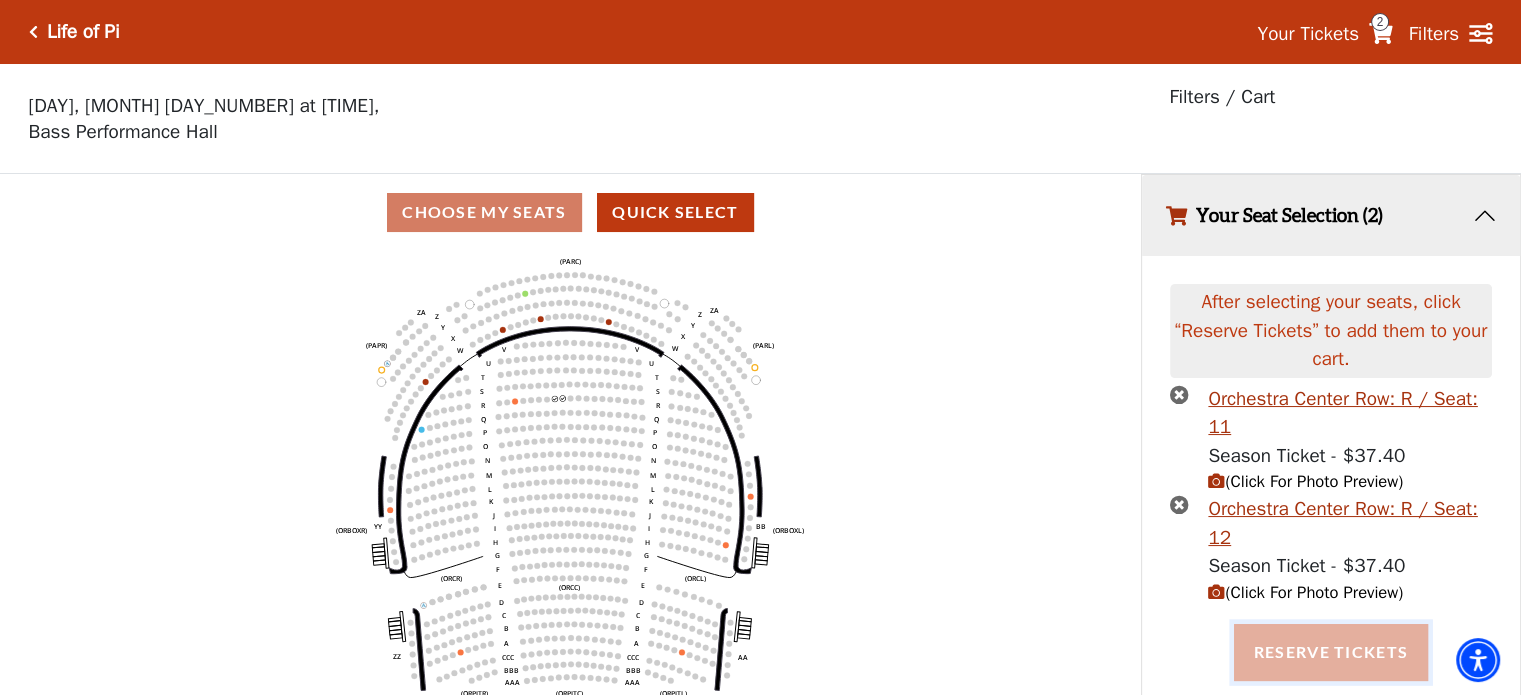 click on "Reserve Tickets" at bounding box center [1331, 652] 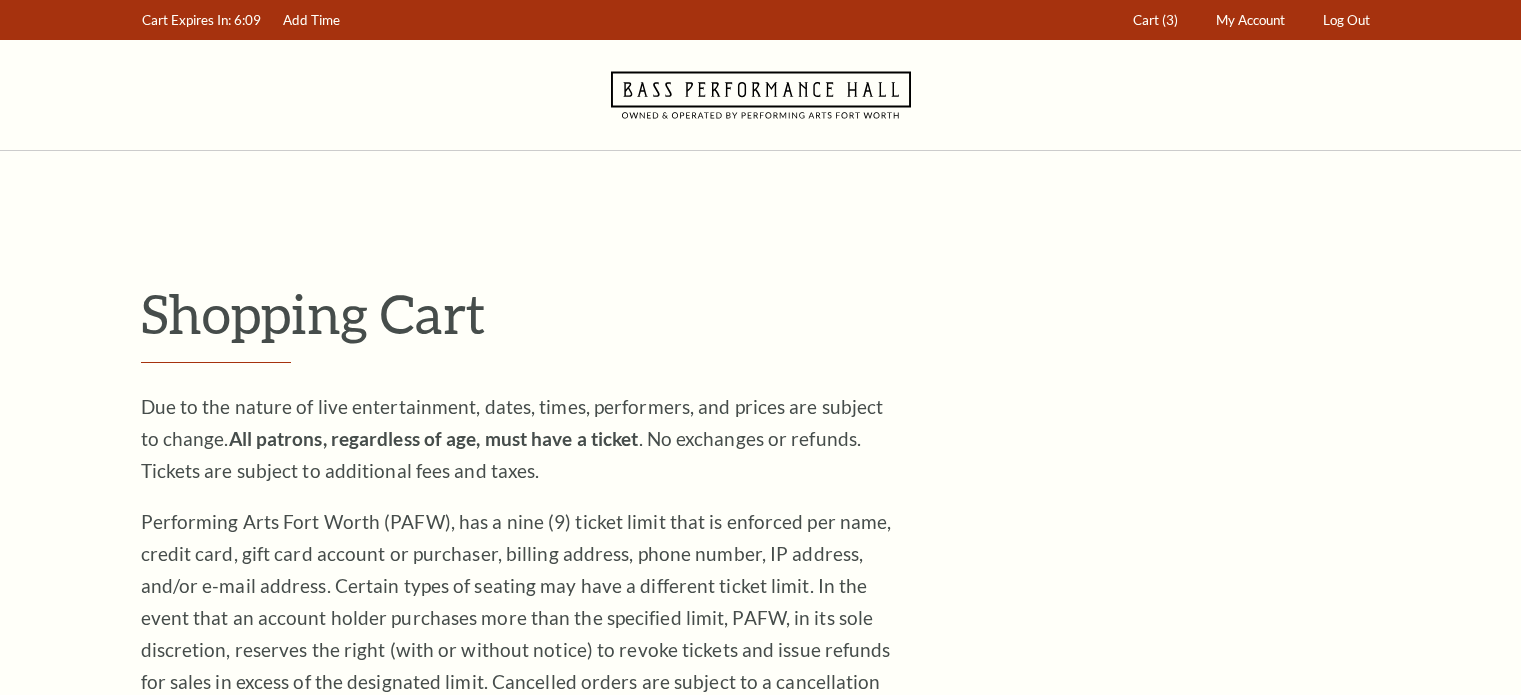 scroll, scrollTop: 0, scrollLeft: 0, axis: both 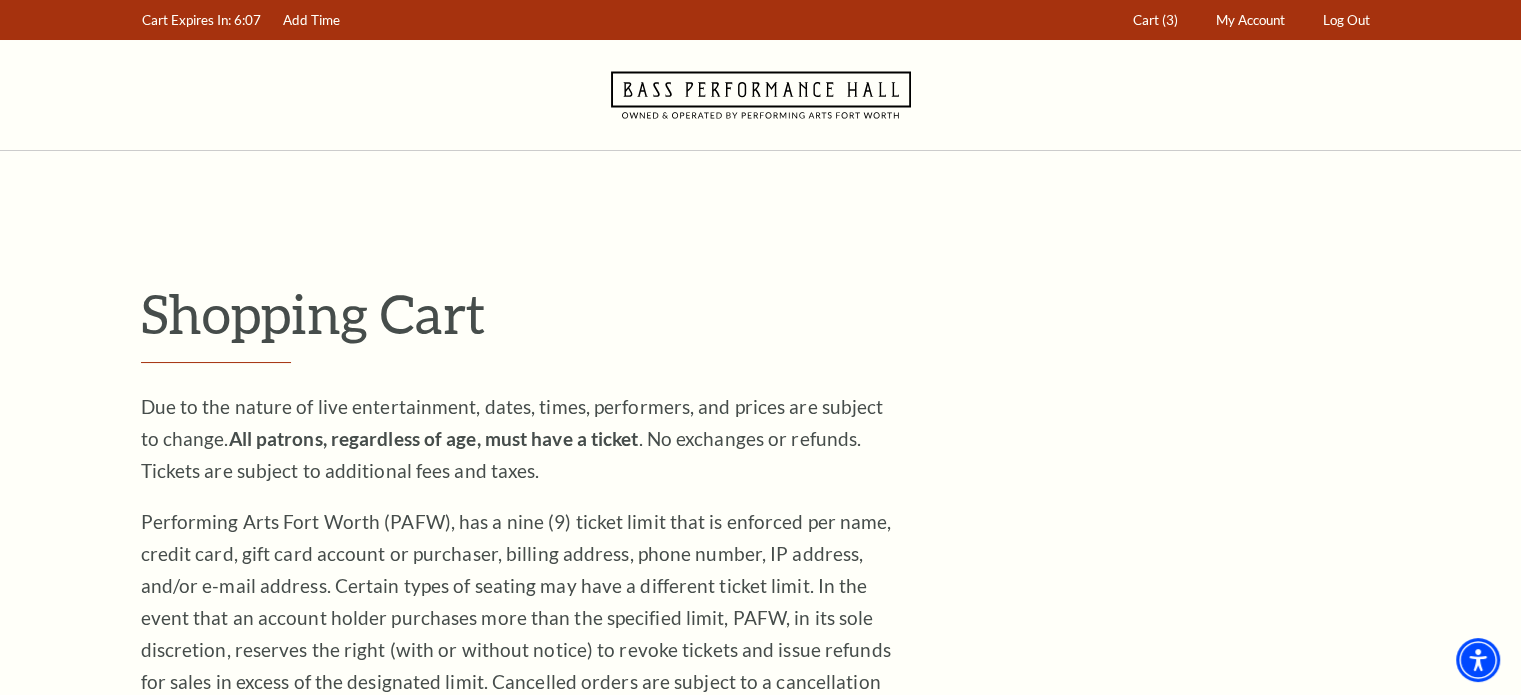 click on "Shopping Cart
Due to the nature of live entertainment, dates, times, performers, and prices are subject to change.  All patrons, regardless of age, must have a ticket . No exchanges or refunds. Tickets are subject to additional fees and taxes.
Performing Arts Fort Worth (PAFW), has a nine (9) ticket limit that is enforced per name, credit card, gift card account or purchaser, billing address, phone number, IP address, and/or e-mail address. Certain types of seating may have a different ticket limit. In the event that an account holder purchases more than the specified limit, PAFW, in its sole discretion, reserves the right (with or without notice) to revoke tickets and issue refunds for sales in excess of the designated limit. Cancelled orders are subject to a cancellation fee.
2" at bounding box center (761, 1466) 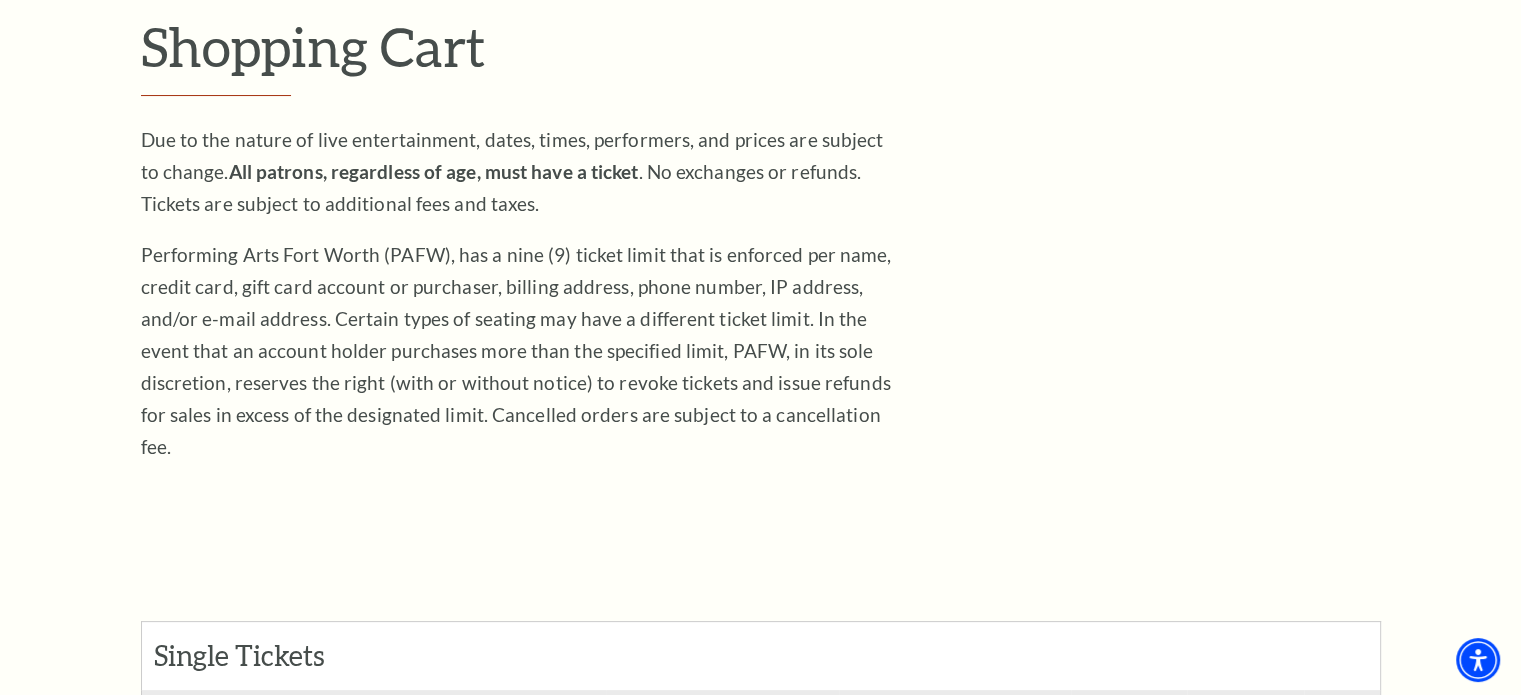 scroll, scrollTop: 276, scrollLeft: 0, axis: vertical 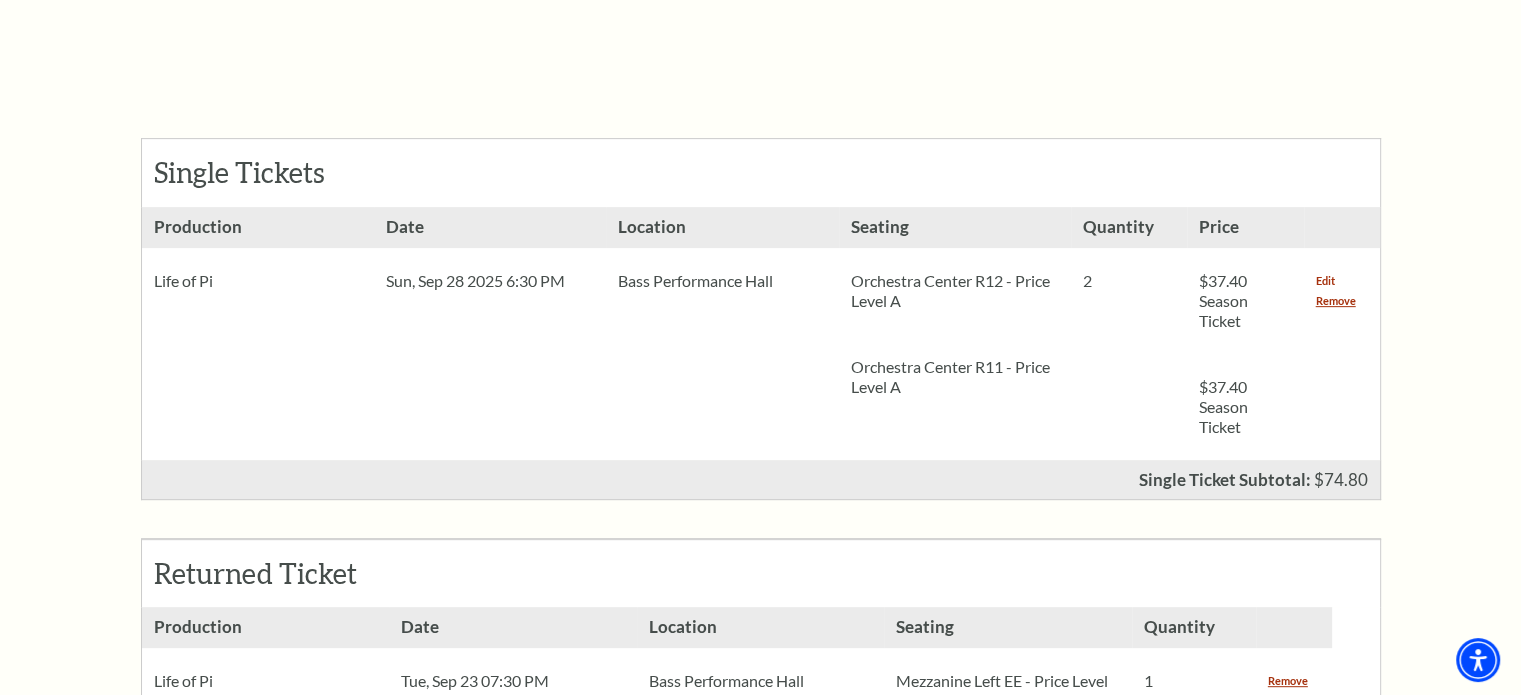 click on "Edit" at bounding box center [1325, 281] 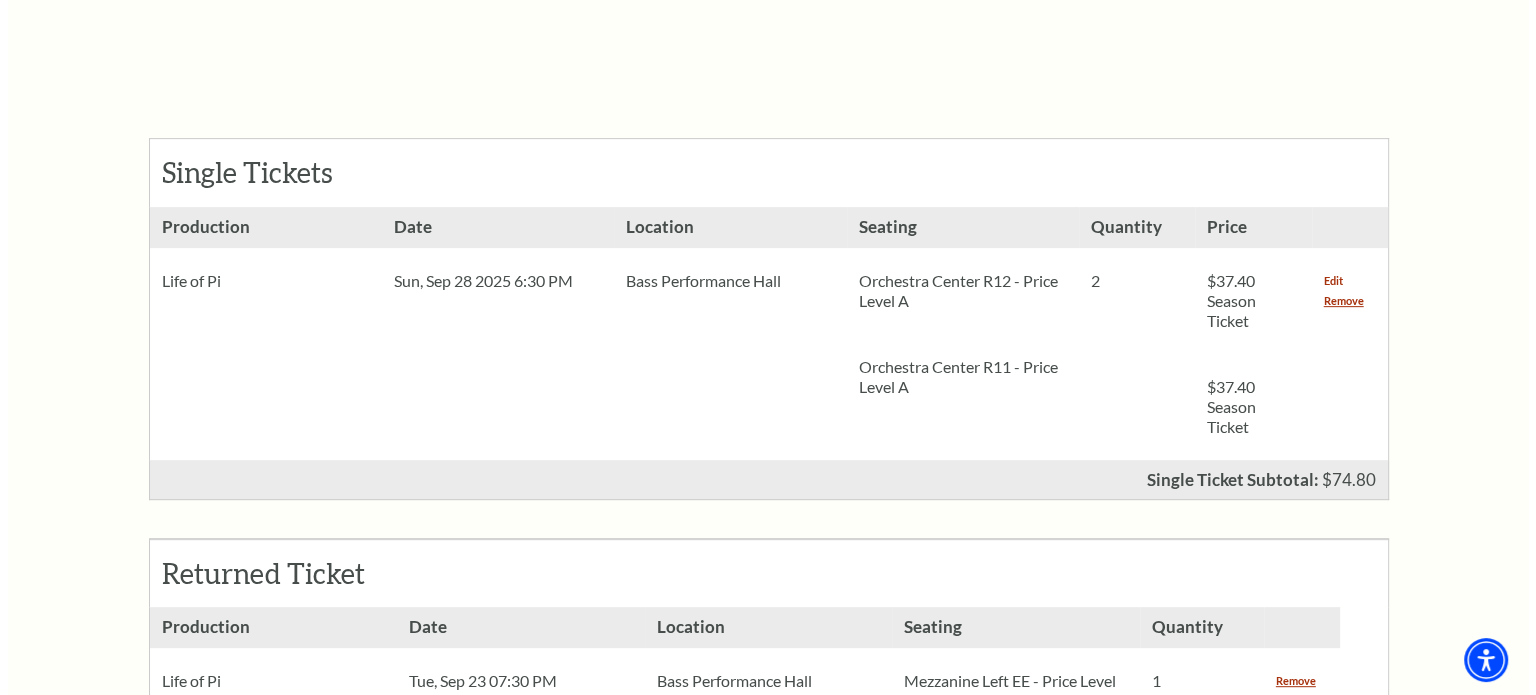 scroll, scrollTop: 131, scrollLeft: 0, axis: vertical 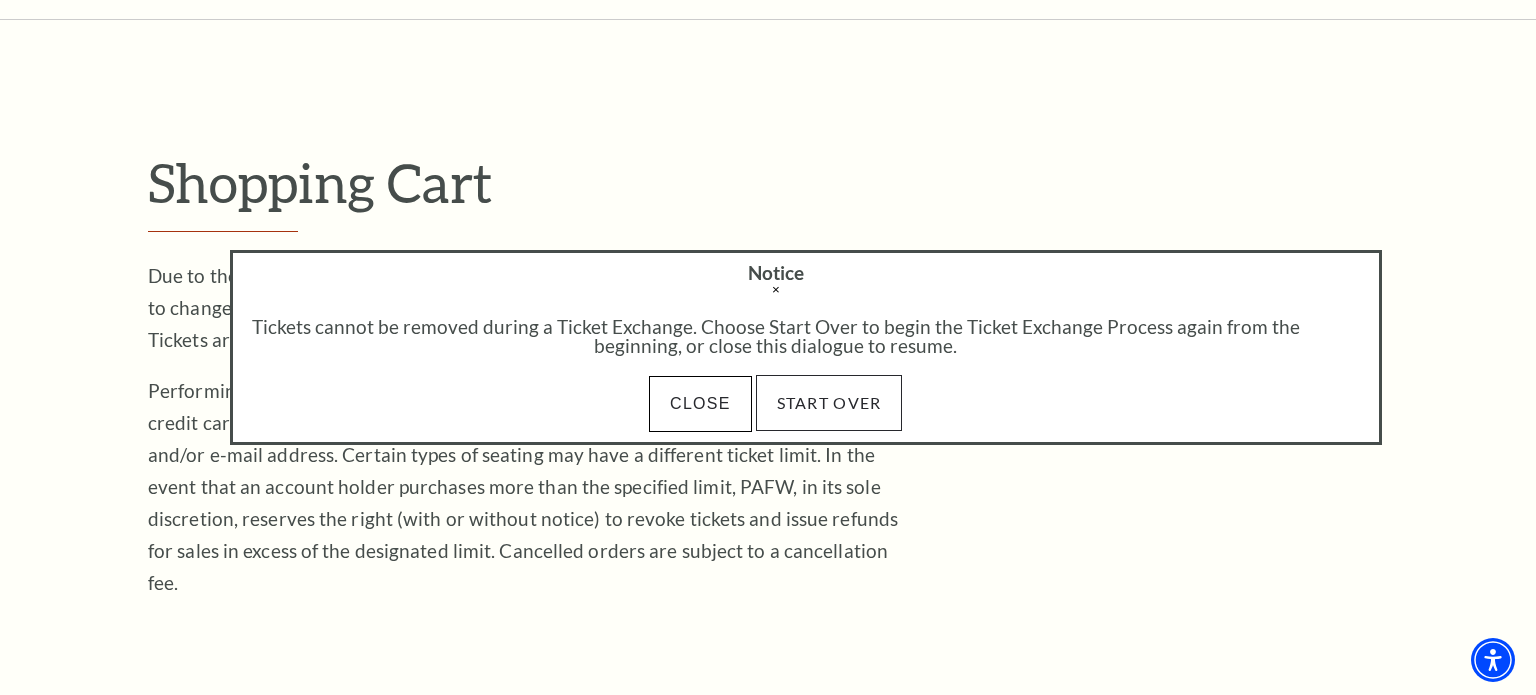 click on "Start Over" at bounding box center [829, 403] 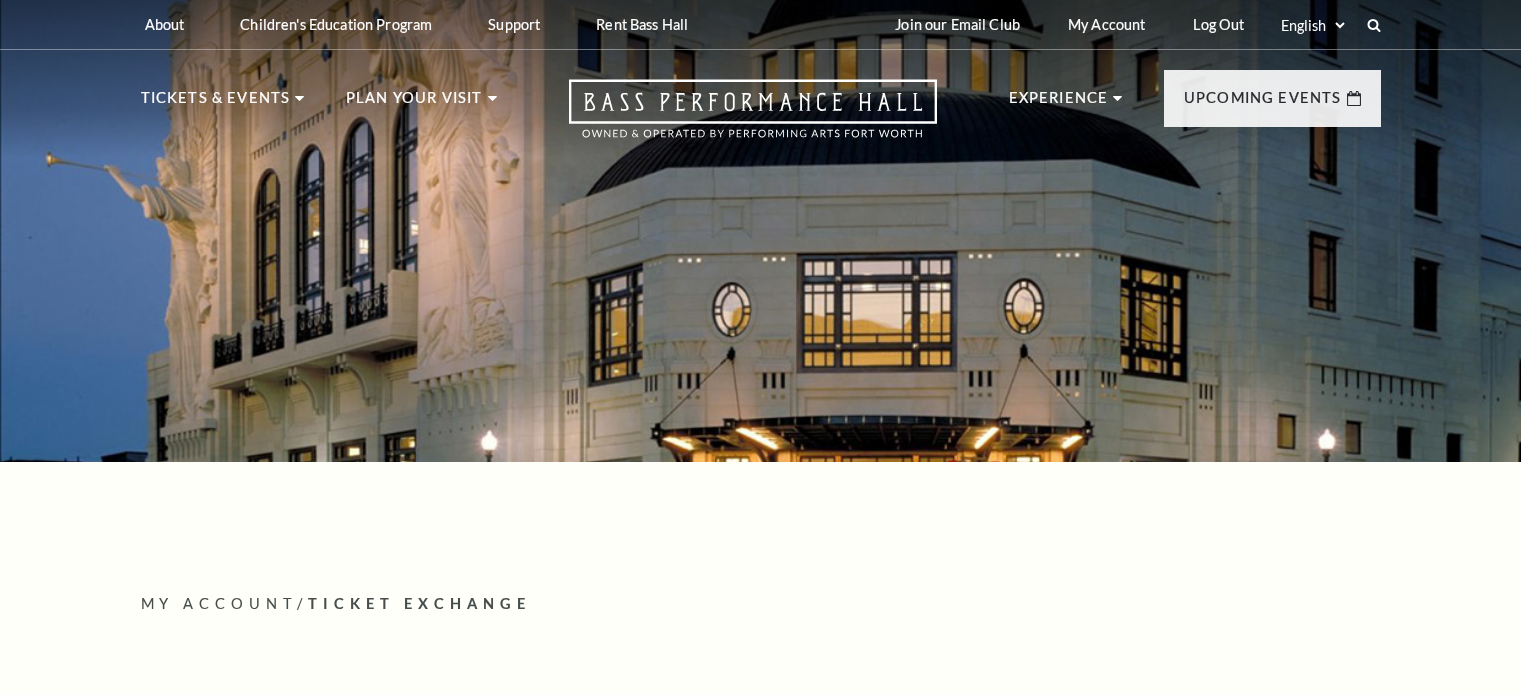 scroll, scrollTop: 0, scrollLeft: 0, axis: both 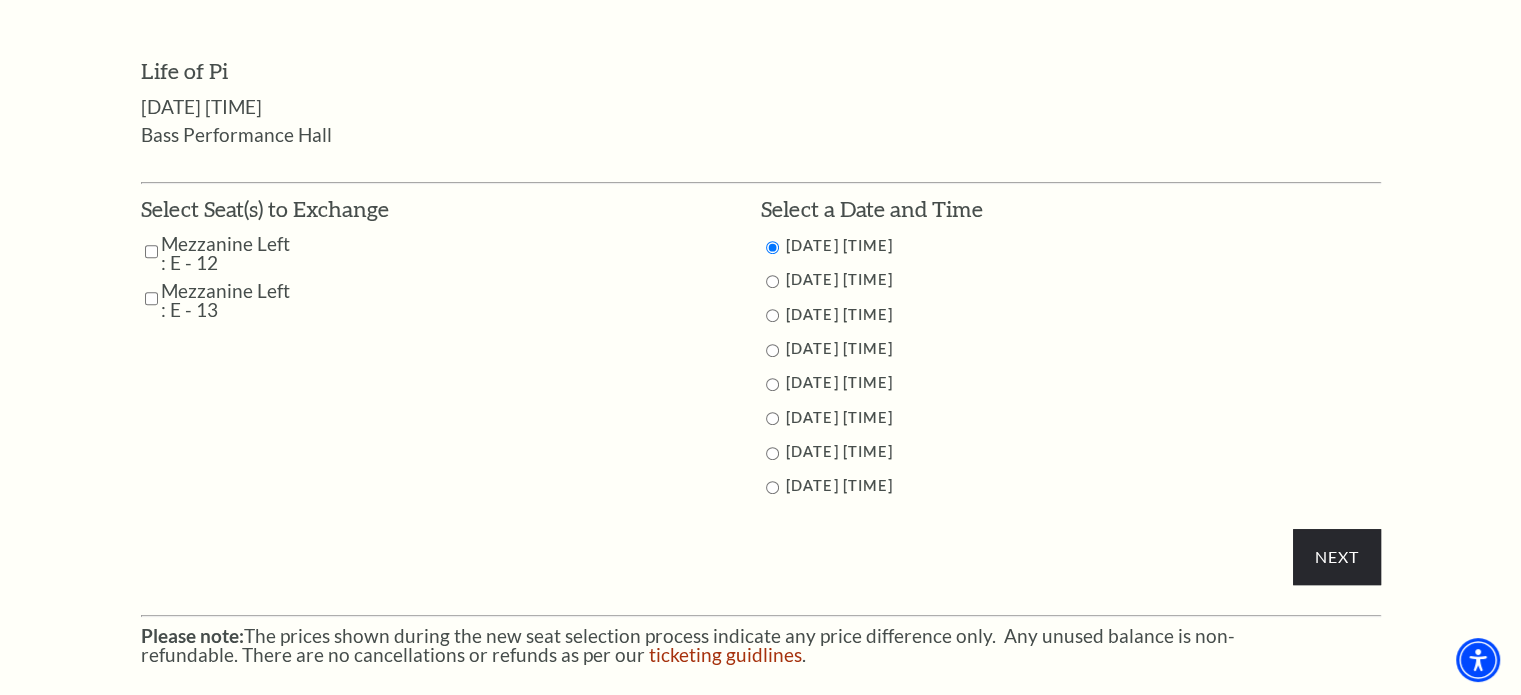 click at bounding box center (151, 251) 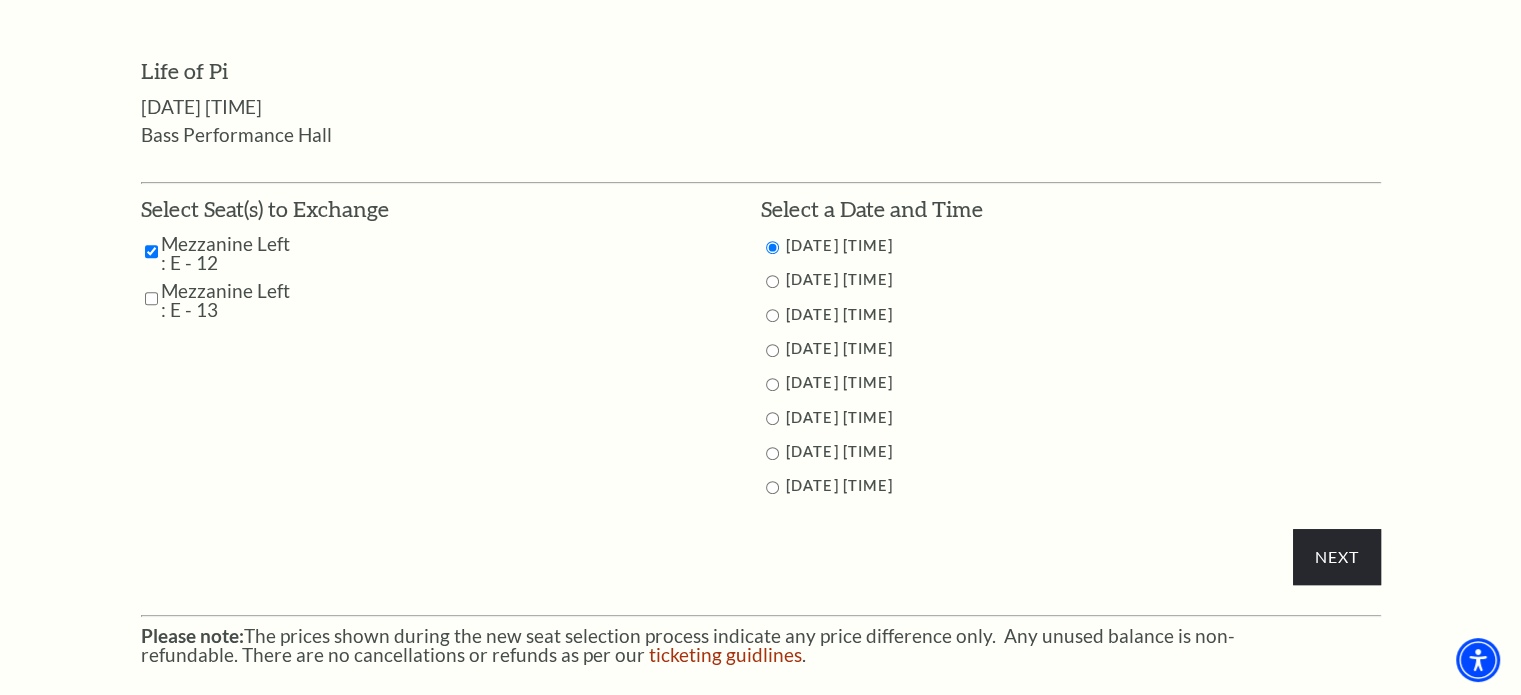 click at bounding box center [151, 298] 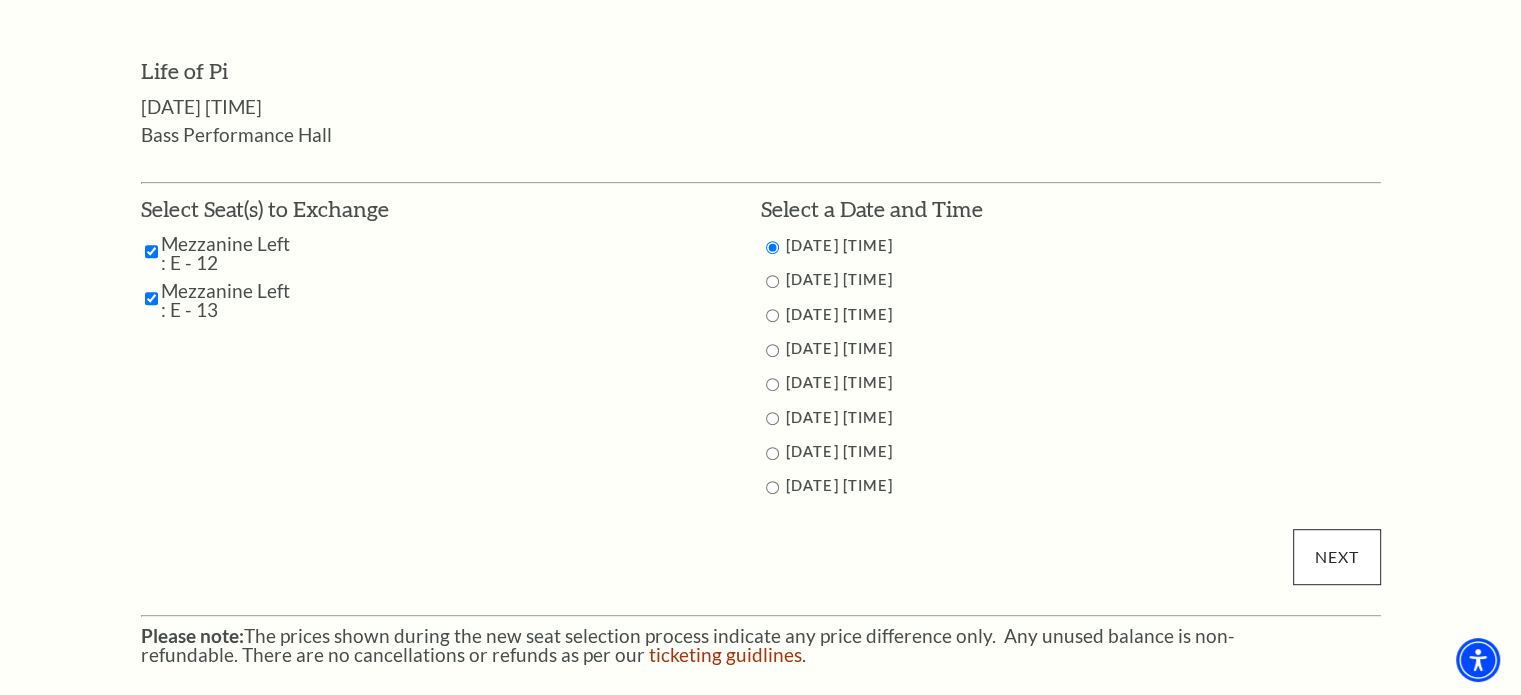 click on "Next" at bounding box center (1336, 557) 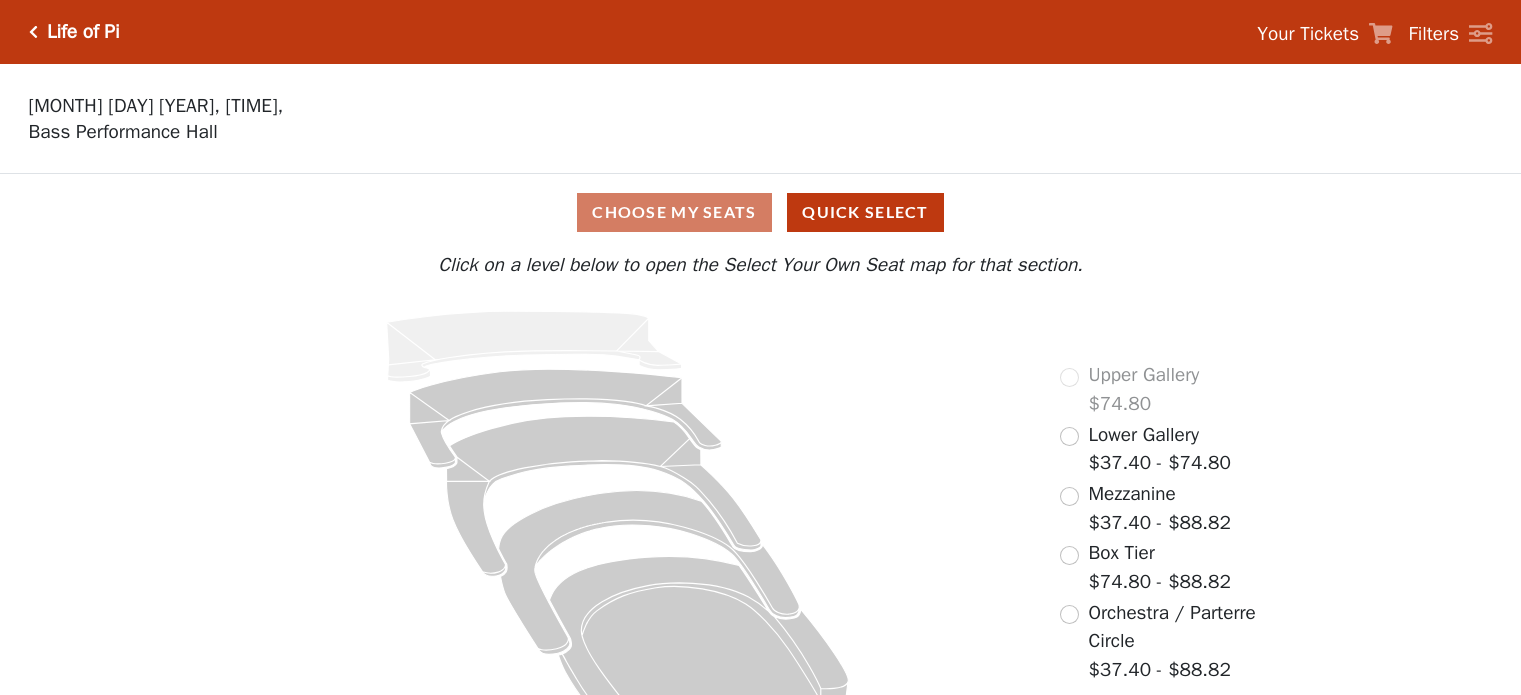 scroll, scrollTop: 0, scrollLeft: 0, axis: both 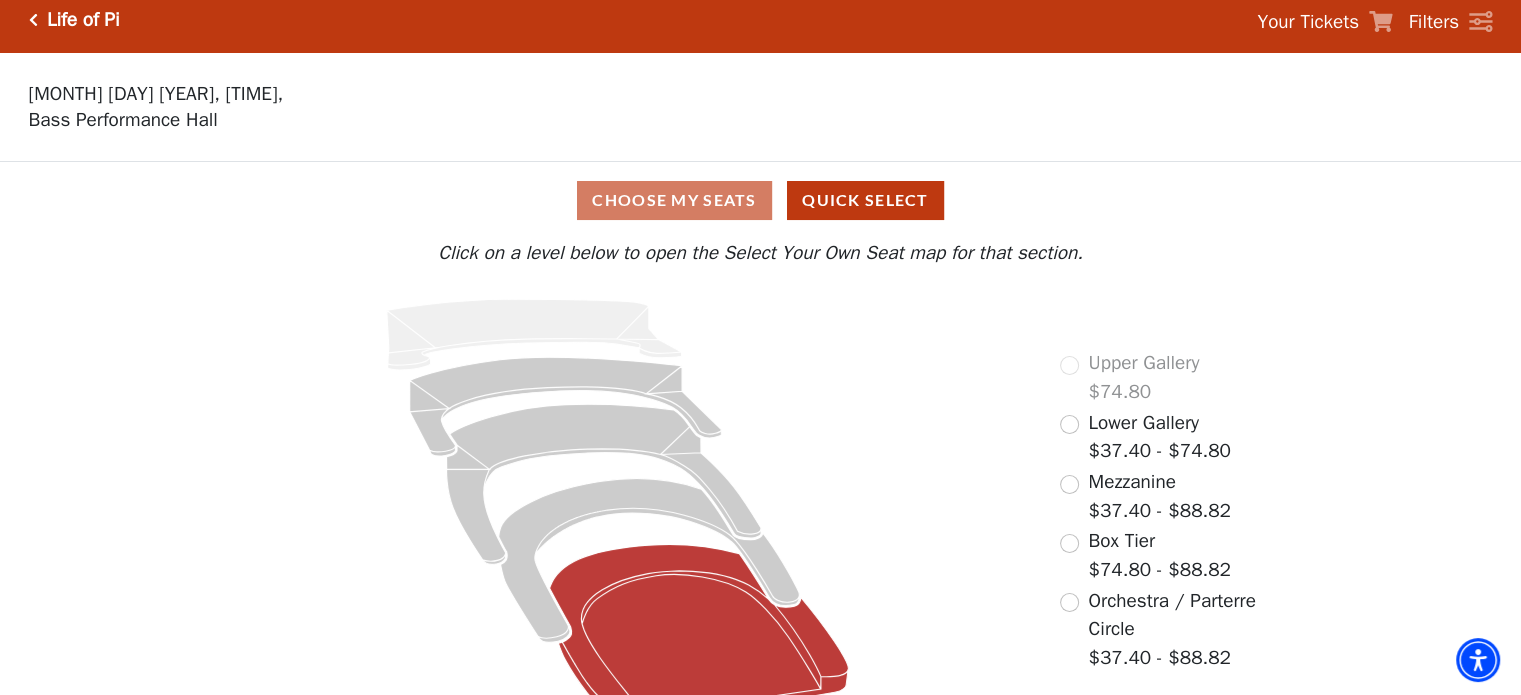 click 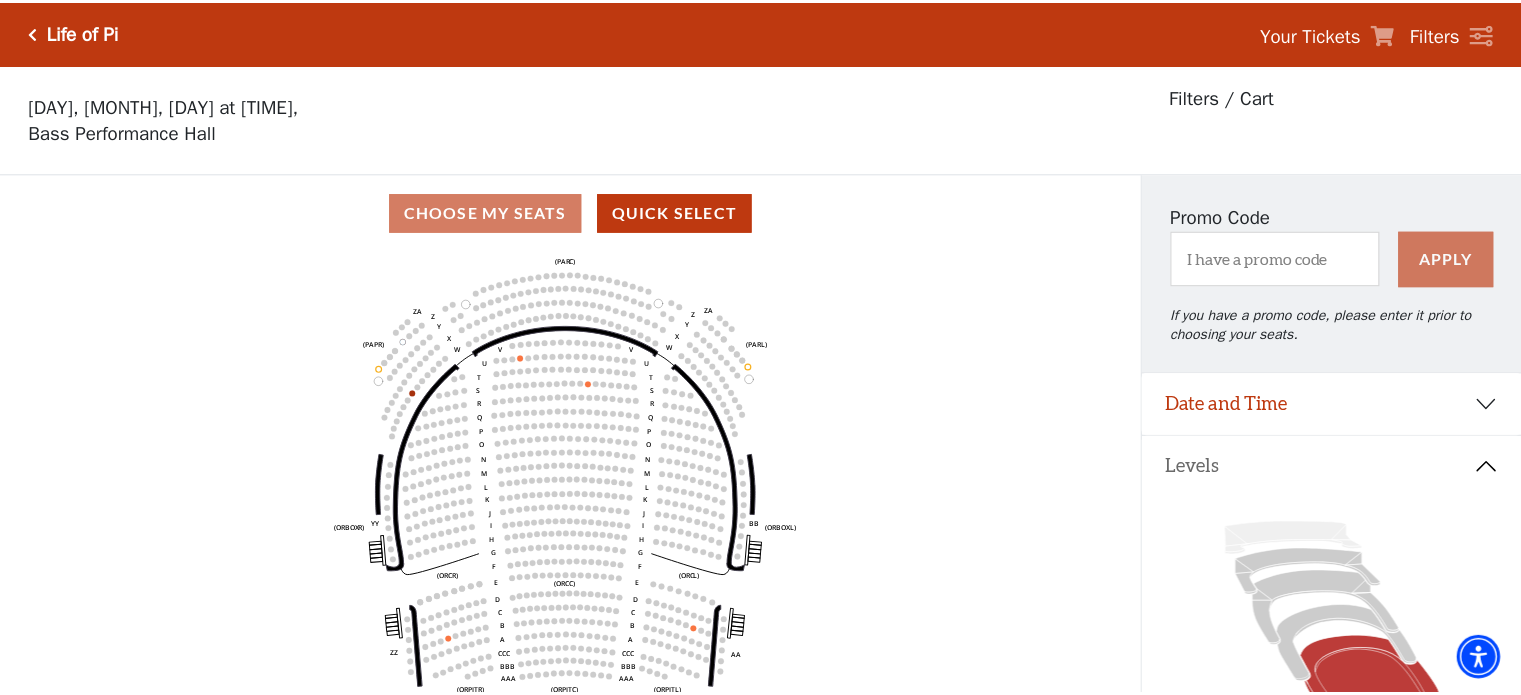 scroll, scrollTop: 92, scrollLeft: 0, axis: vertical 